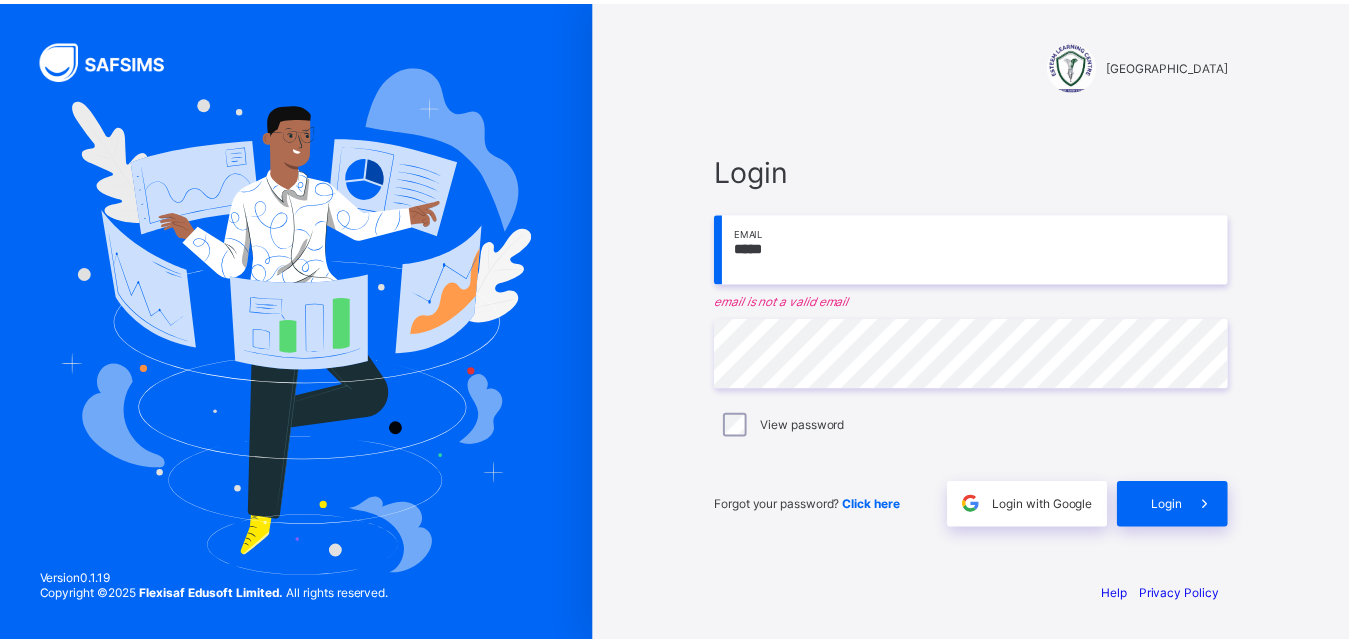 scroll, scrollTop: 0, scrollLeft: 0, axis: both 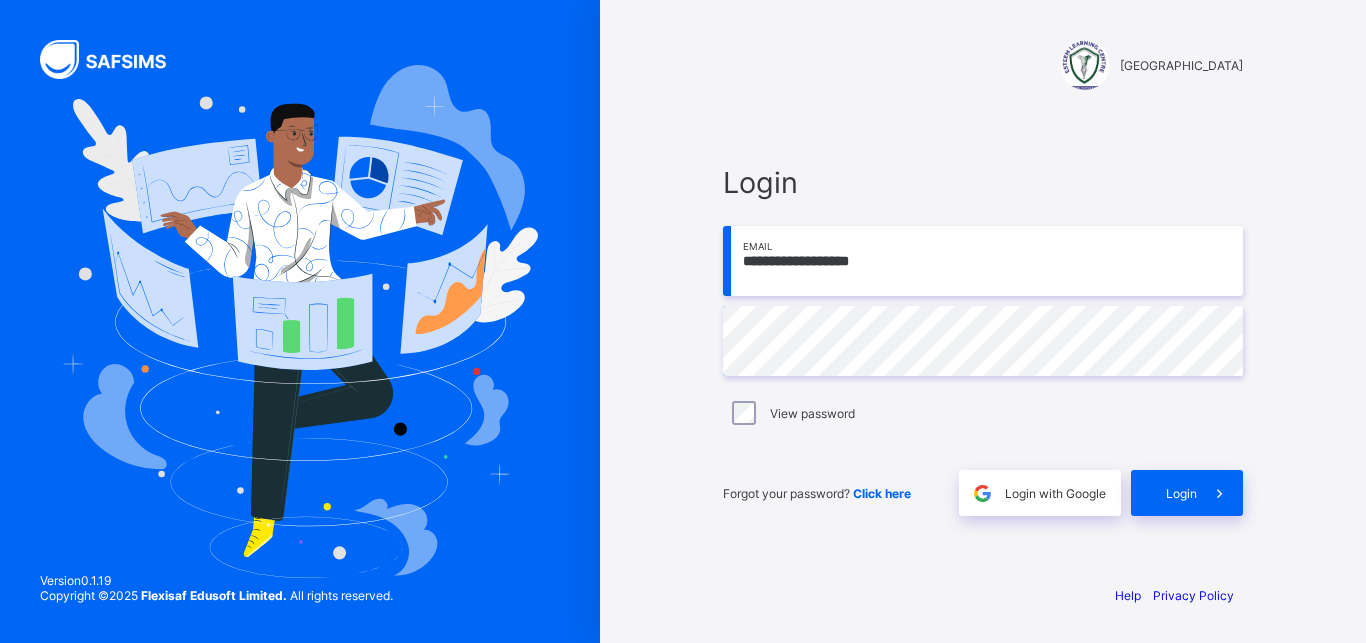 click on "**********" at bounding box center (983, 261) 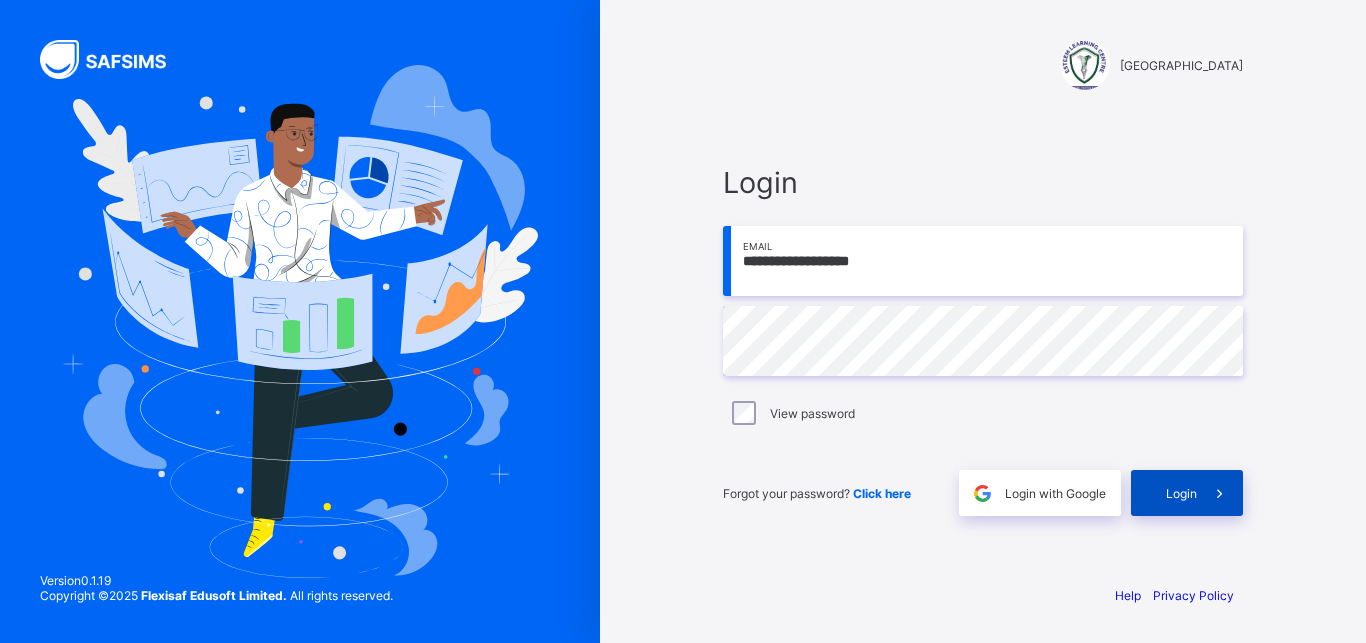click on "Login" at bounding box center (1187, 493) 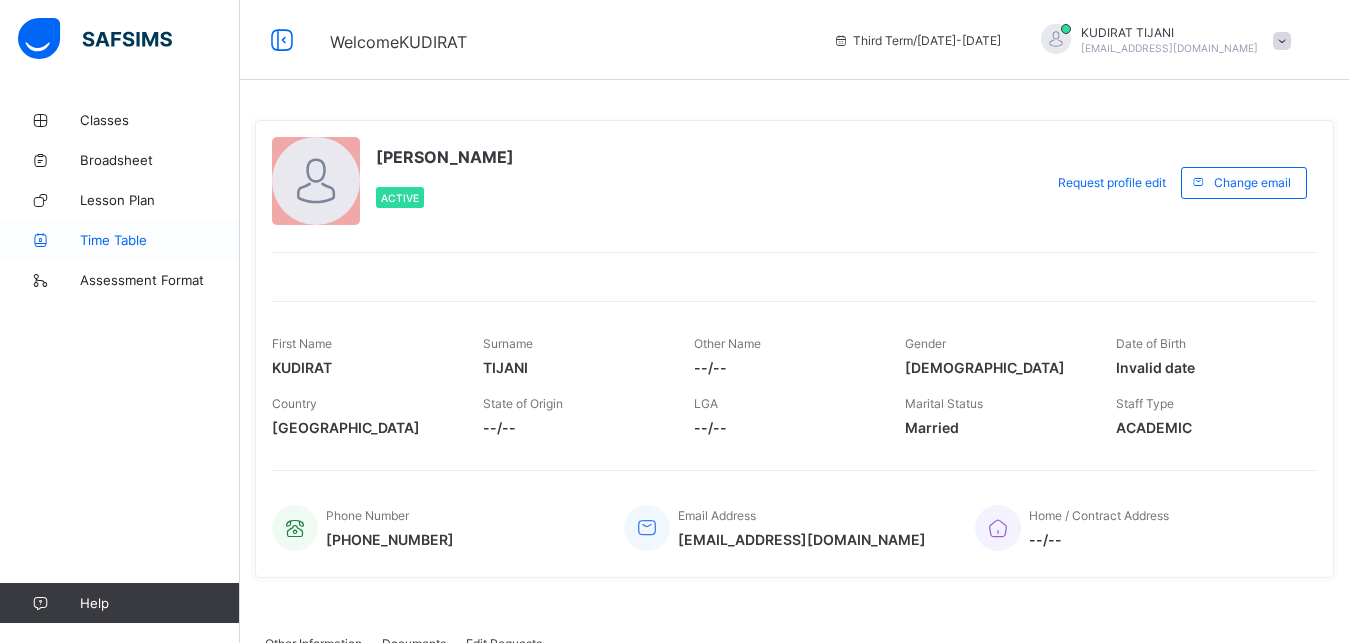 click on "Time Table" at bounding box center [160, 240] 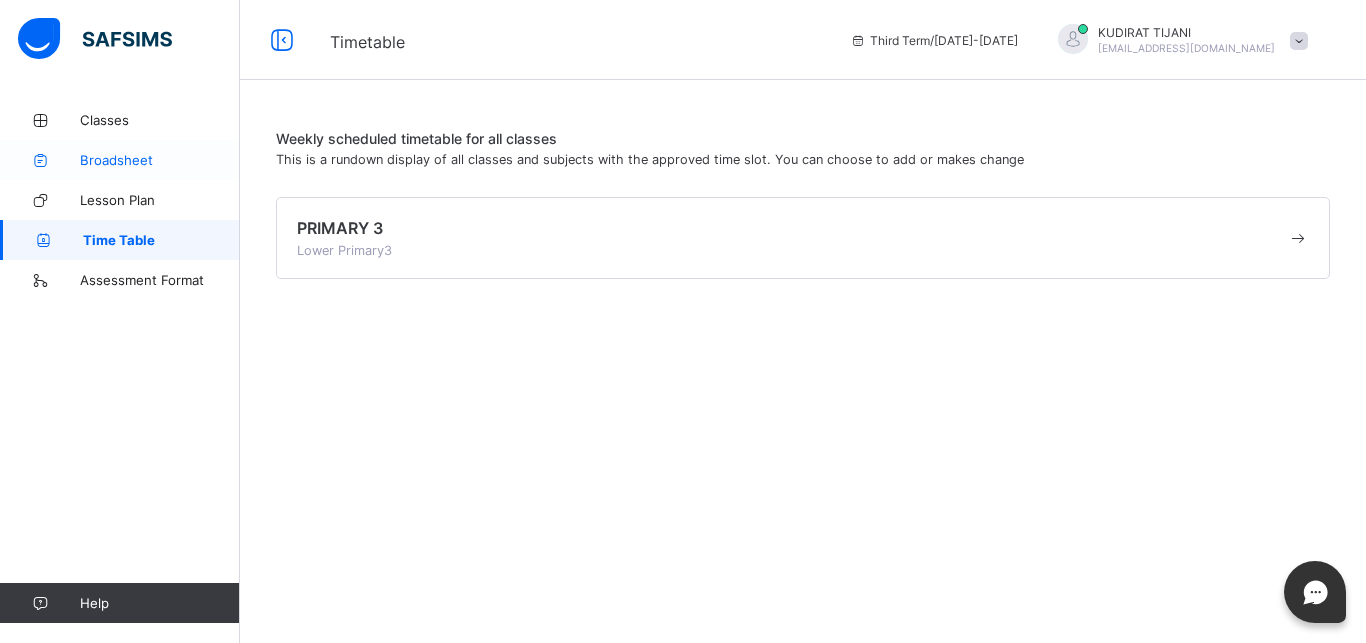 click on "Broadsheet" at bounding box center (160, 160) 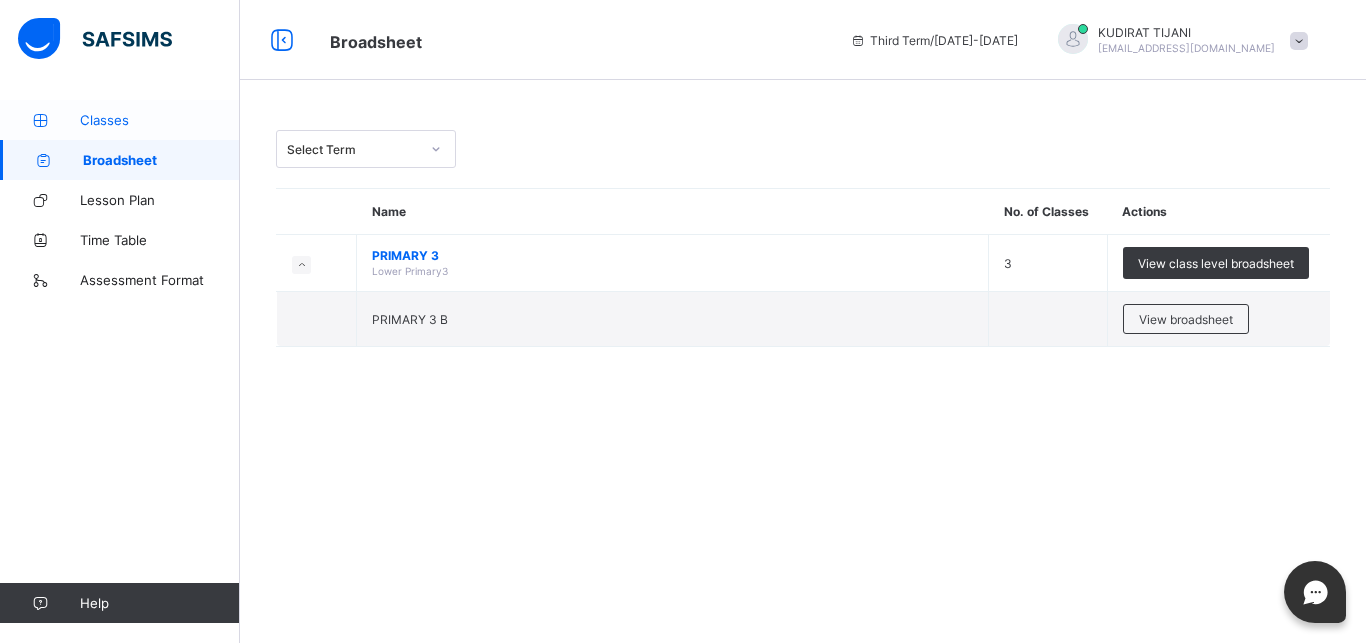 click on "Classes" at bounding box center [160, 120] 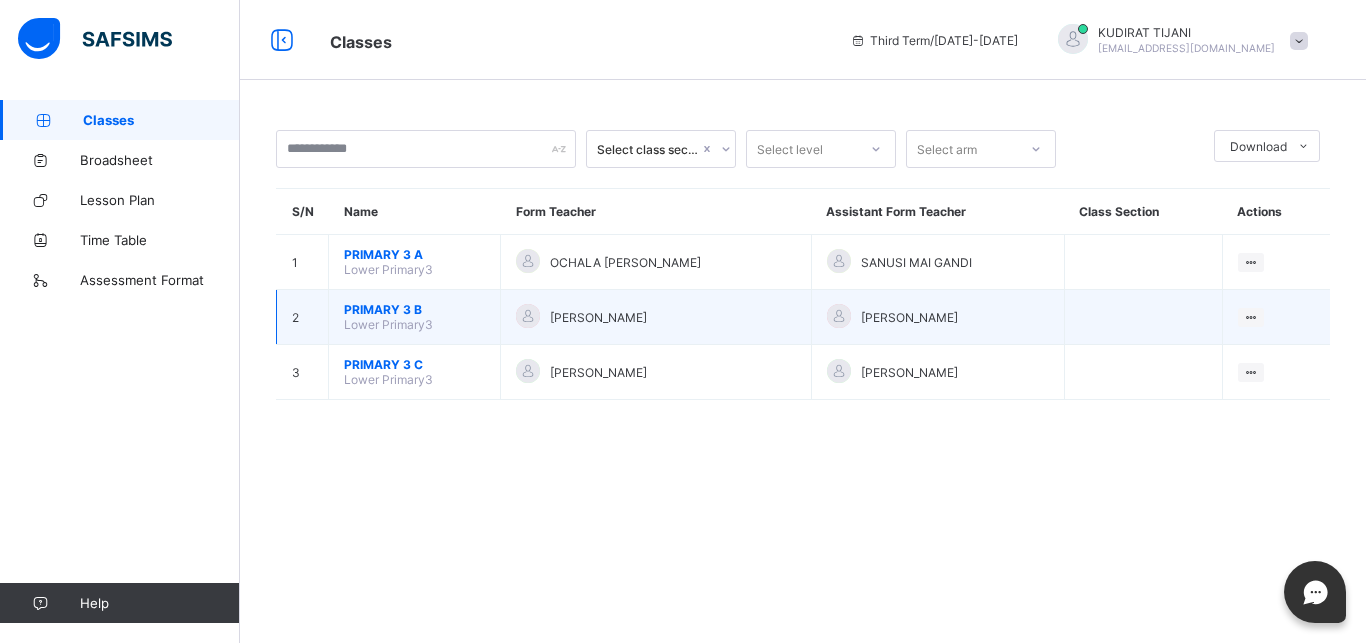 click on "[PERSON_NAME]" at bounding box center [655, 317] 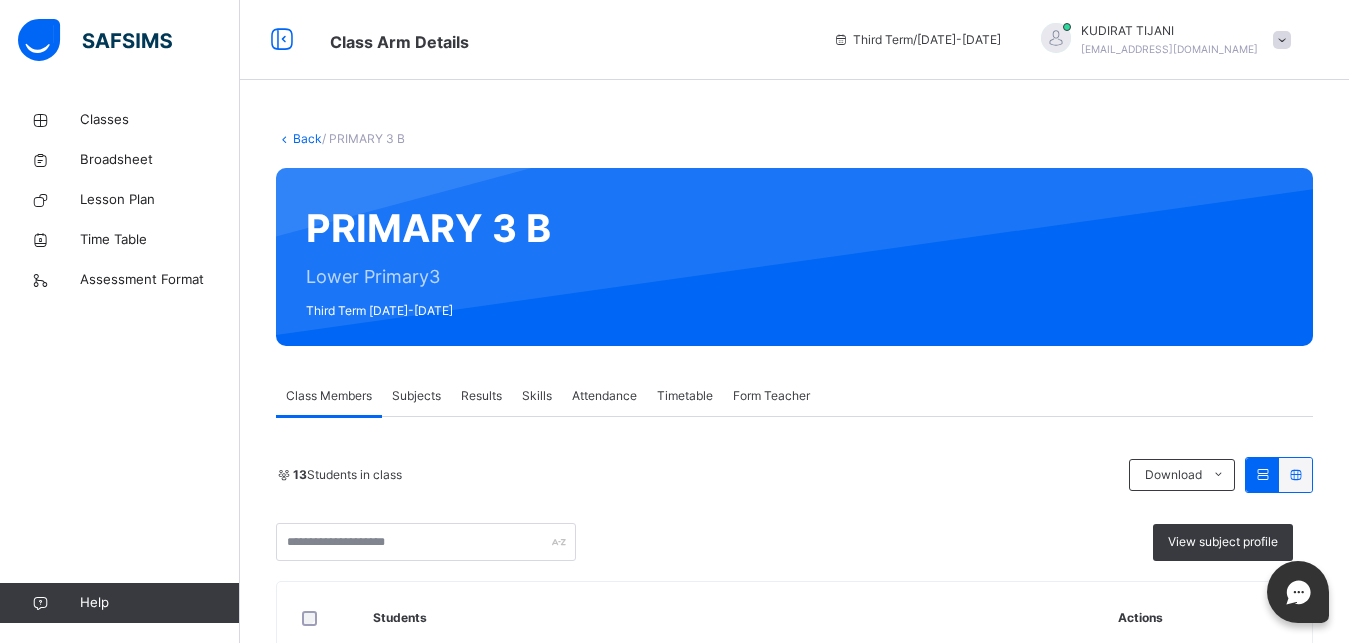click on "Attendance" at bounding box center [604, 396] 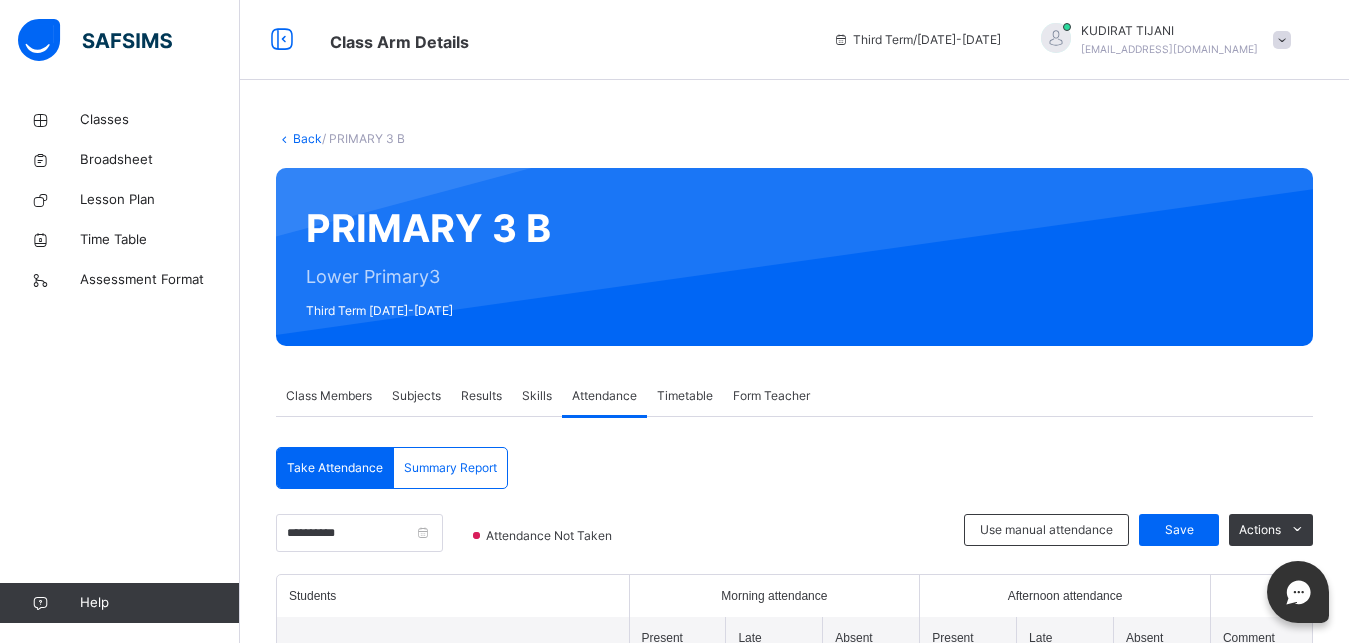 click on "Results" at bounding box center (481, 396) 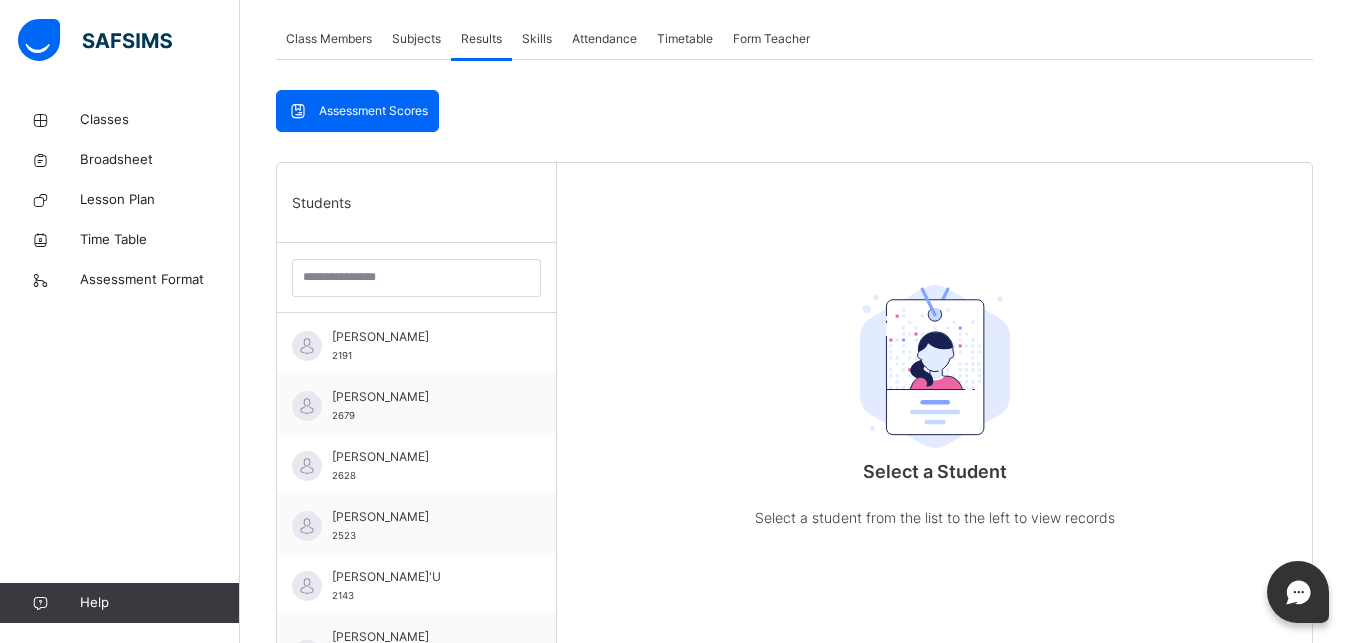 scroll, scrollTop: 408, scrollLeft: 0, axis: vertical 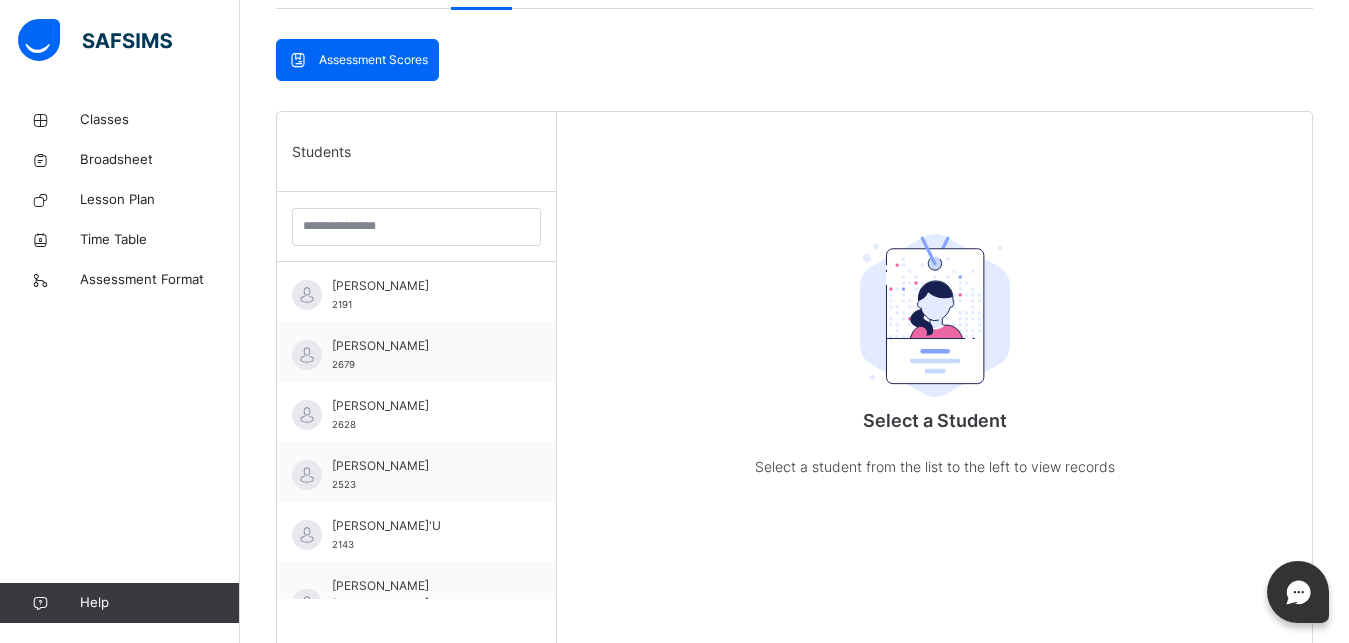 click on "[PERSON_NAME]" at bounding box center (421, 406) 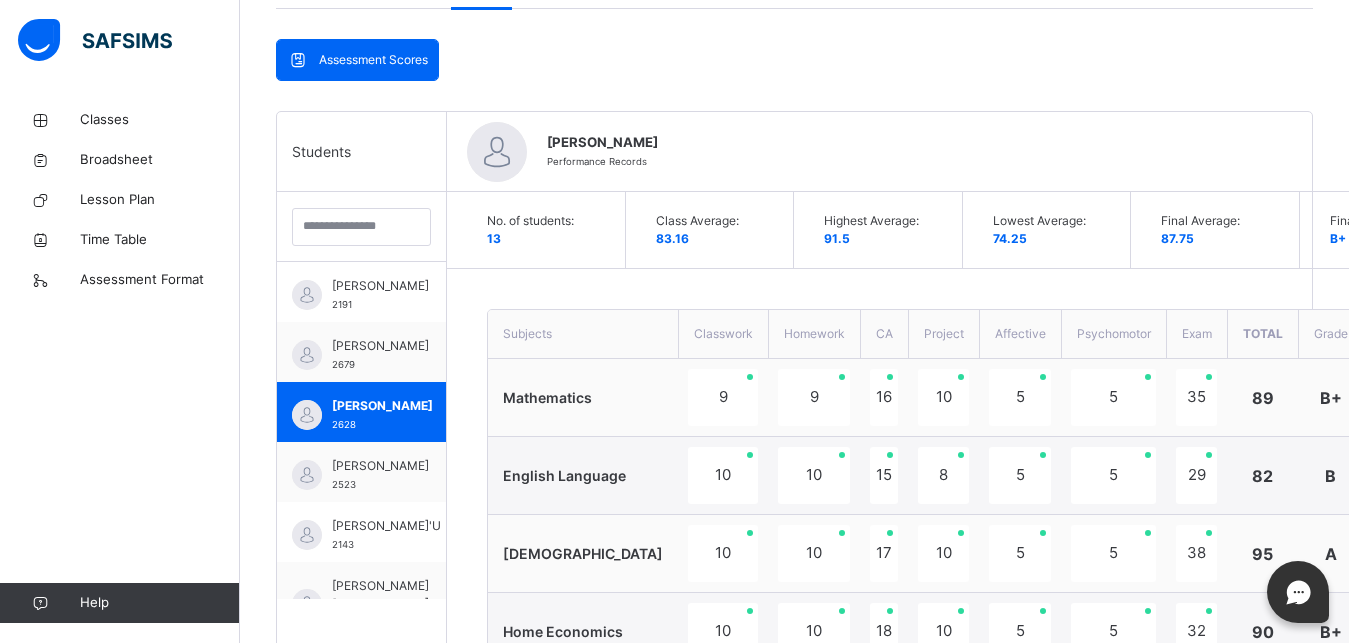 click on "9" at bounding box center (723, 398) 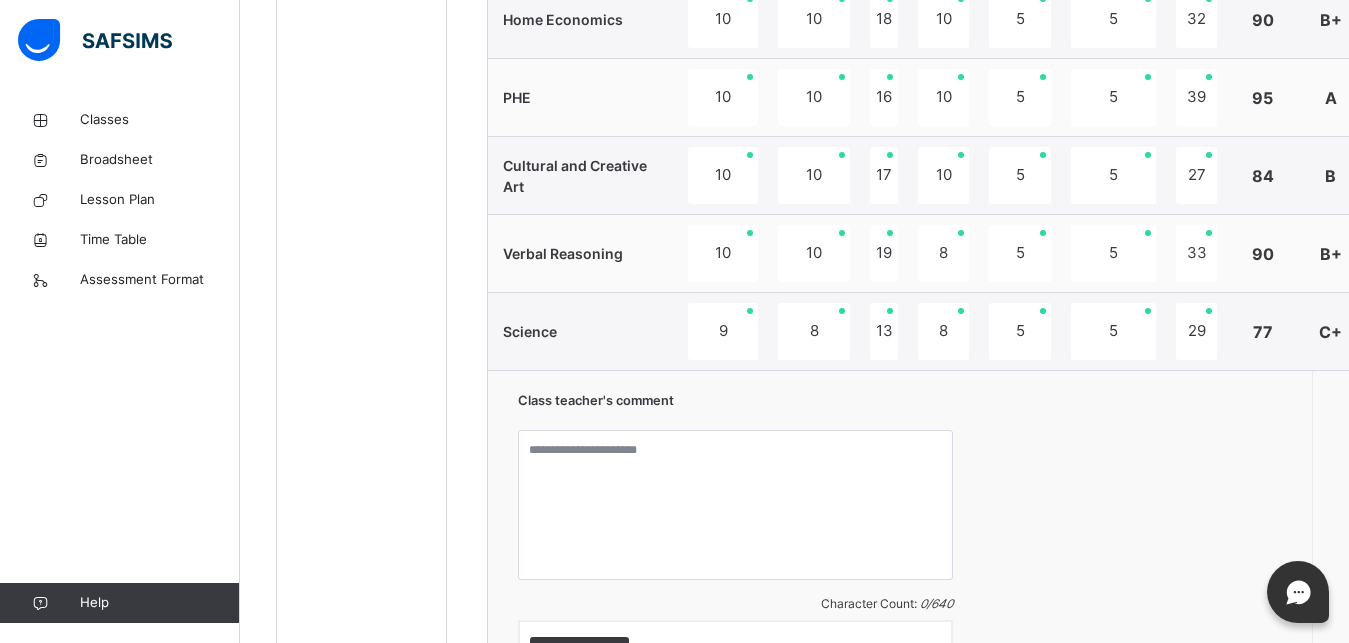 scroll, scrollTop: 1071, scrollLeft: 0, axis: vertical 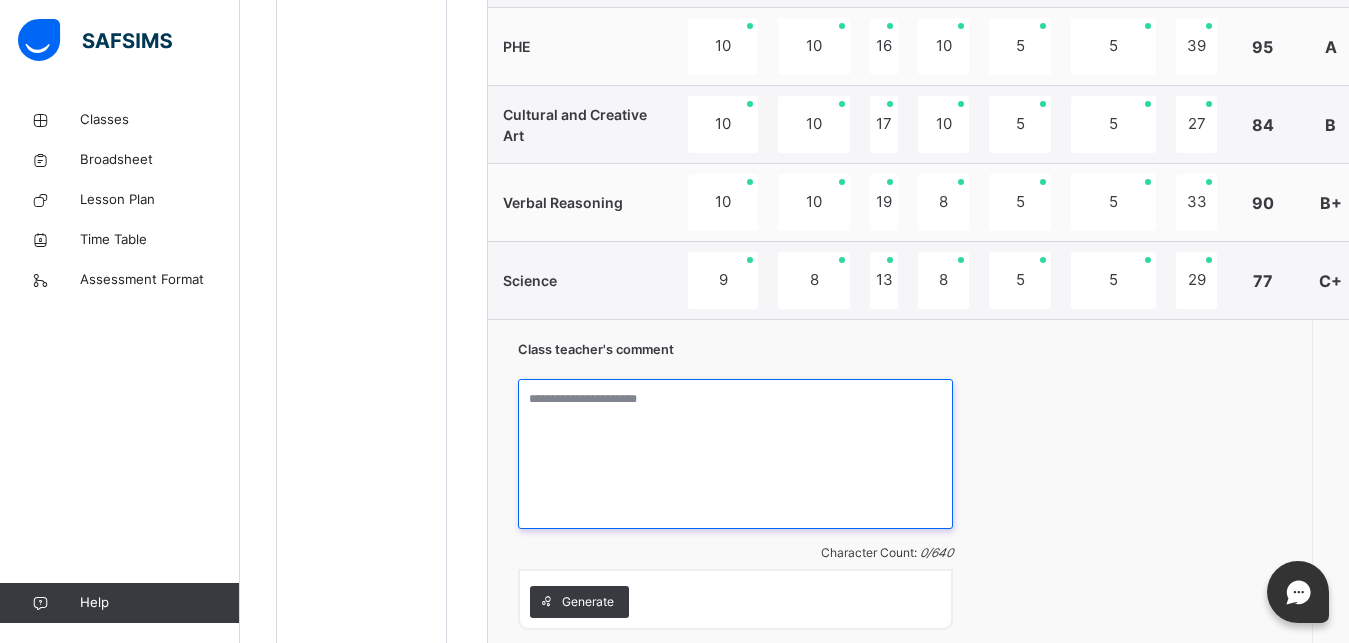 click at bounding box center [735, 454] 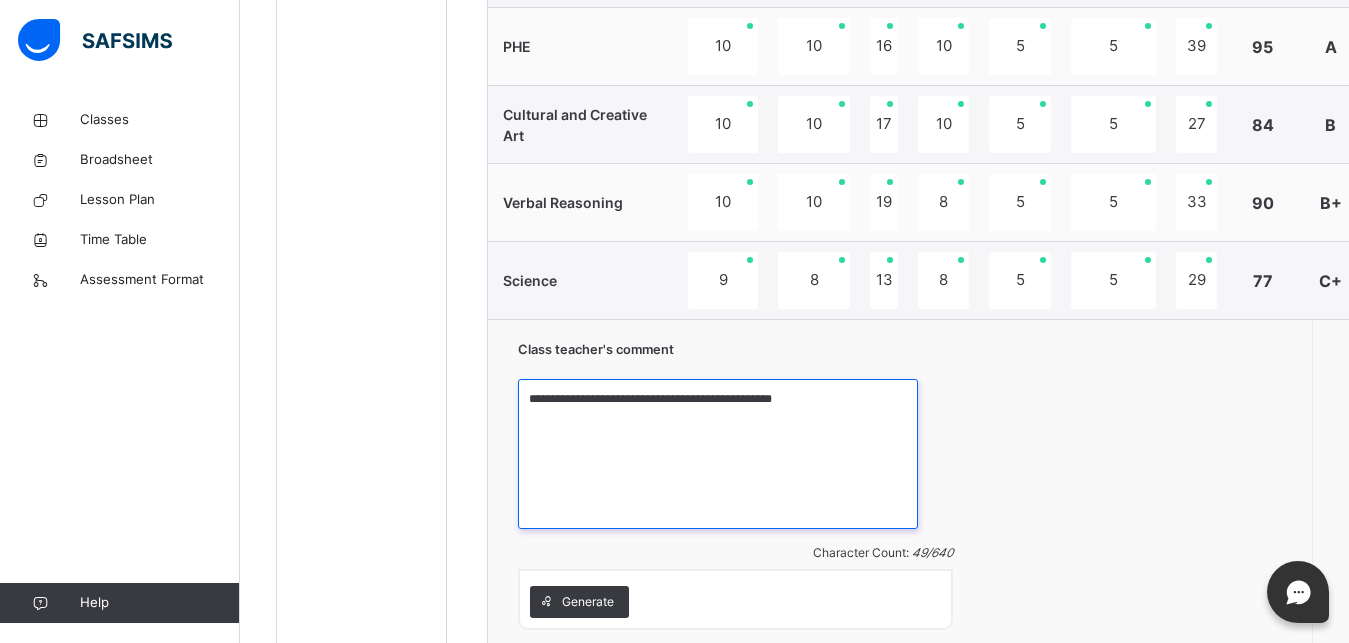 click on "**********" at bounding box center [718, 454] 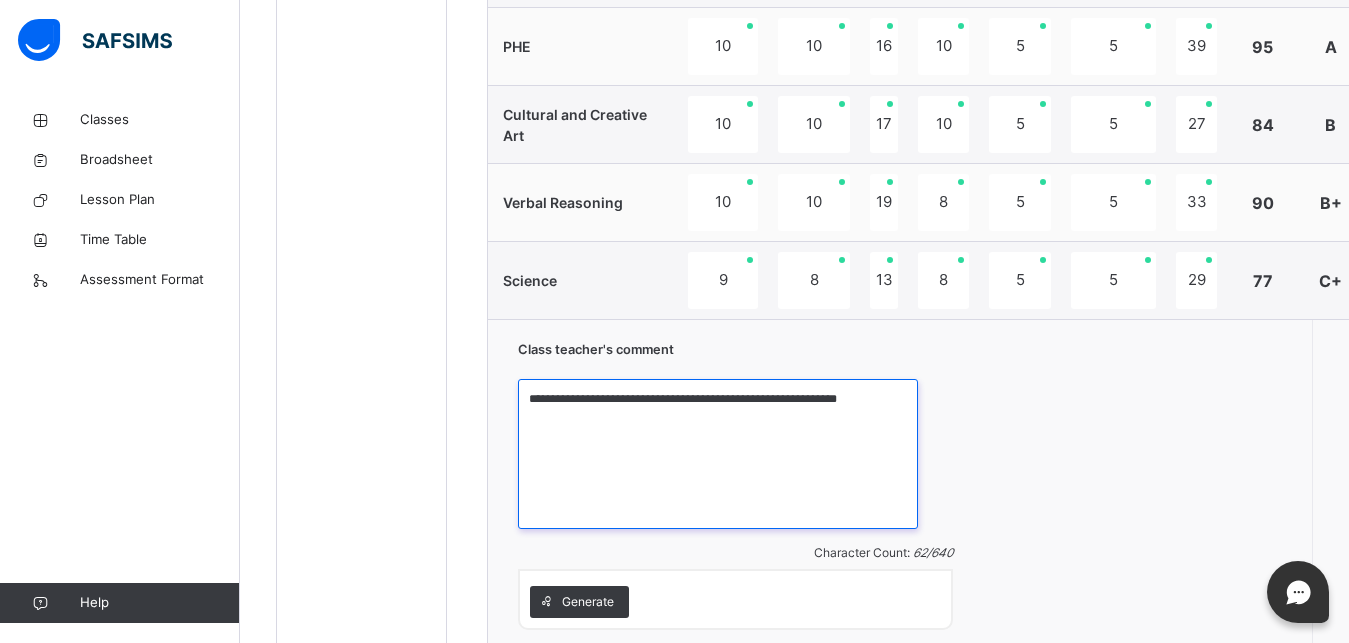 click on "**********" at bounding box center [718, 454] 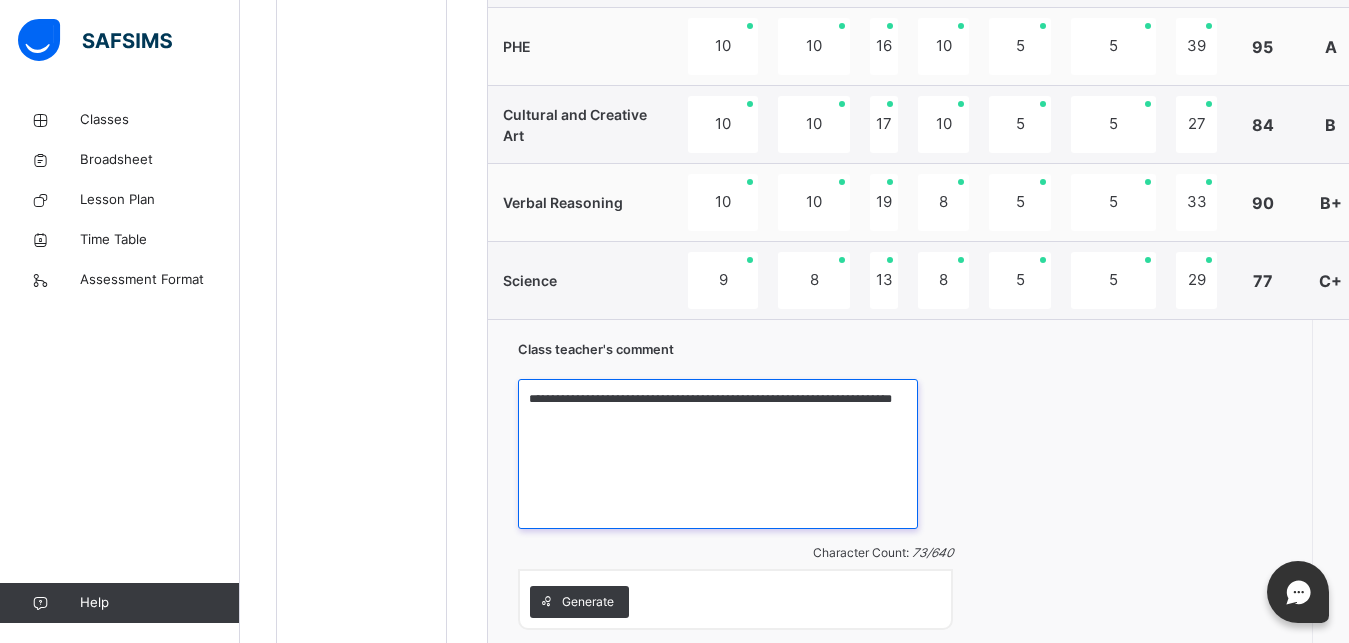 click on "**********" at bounding box center [718, 454] 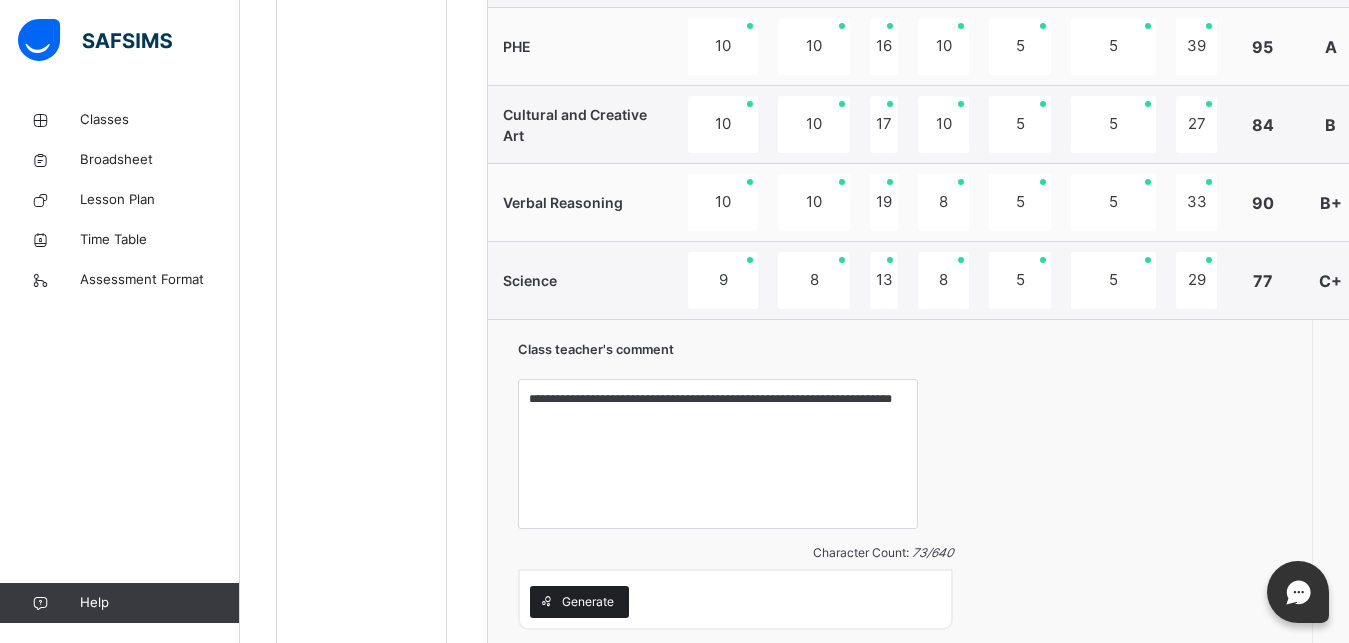 click on "Generate" at bounding box center [579, 602] 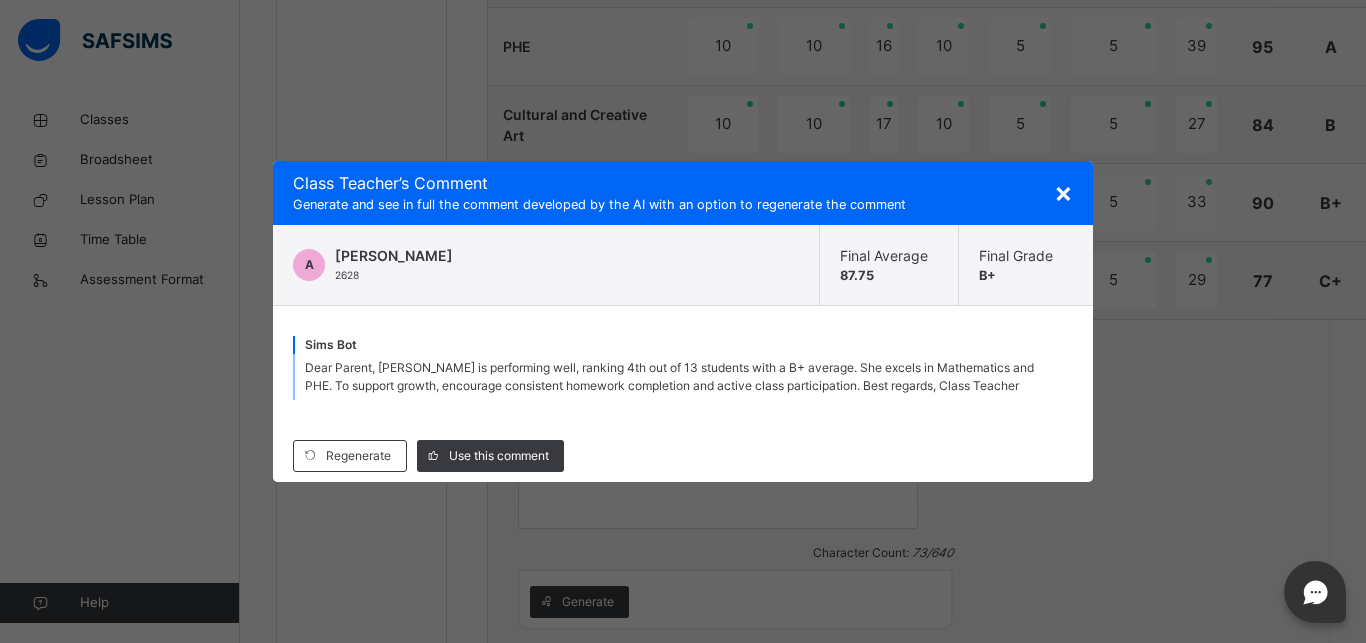 click on "×" at bounding box center [1063, 192] 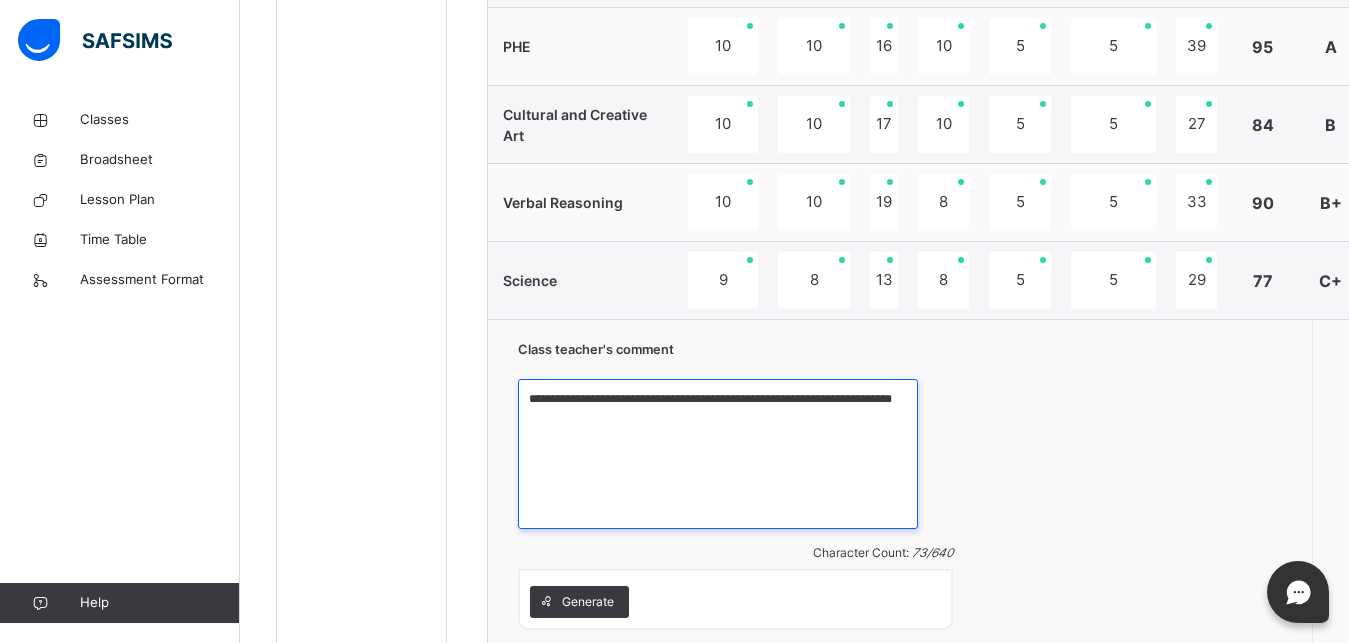click on "**********" at bounding box center [718, 454] 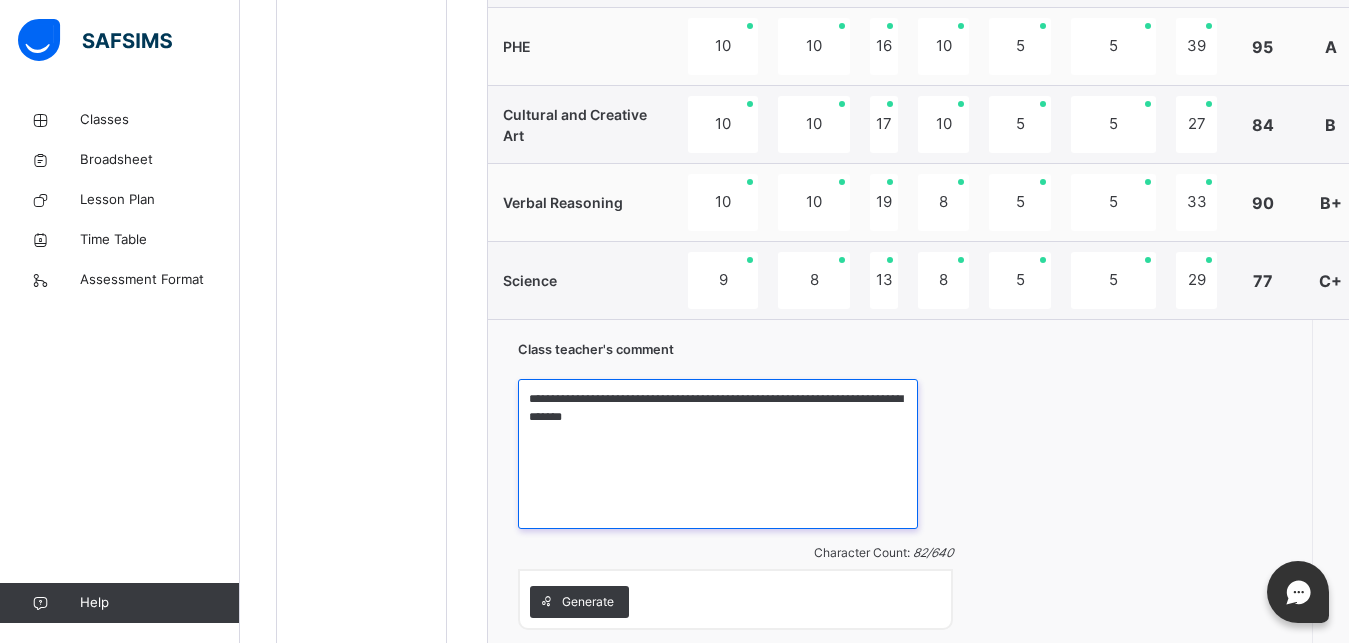 click on "**********" at bounding box center [718, 454] 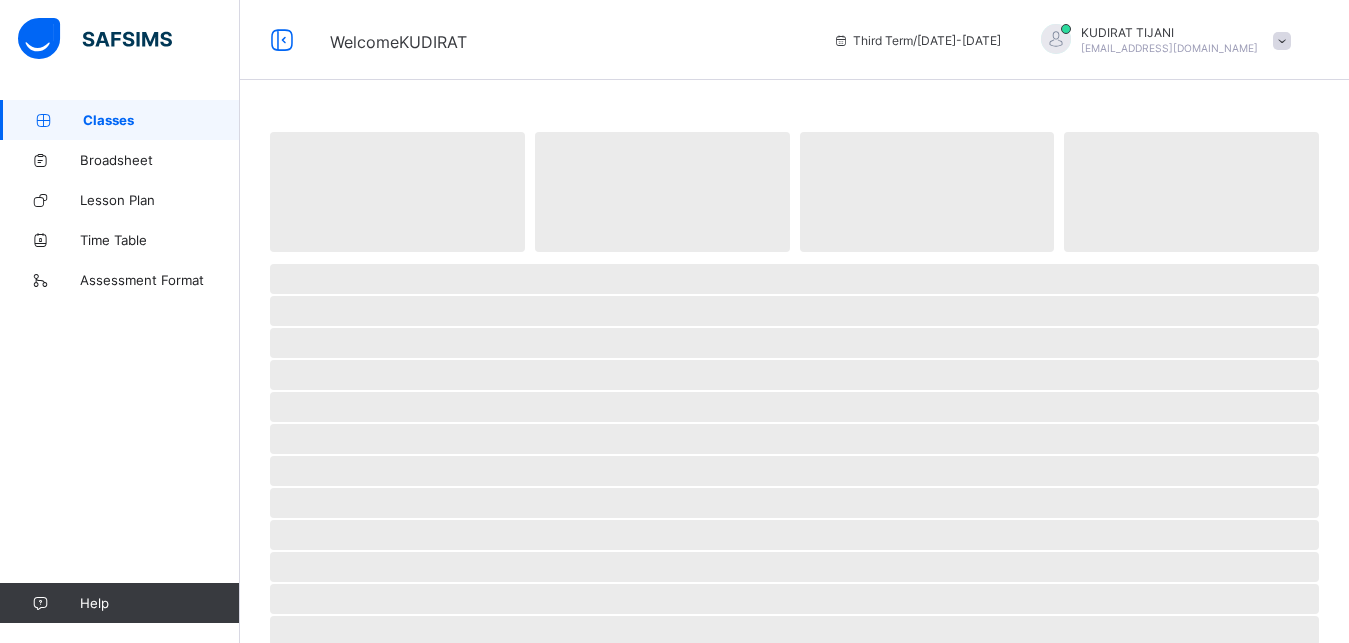 click on "Classes" at bounding box center (161, 120) 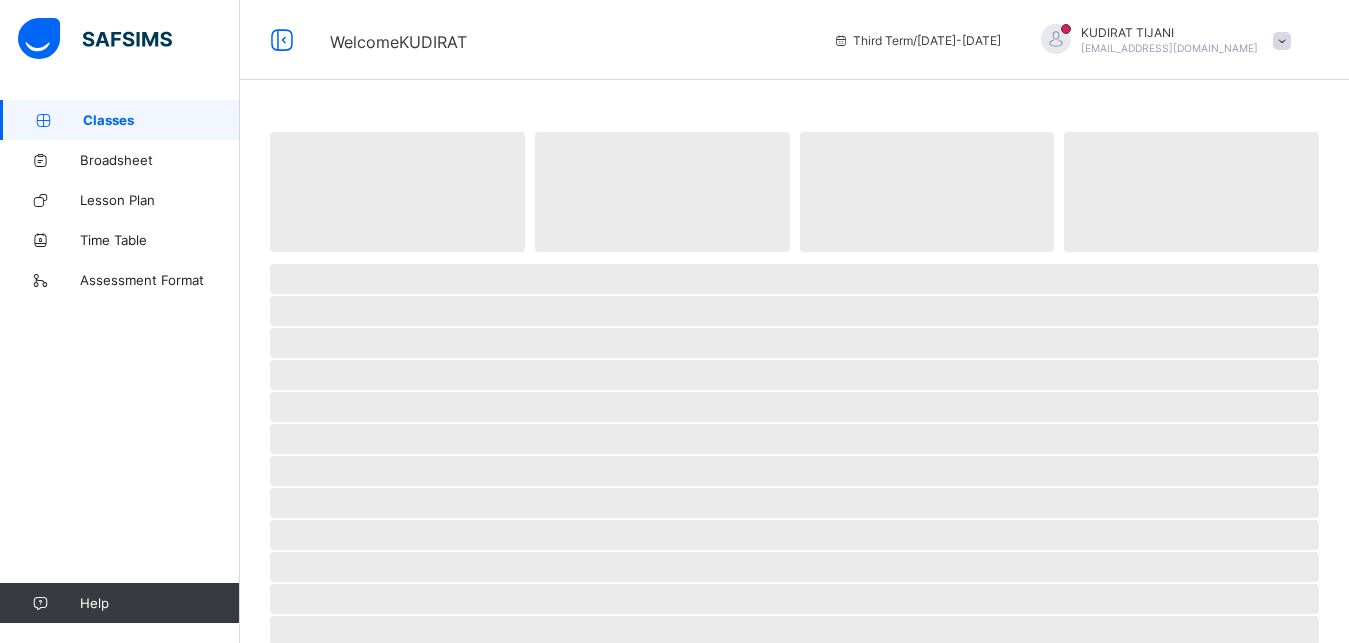 click on "Classes" at bounding box center [161, 120] 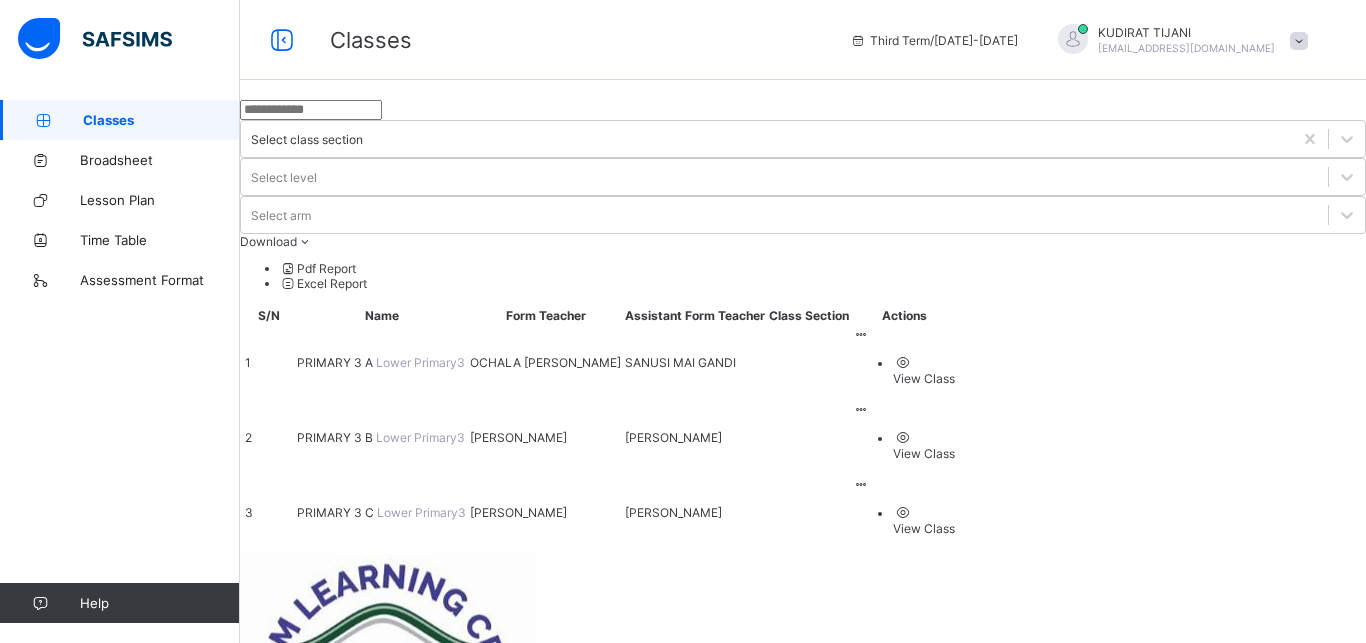 click on "PRIMARY 3   B" at bounding box center [336, 437] 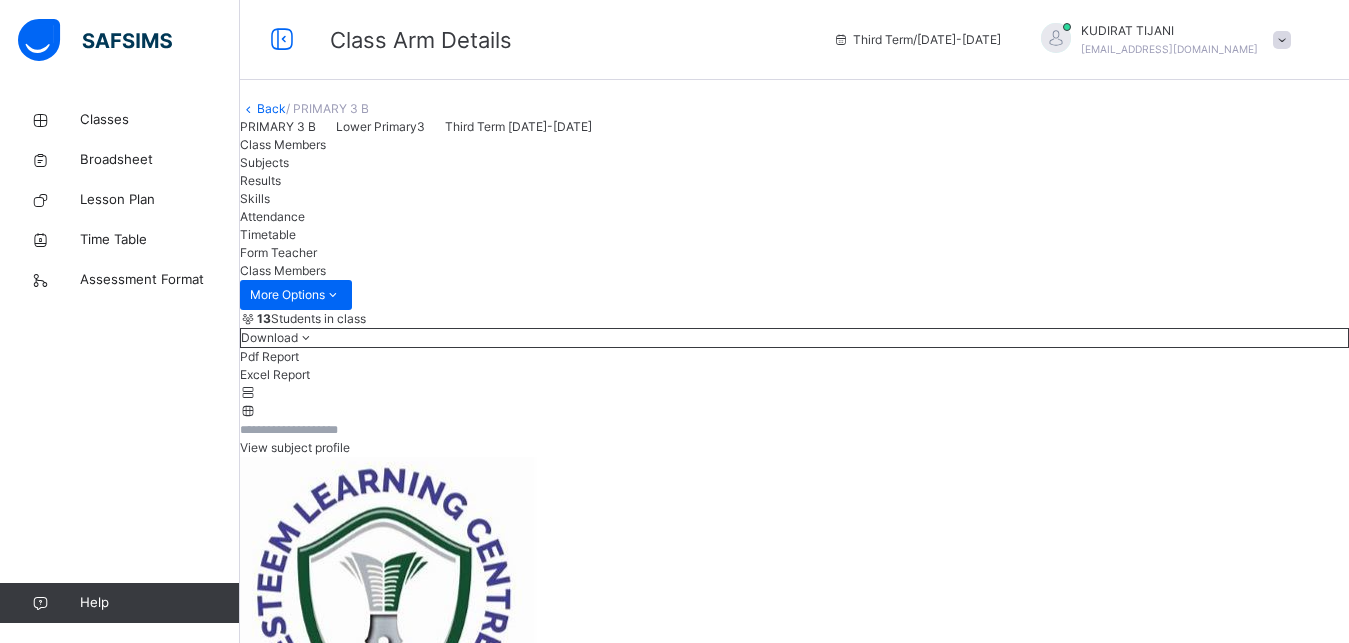 click on "Attendance" at bounding box center [272, 216] 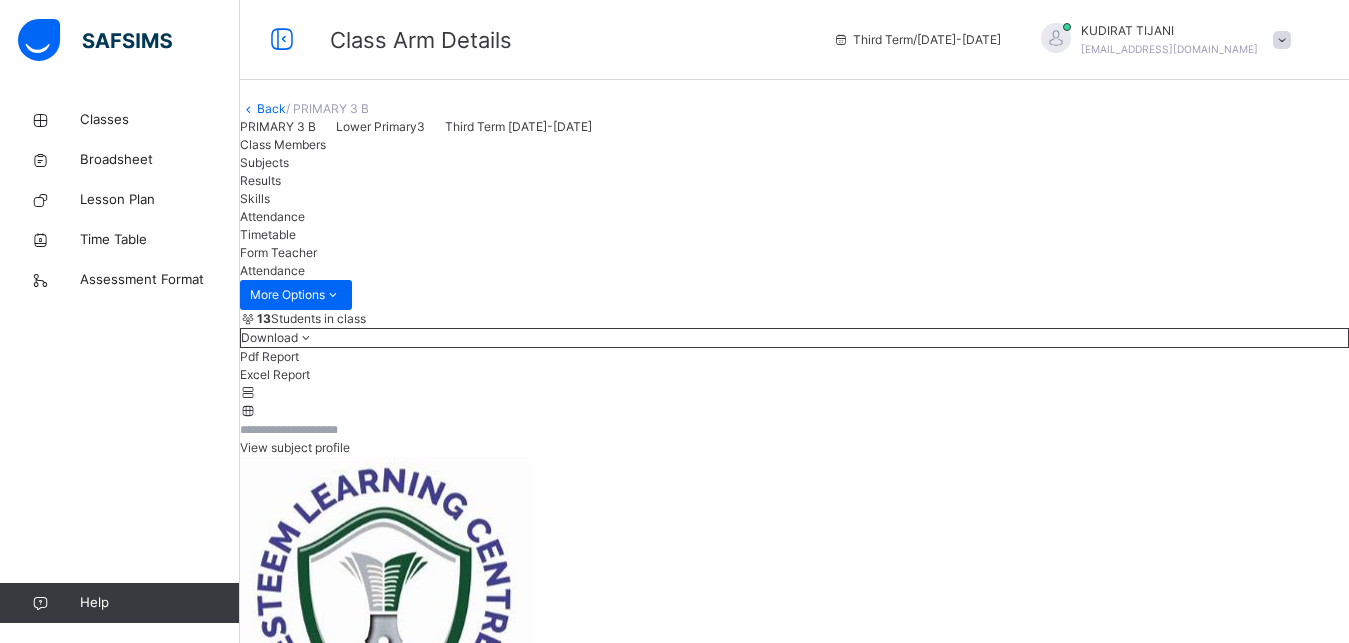 click on "**********" at bounding box center [300, 5689] 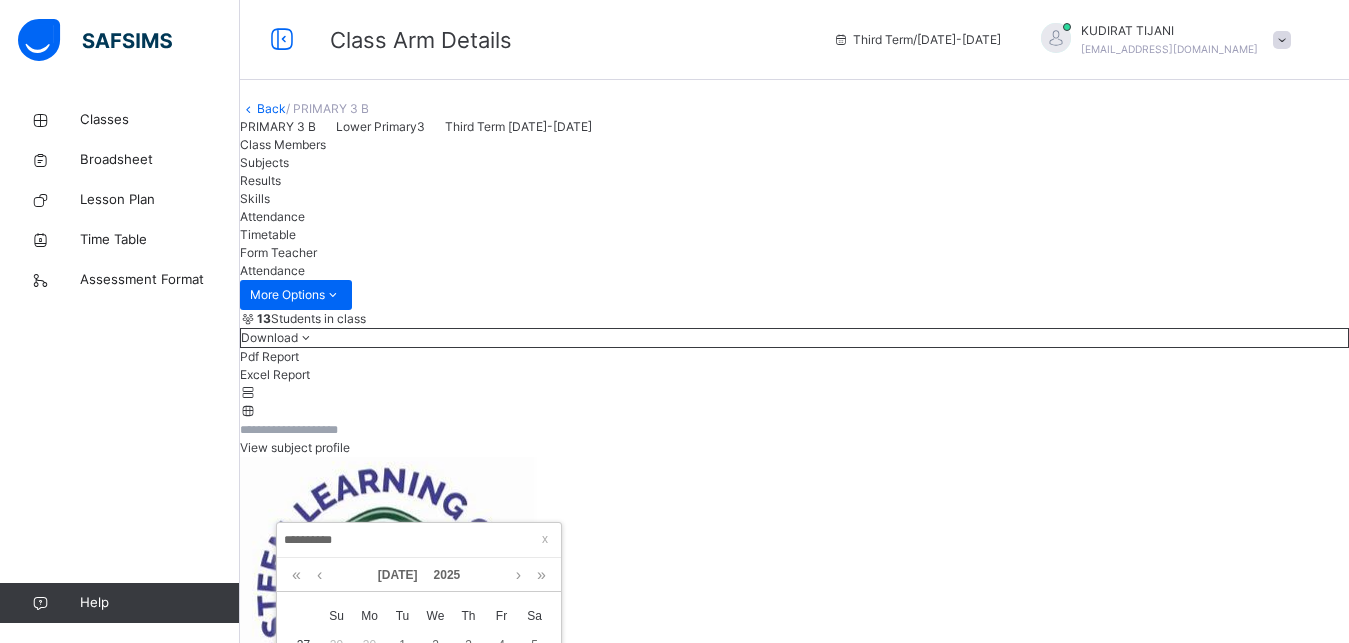 click on "Take Attendance" at bounding box center [288, 5615] 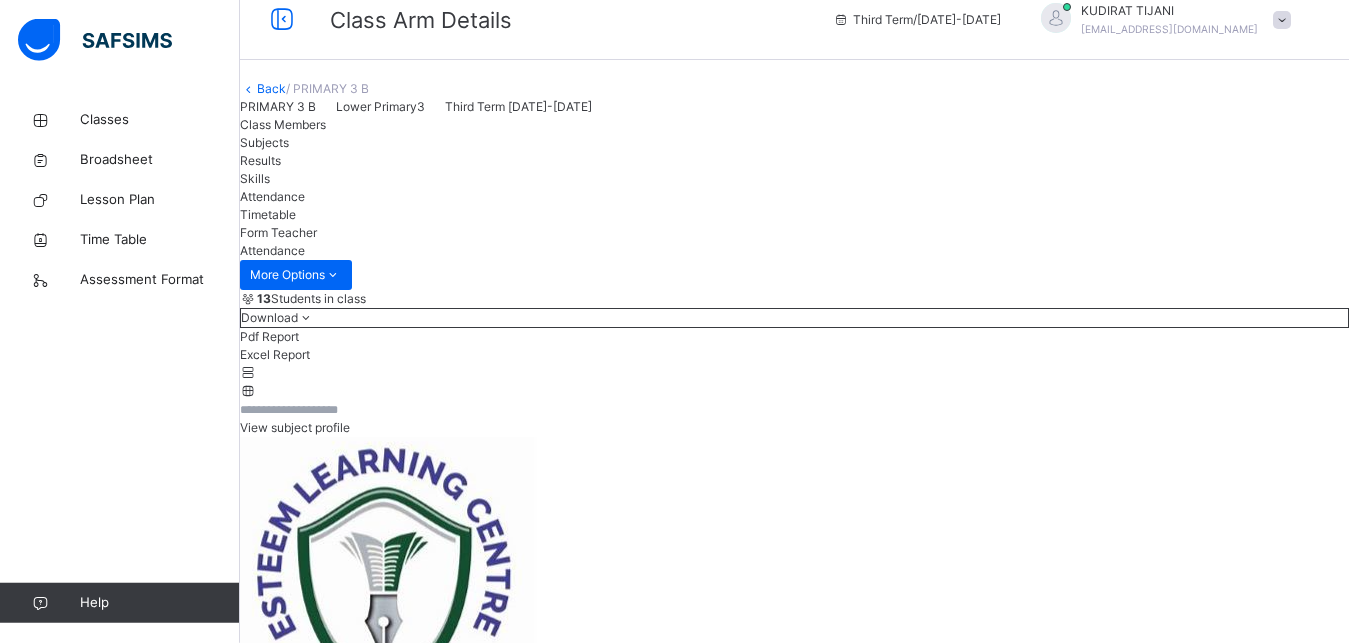 scroll, scrollTop: 102, scrollLeft: 0, axis: vertical 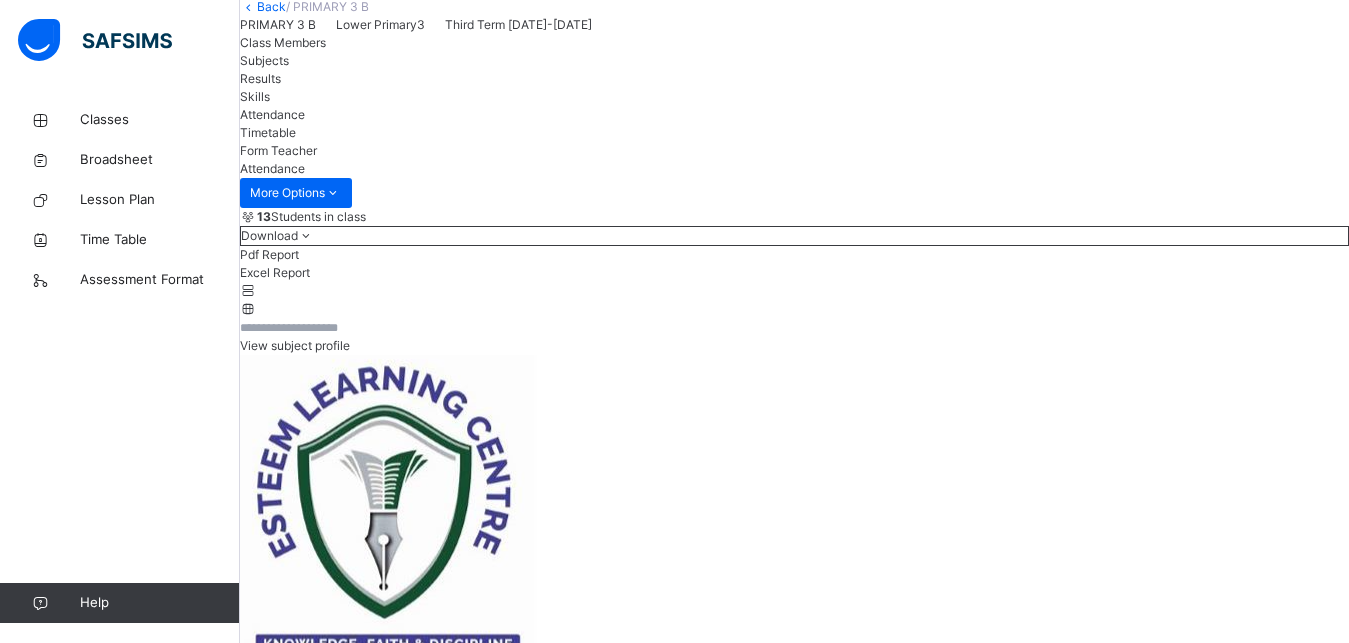 click on "**********" at bounding box center [300, 5587] 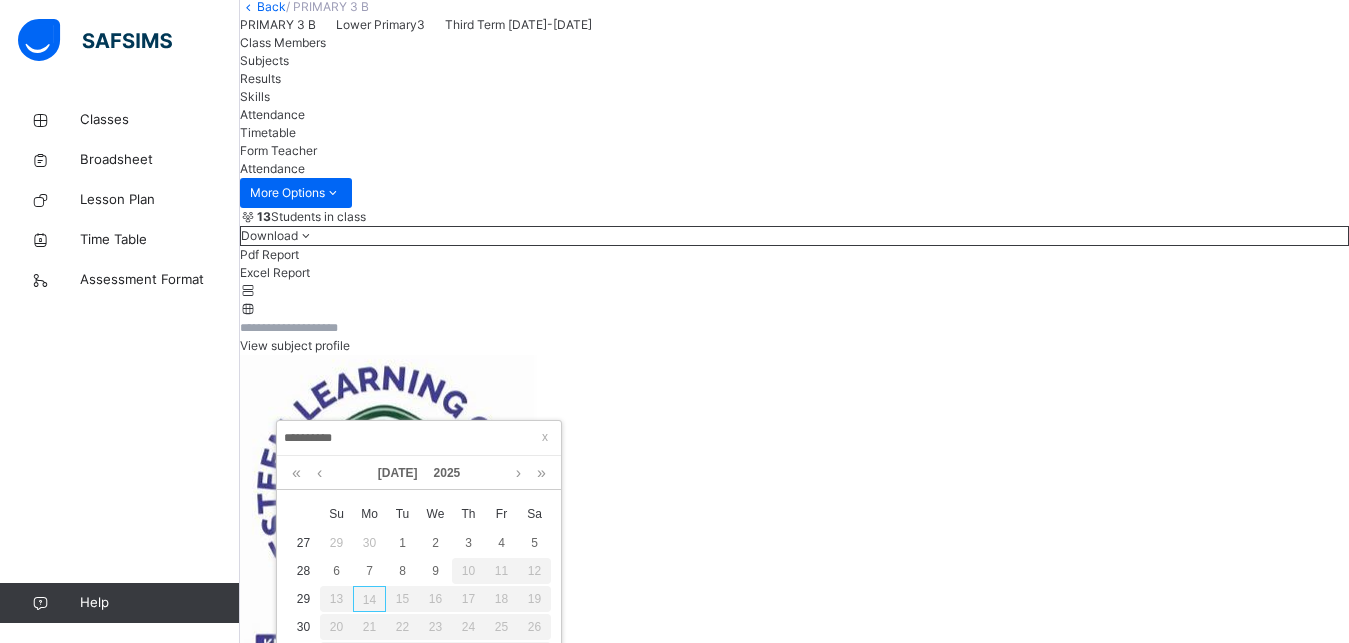 click on "11" at bounding box center [501, 571] 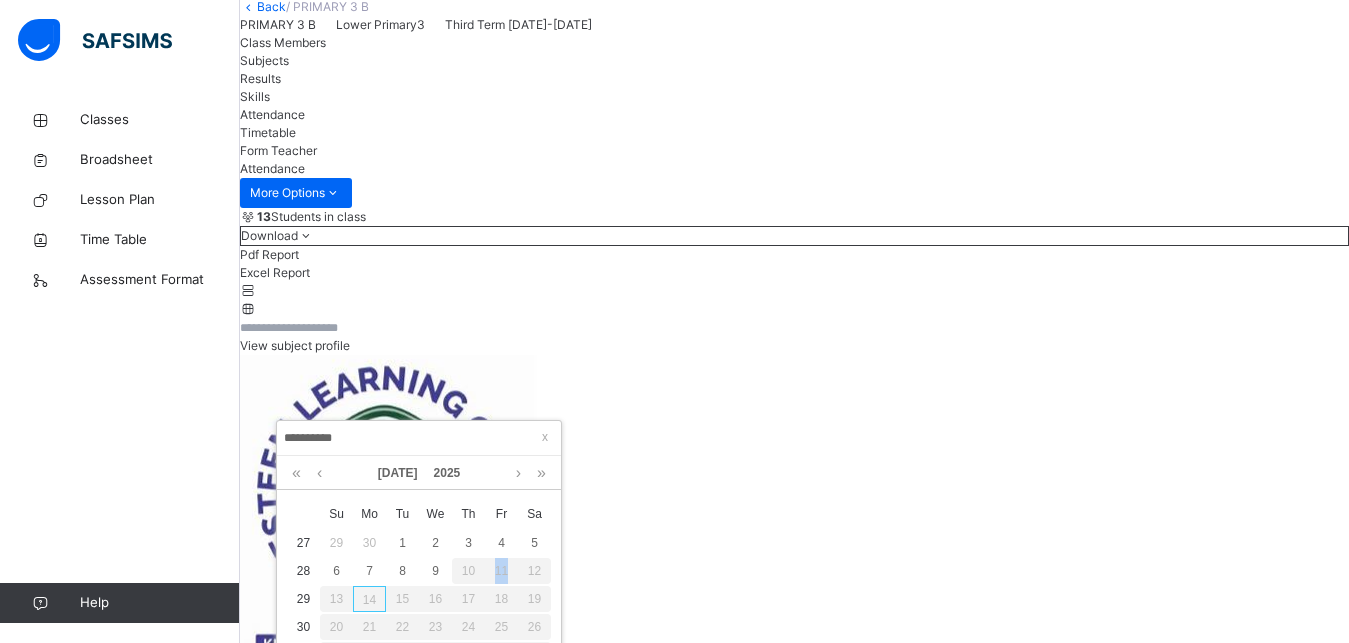 click on "11" at bounding box center (501, 571) 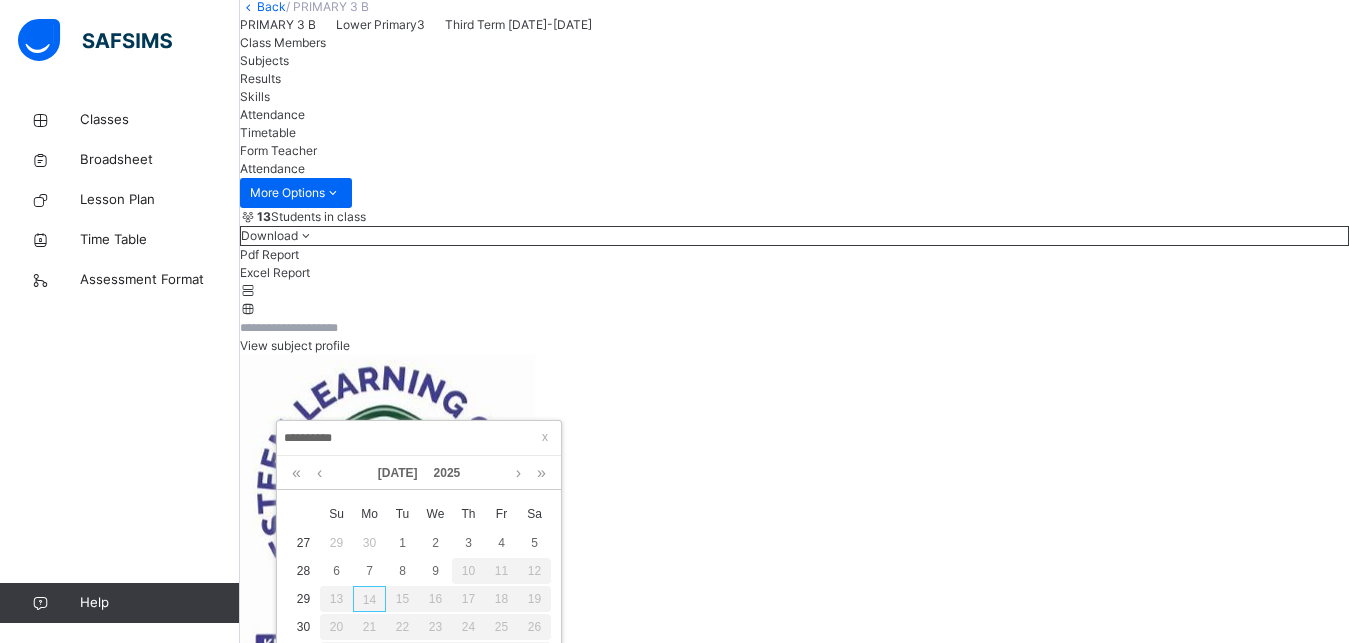 click on "10" at bounding box center [468, 571] 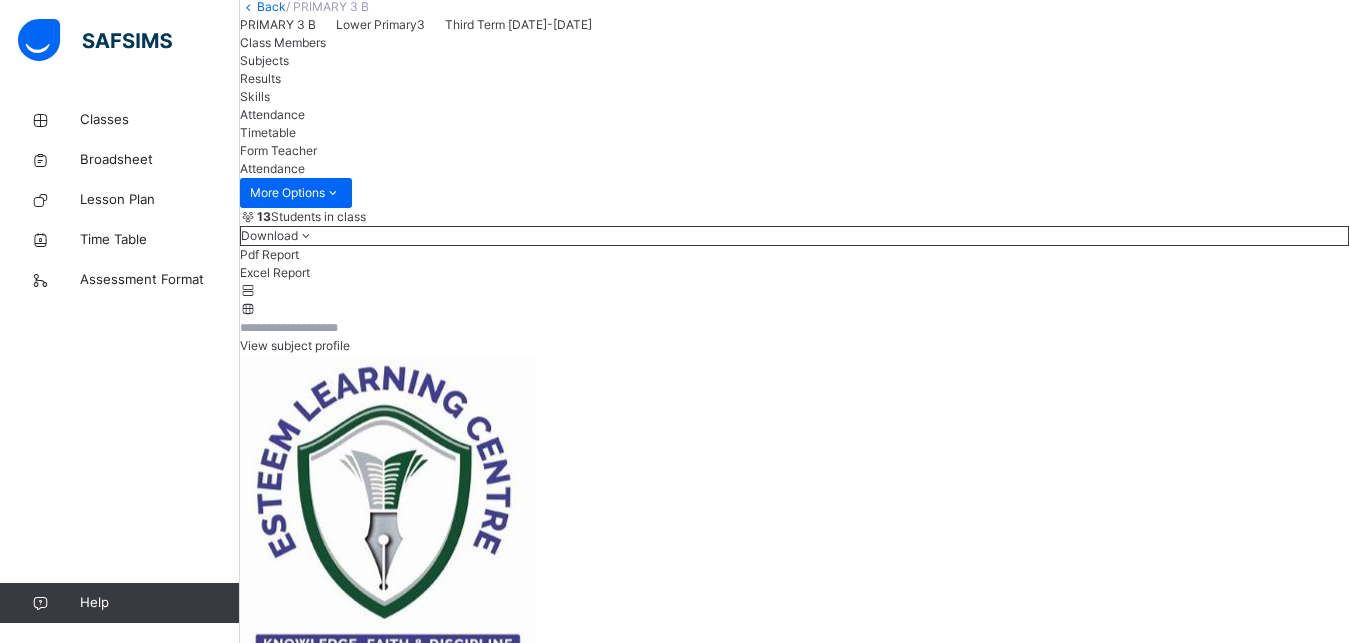 click on "**********" at bounding box center (300, 5587) 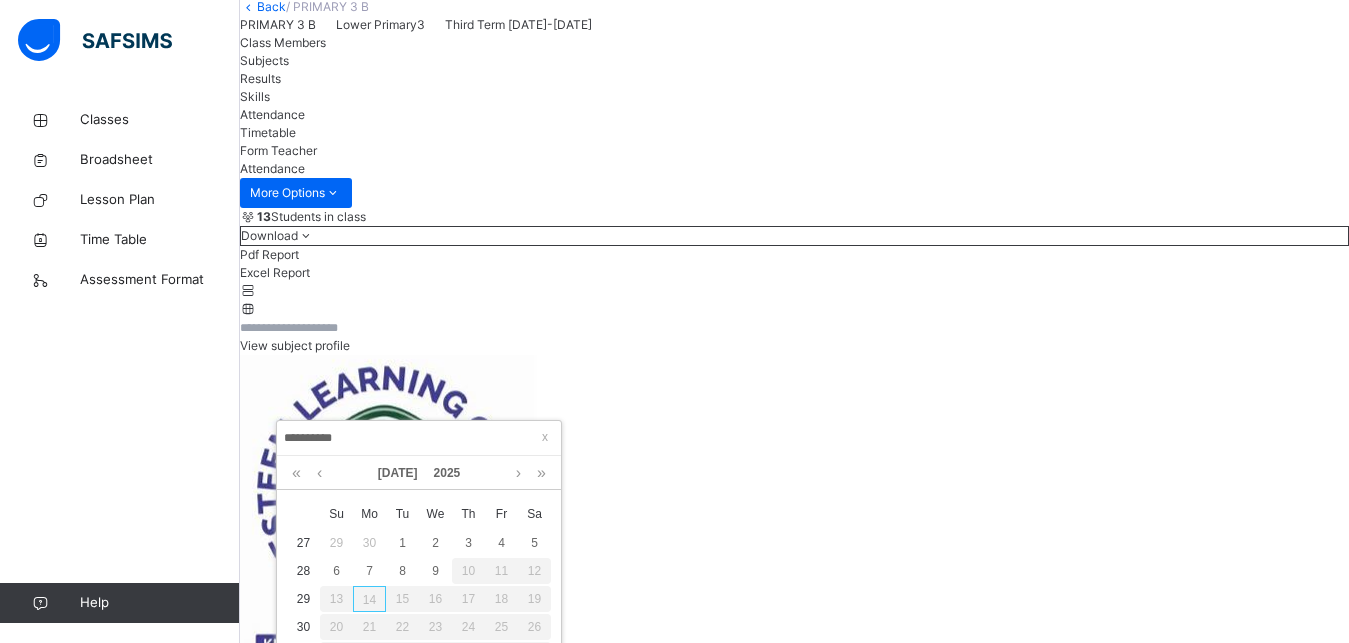 click on "10" at bounding box center [468, 571] 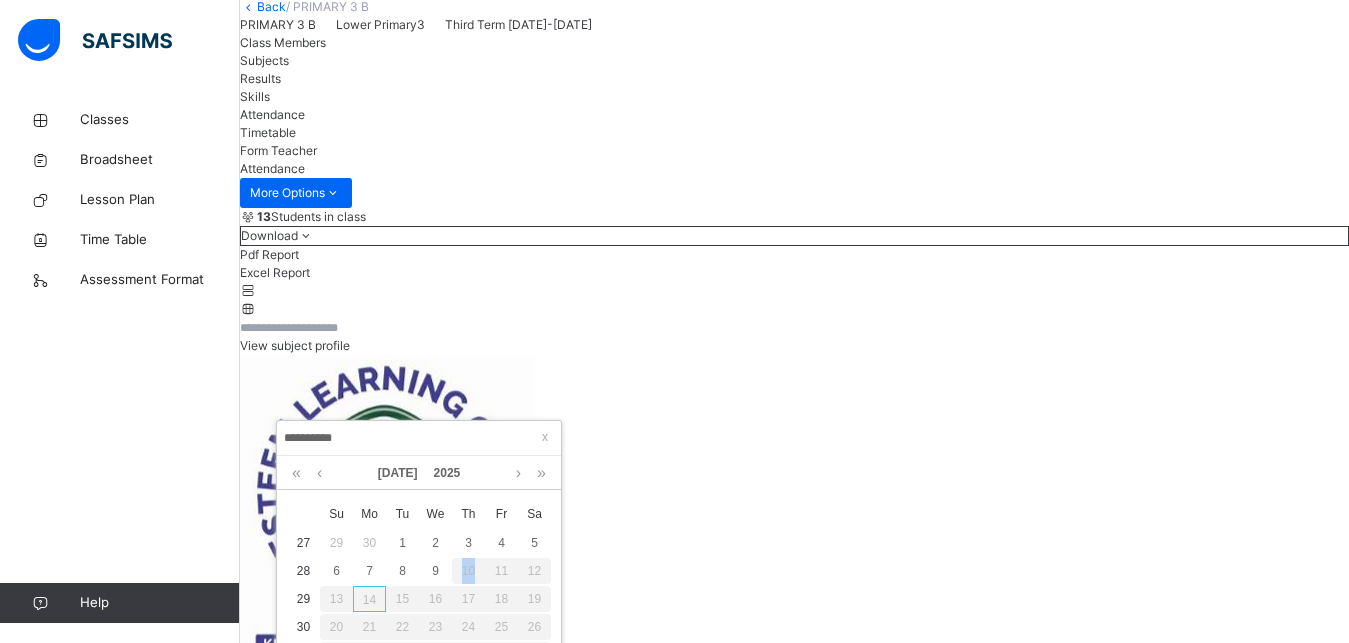 click on "10" at bounding box center [468, 571] 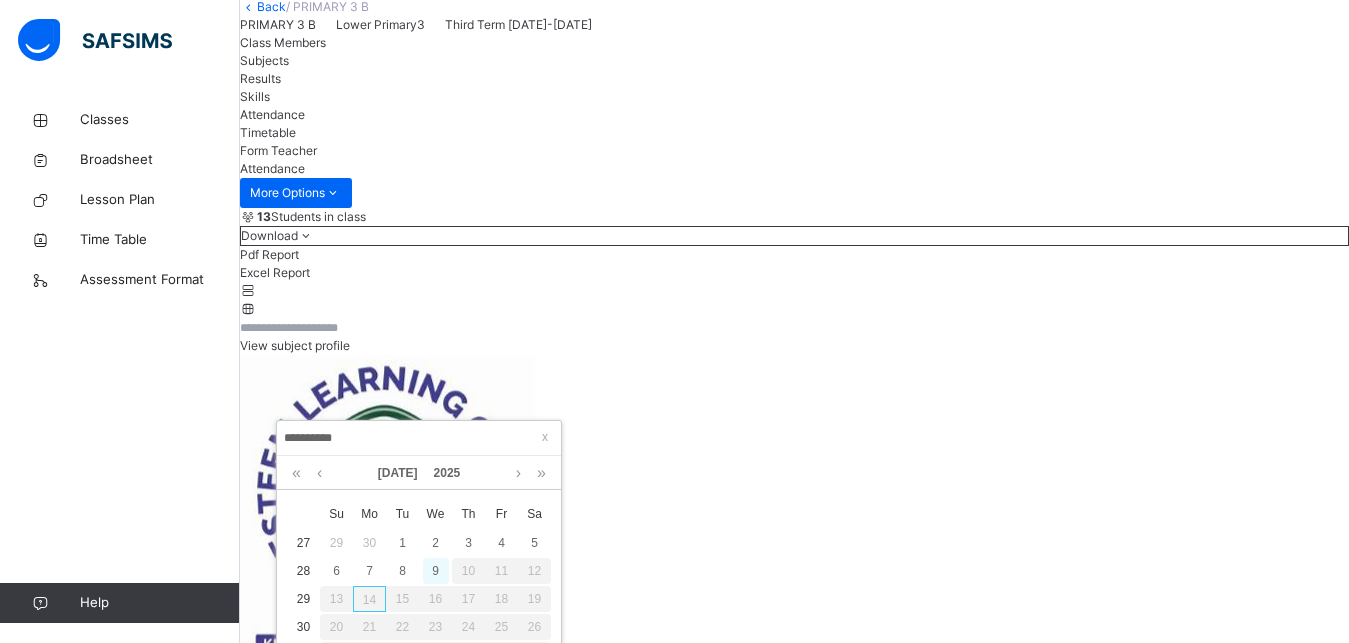 click on "9" at bounding box center [436, 571] 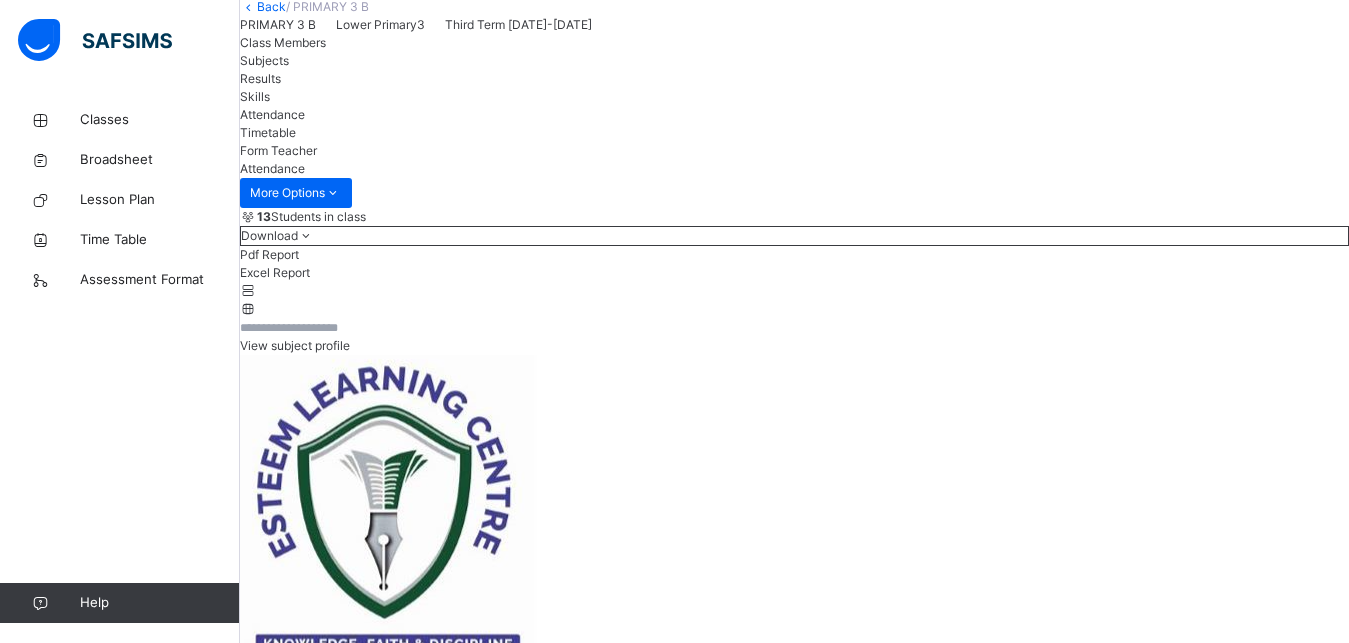 click on "**********" at bounding box center [300, 5587] 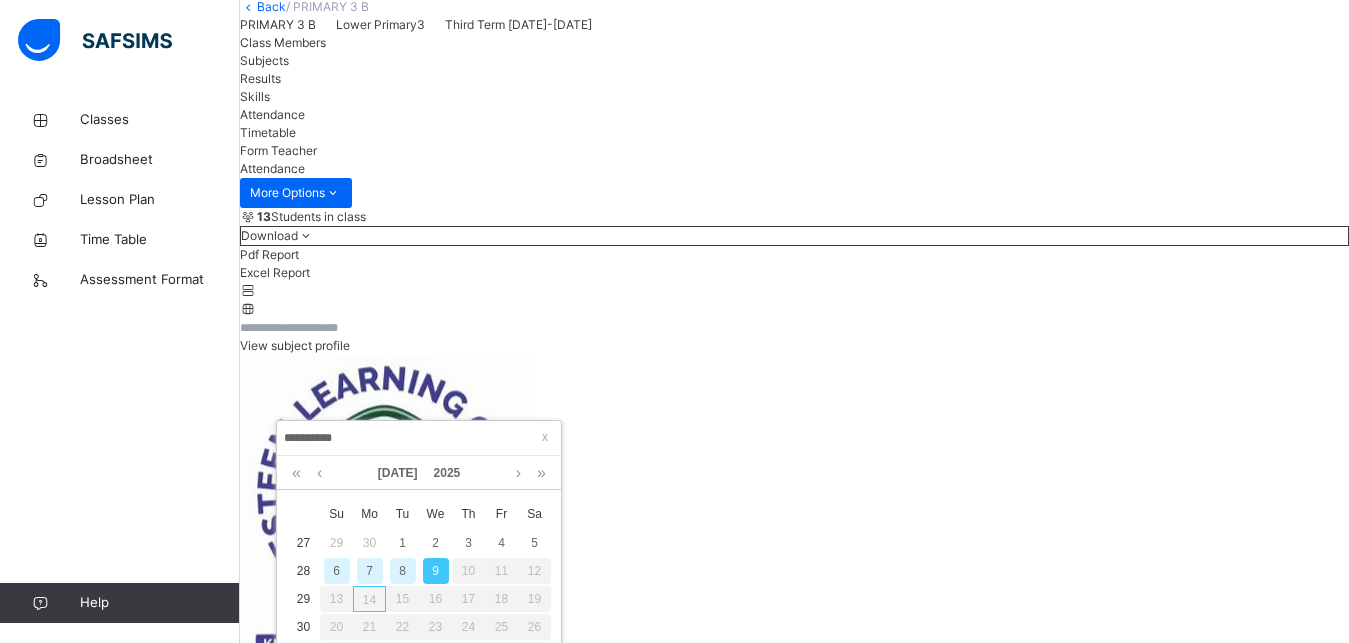 click on "8" at bounding box center (403, 571) 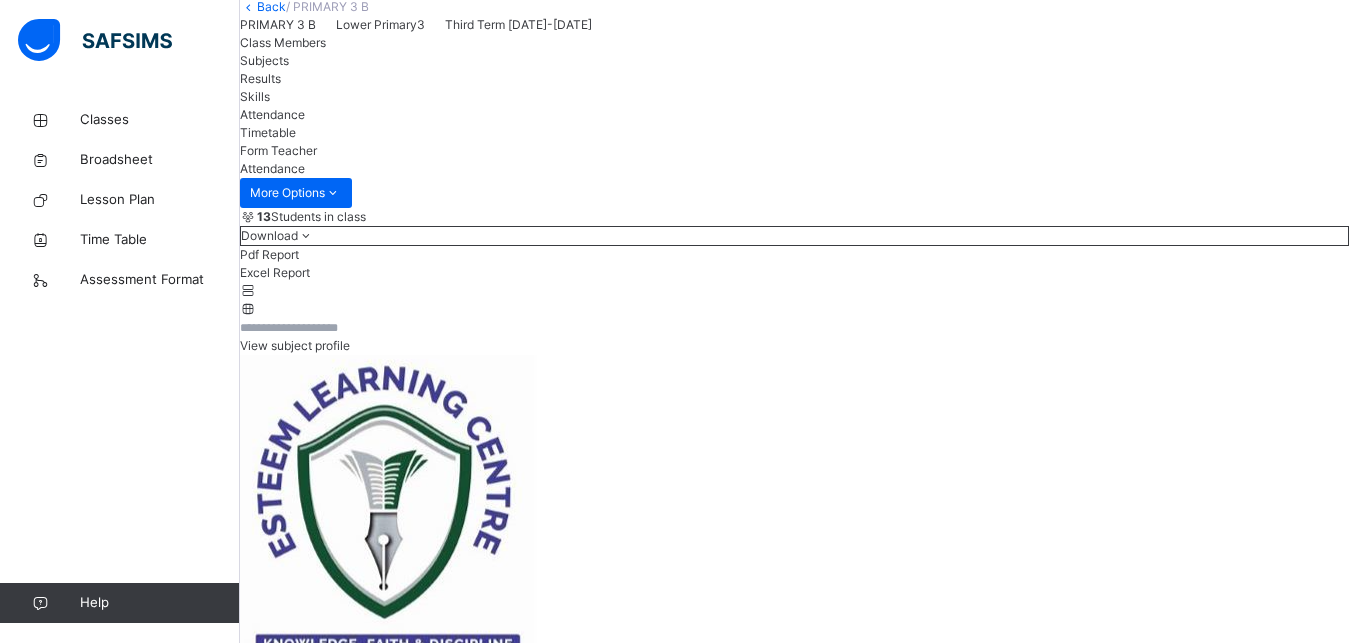 click on "**********" at bounding box center (300, 5587) 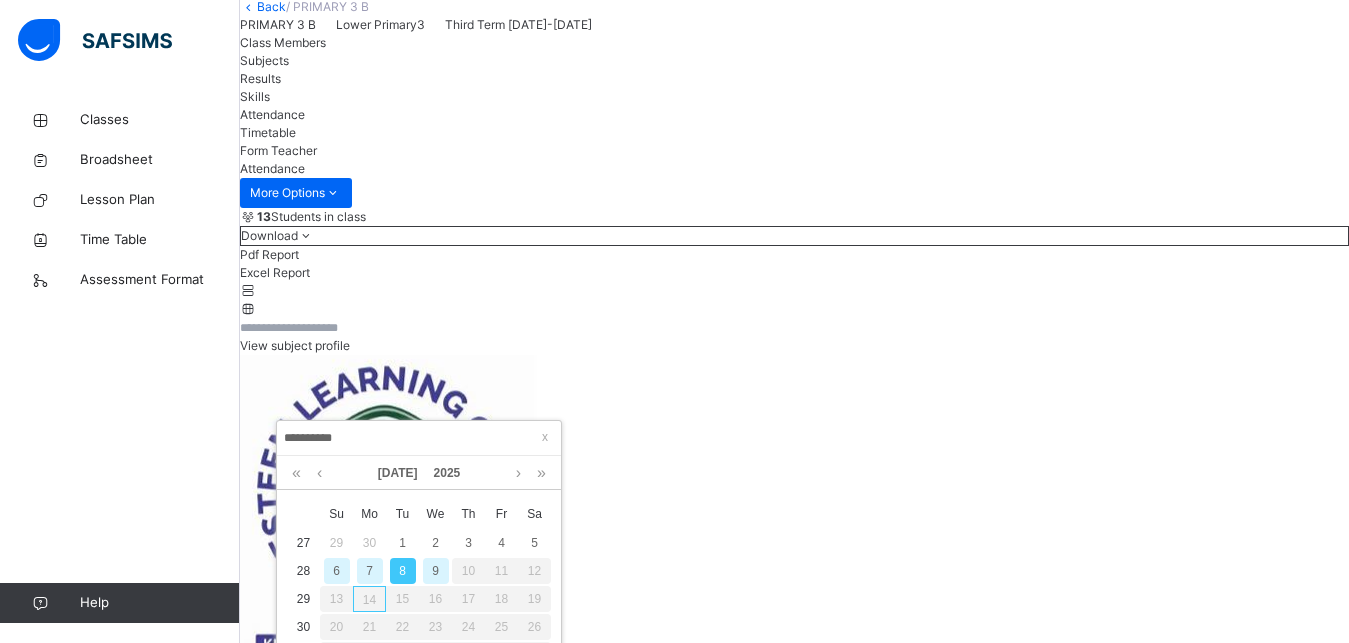 click on "7" at bounding box center (370, 571) 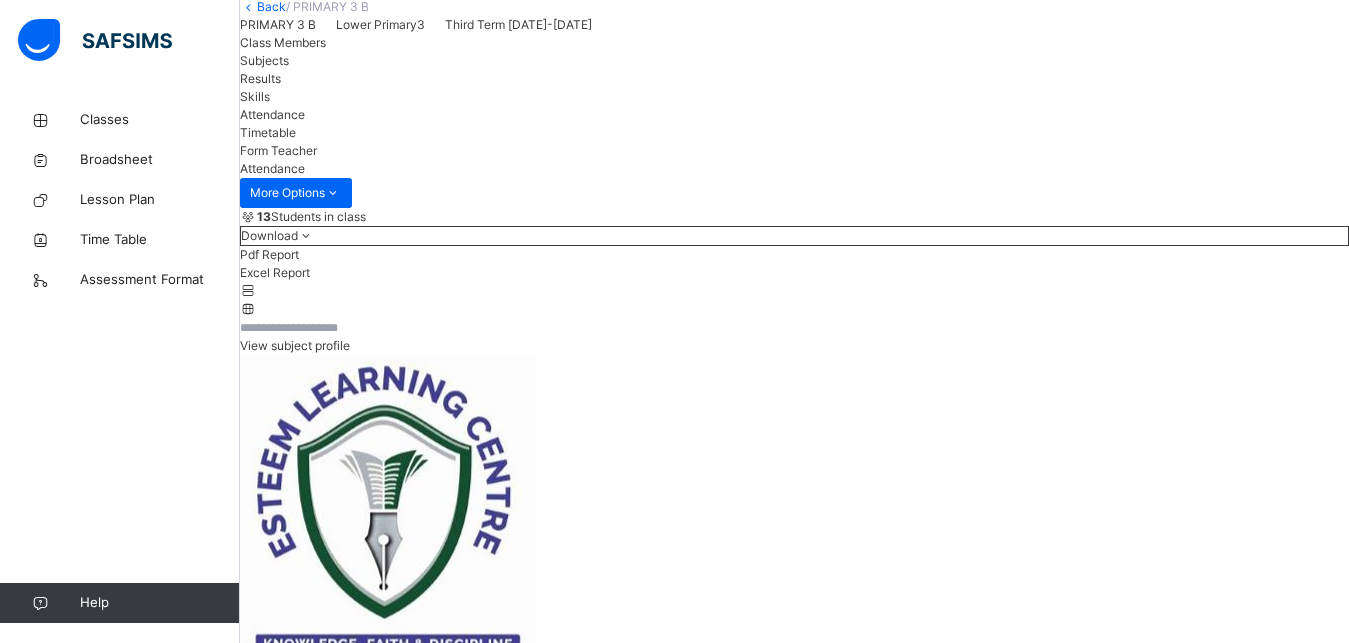 click on "**********" at bounding box center (300, 5587) 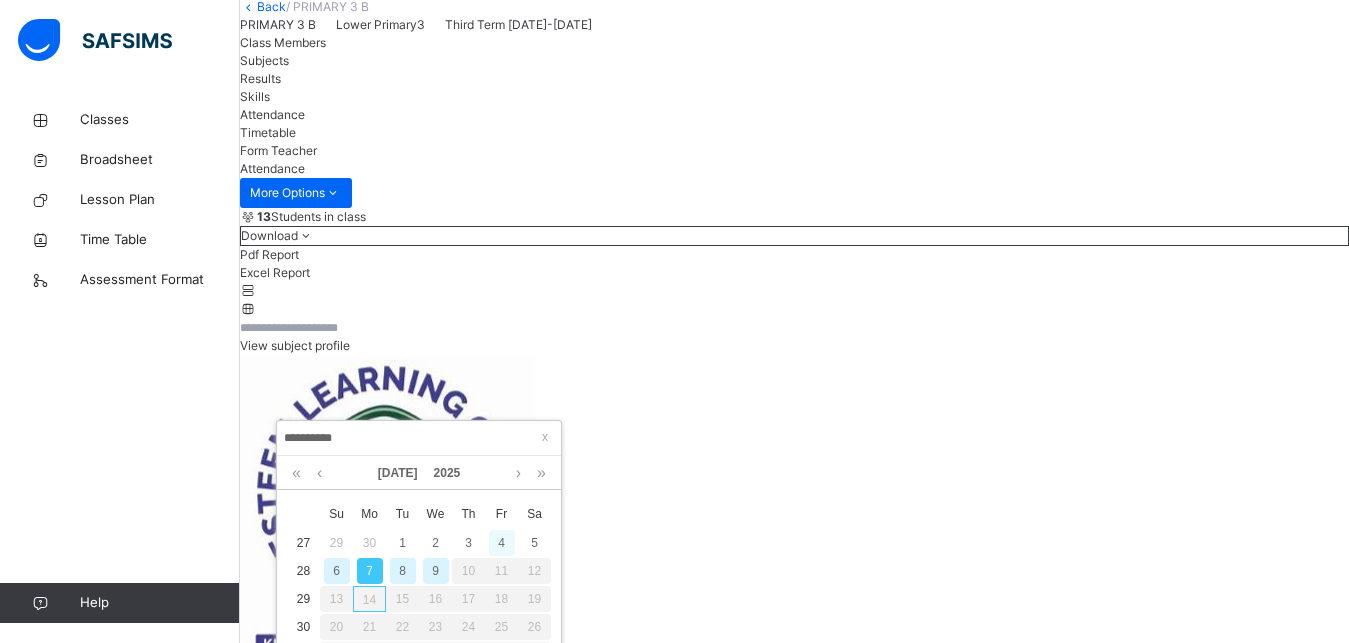 click on "4" at bounding box center (502, 543) 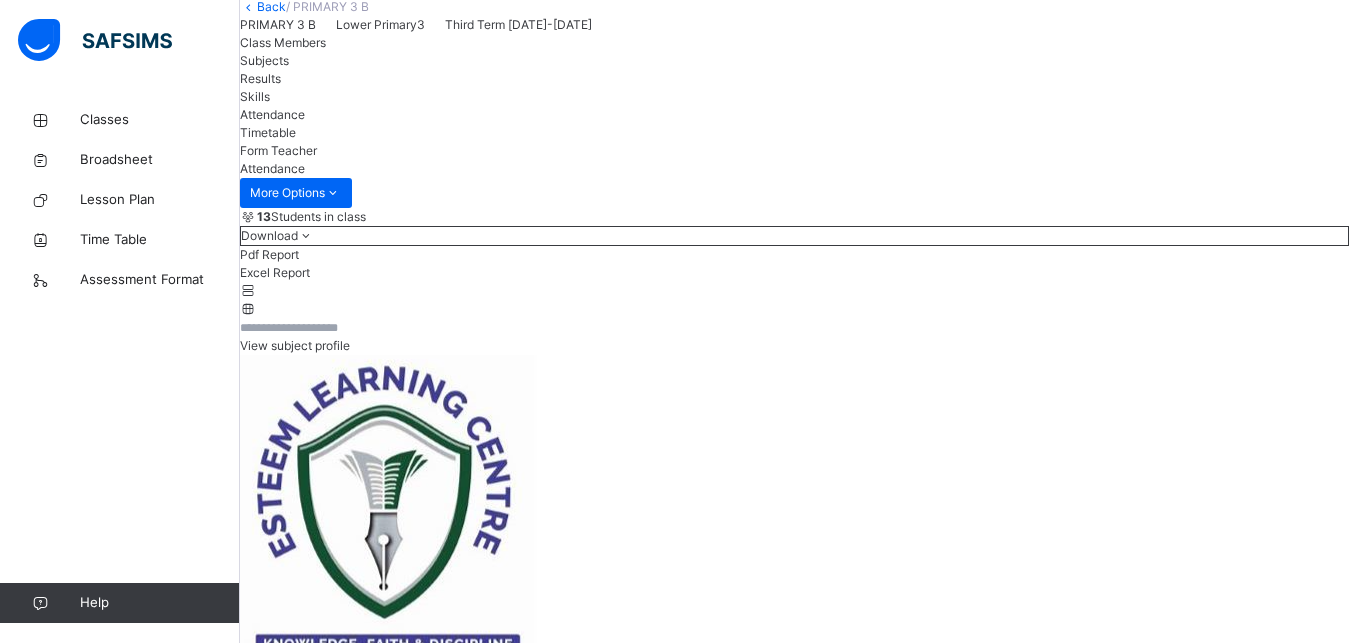 click on "**********" at bounding box center (300, 5587) 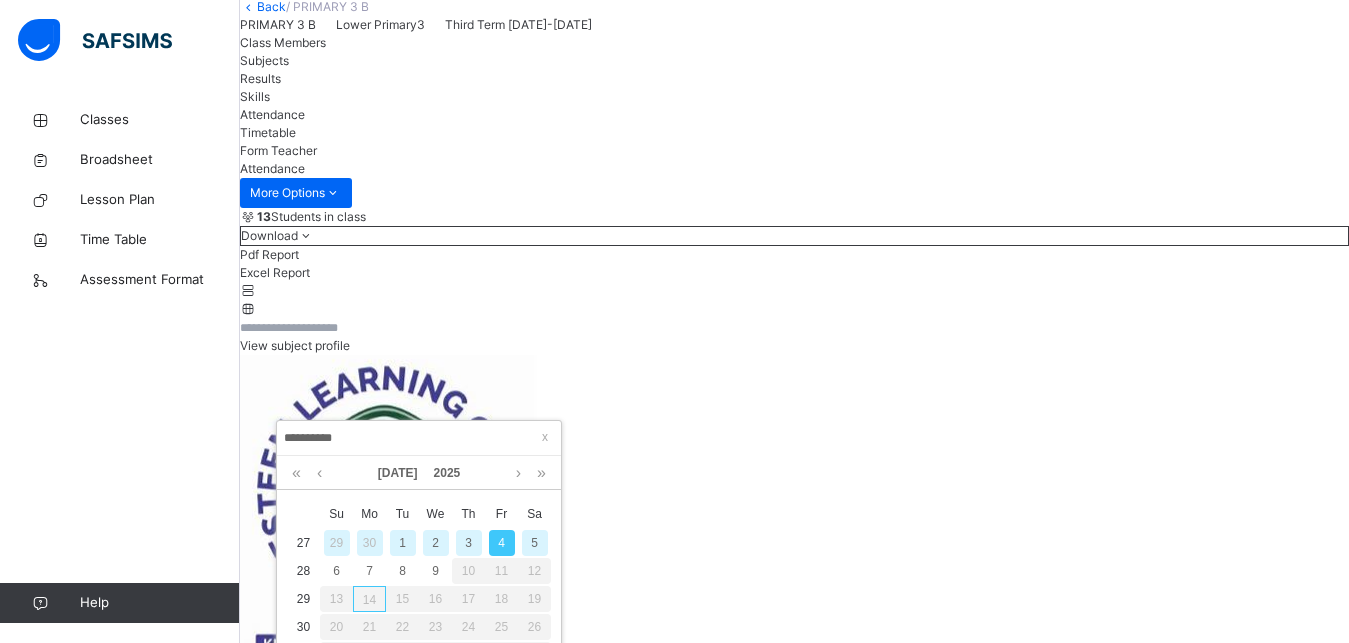 click on "3" at bounding box center (469, 543) 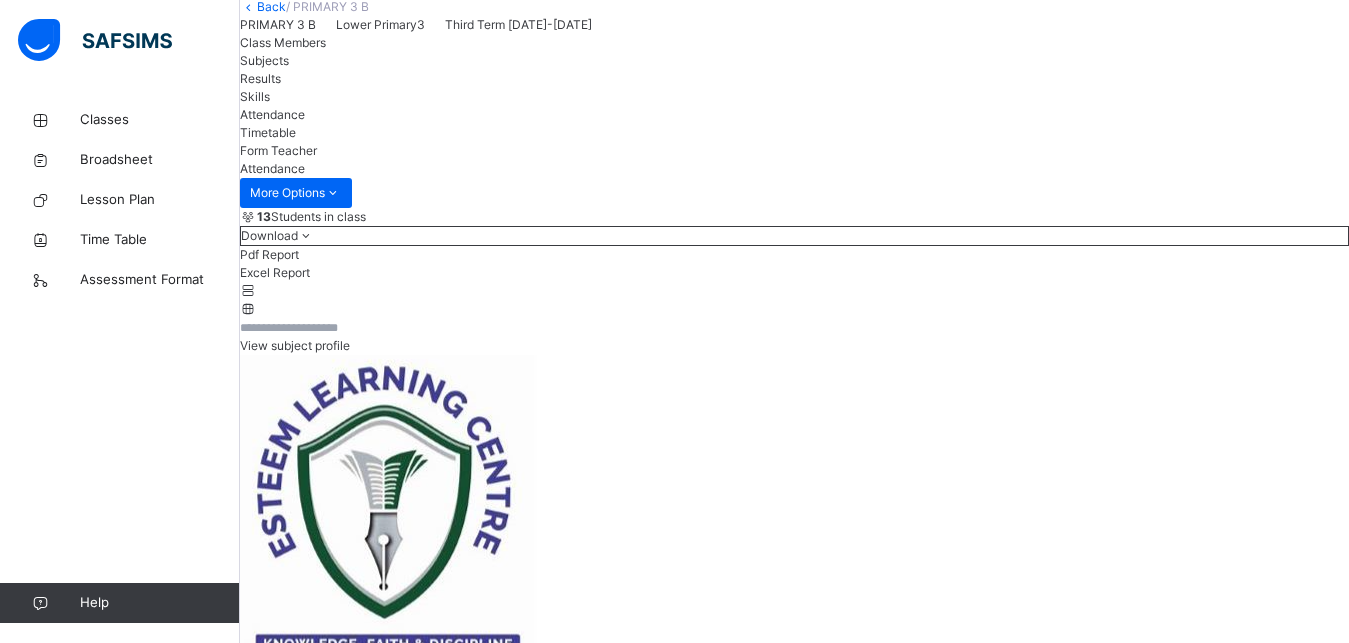 click on "**********" at bounding box center (300, 5587) 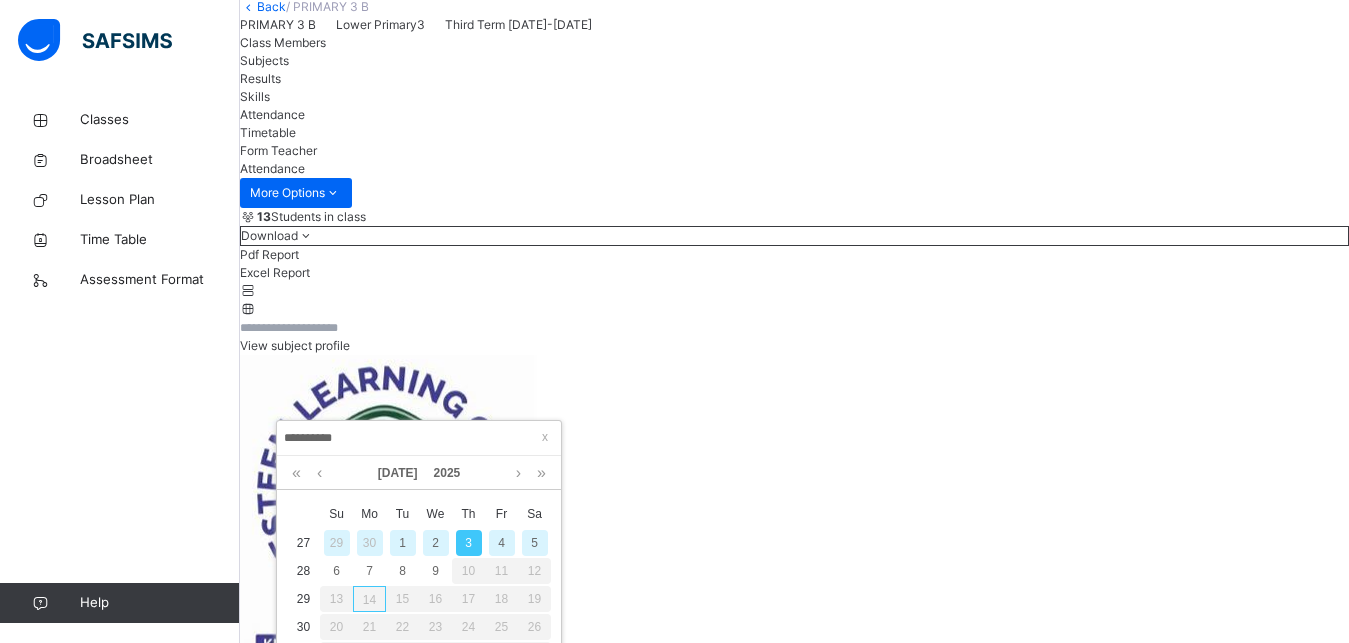 click on "2" at bounding box center [436, 543] 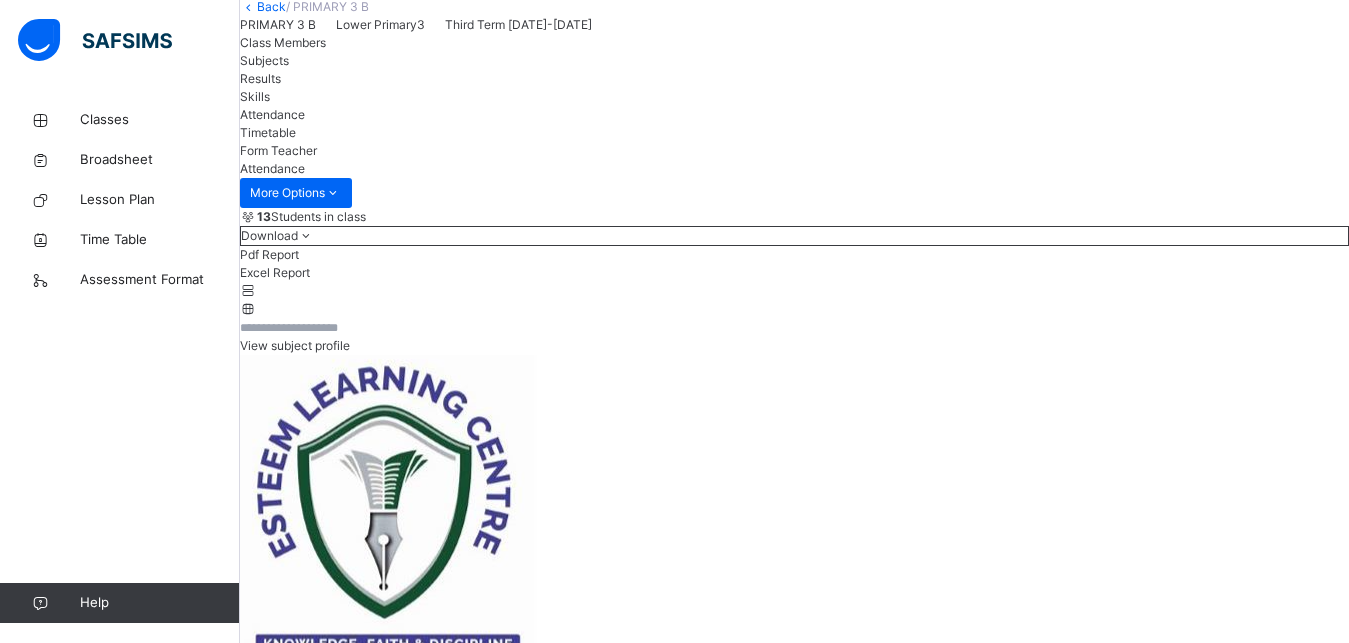 click on "**********" at bounding box center [300, 5587] 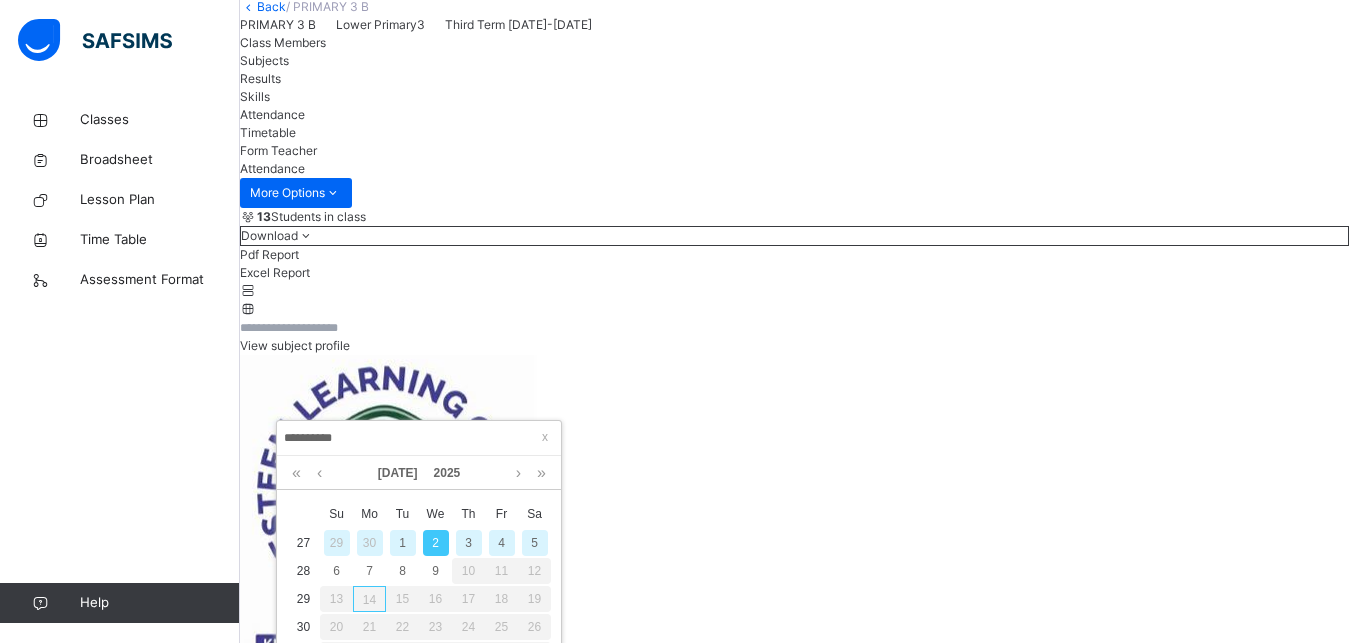 click on "1" at bounding box center (403, 543) 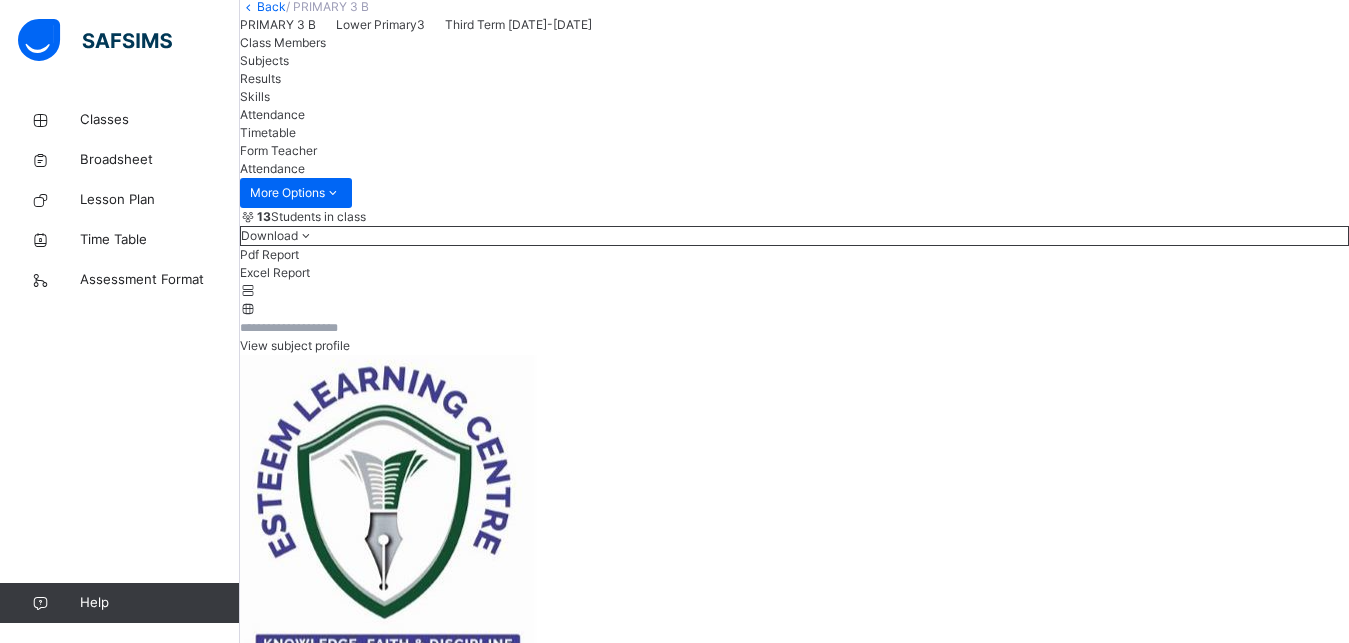 click on "**********" at bounding box center (300, 5587) 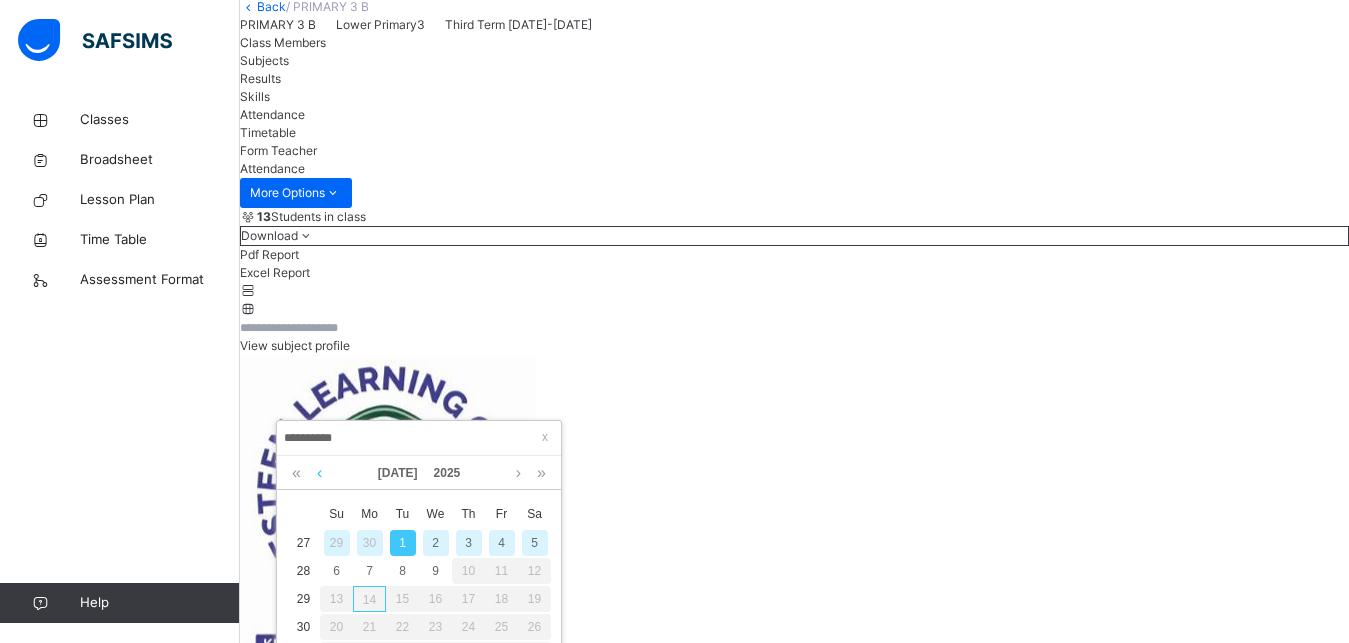 click at bounding box center (319, 473) 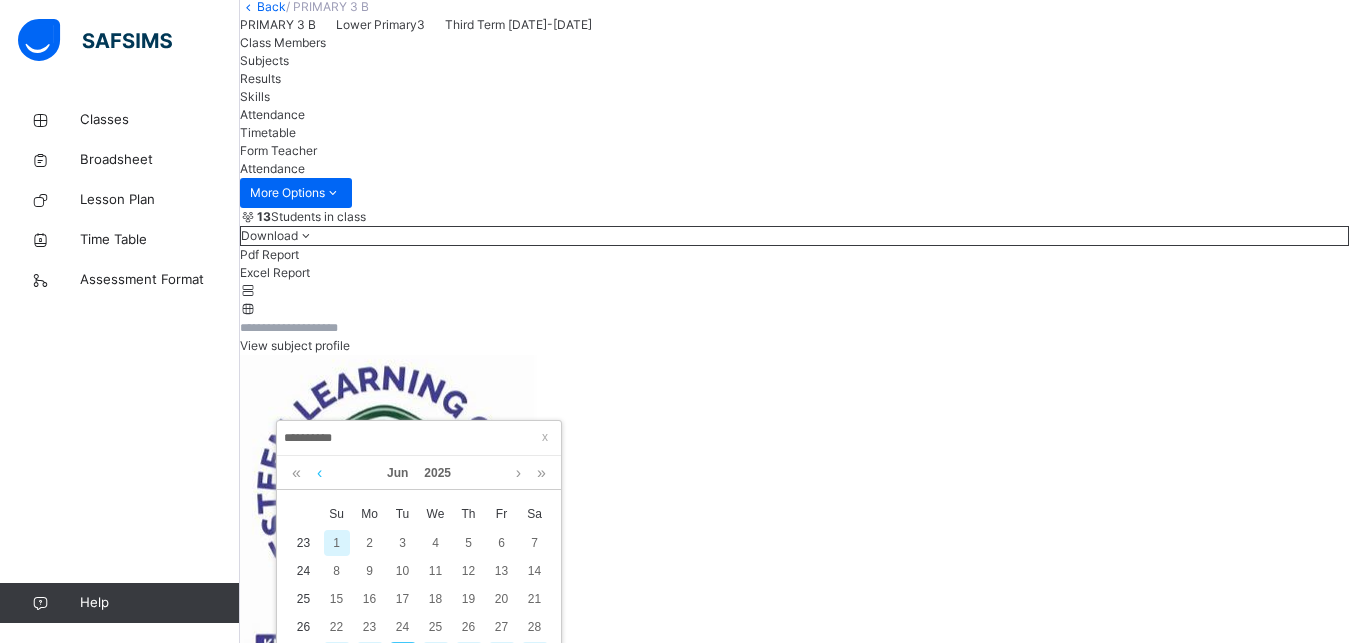 click at bounding box center [319, 473] 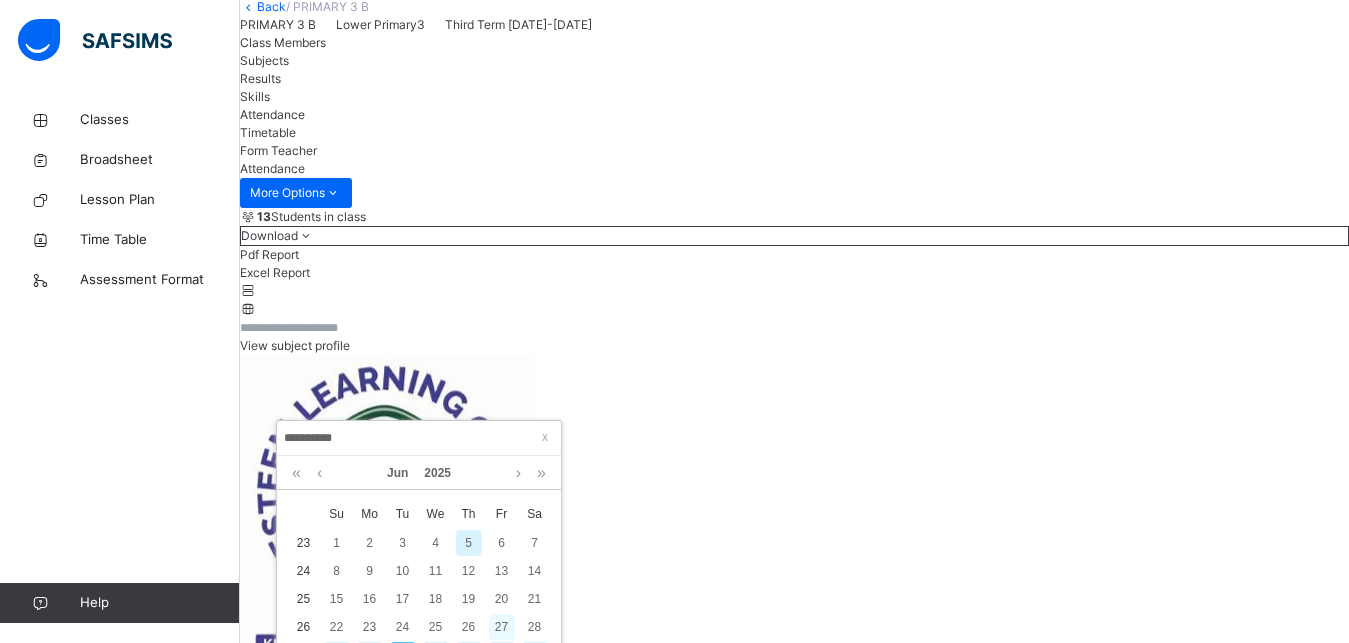 click on "27" at bounding box center [502, 627] 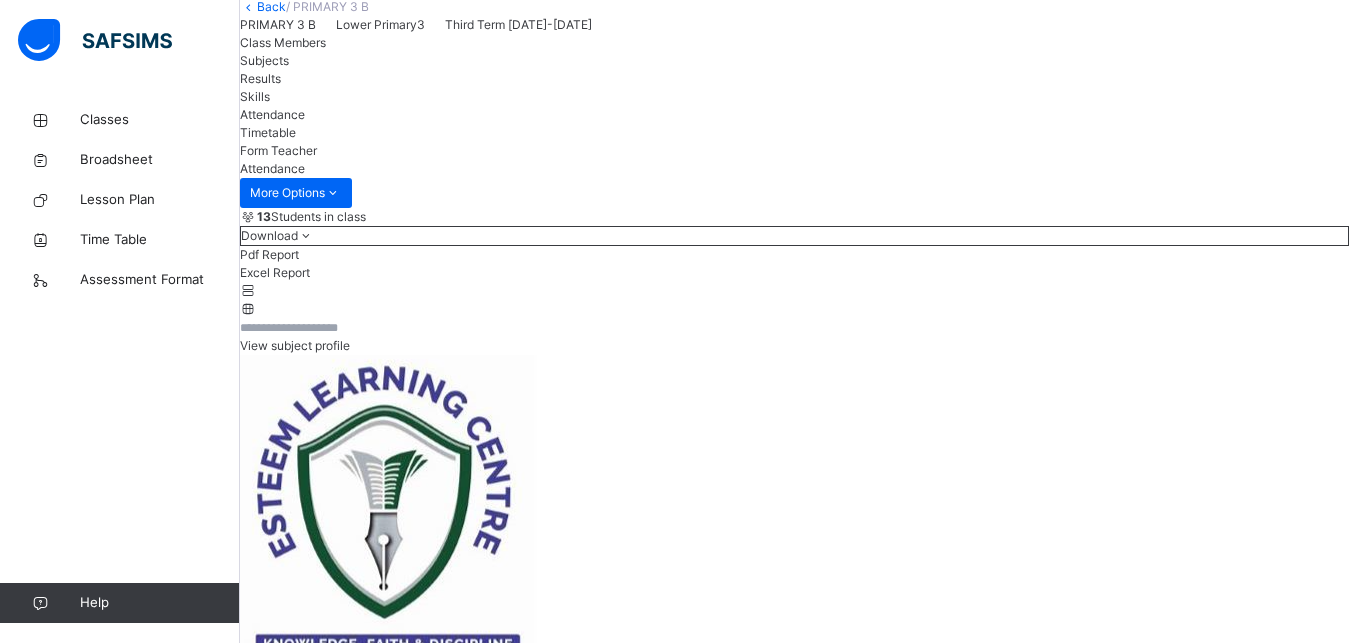 click on "**********" at bounding box center [300, 5587] 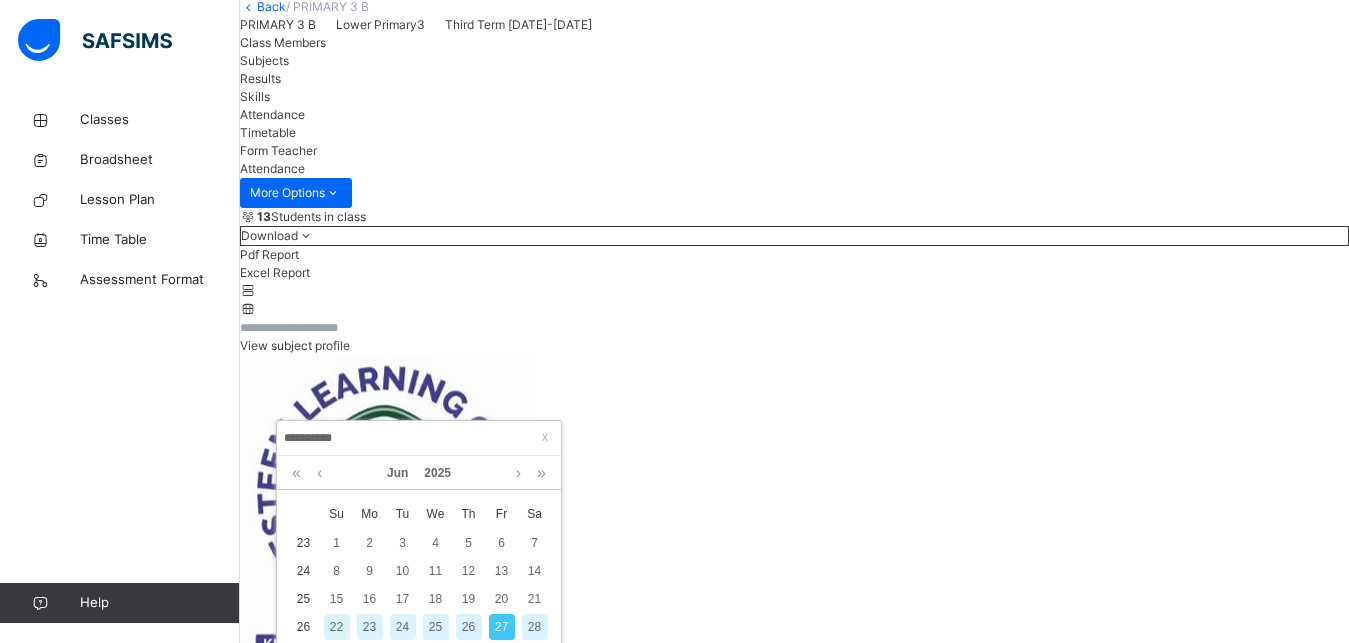 click on "26" at bounding box center [469, 627] 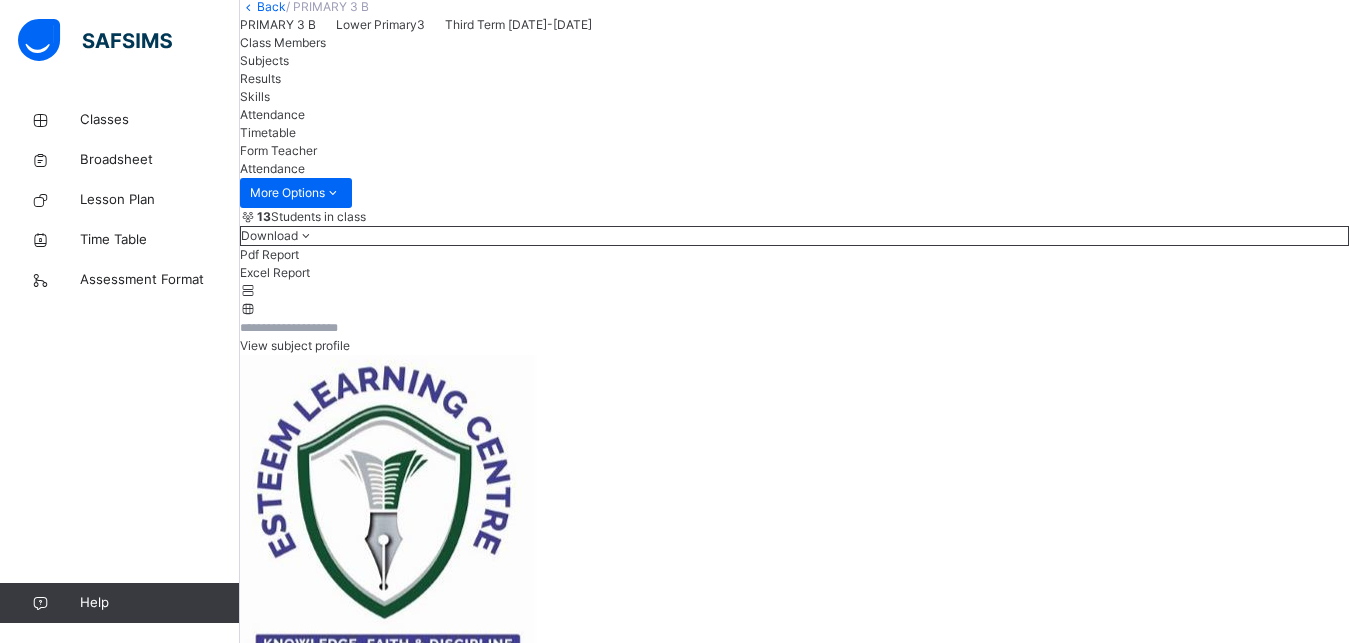 click on "**********" at bounding box center [300, 5587] 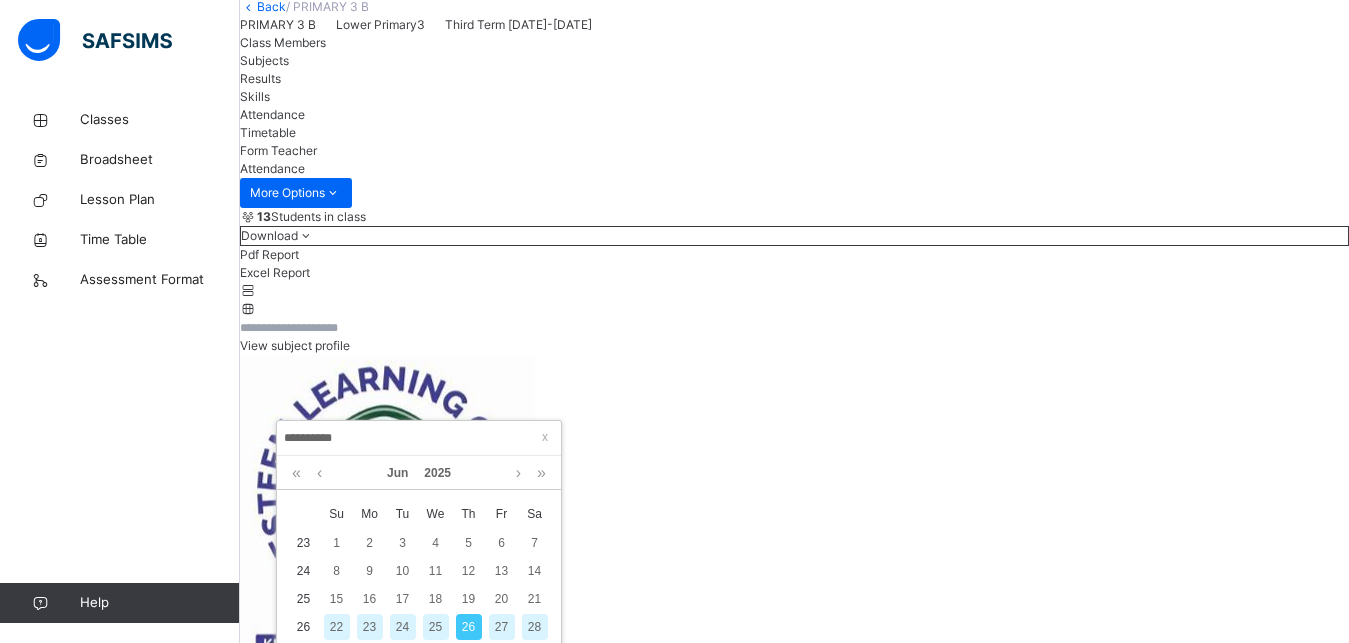click on "25" at bounding box center (436, 627) 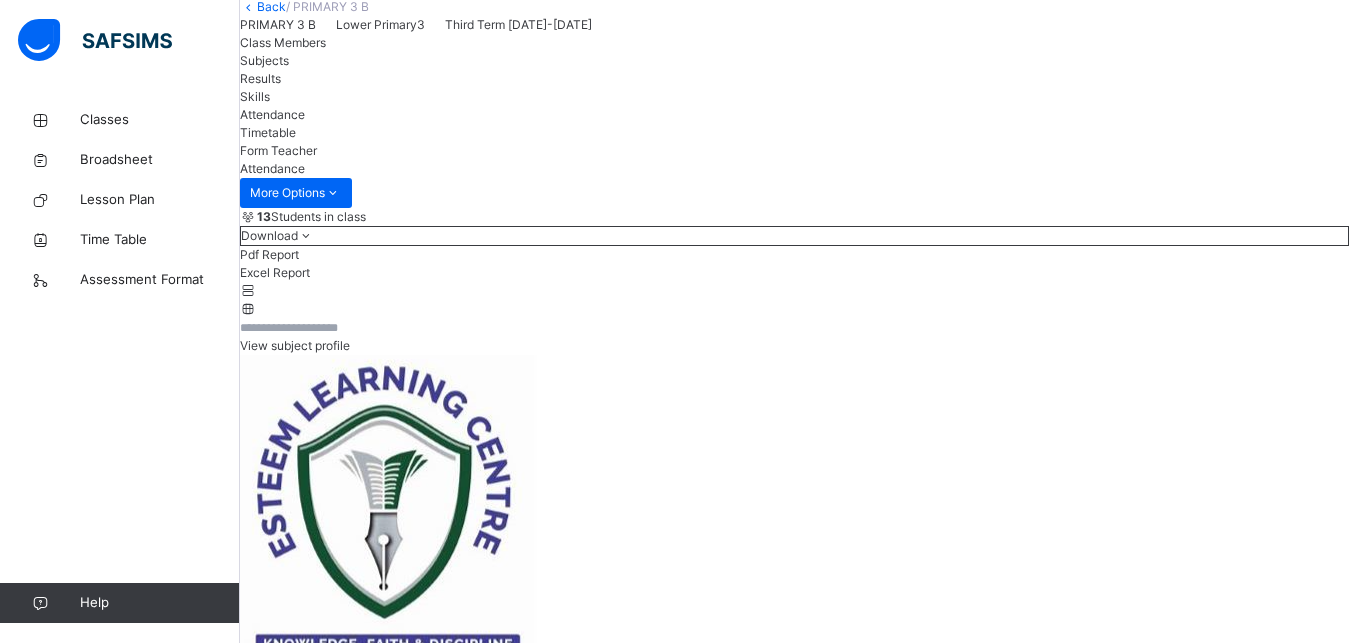 click on "**********" at bounding box center [300, 5587] 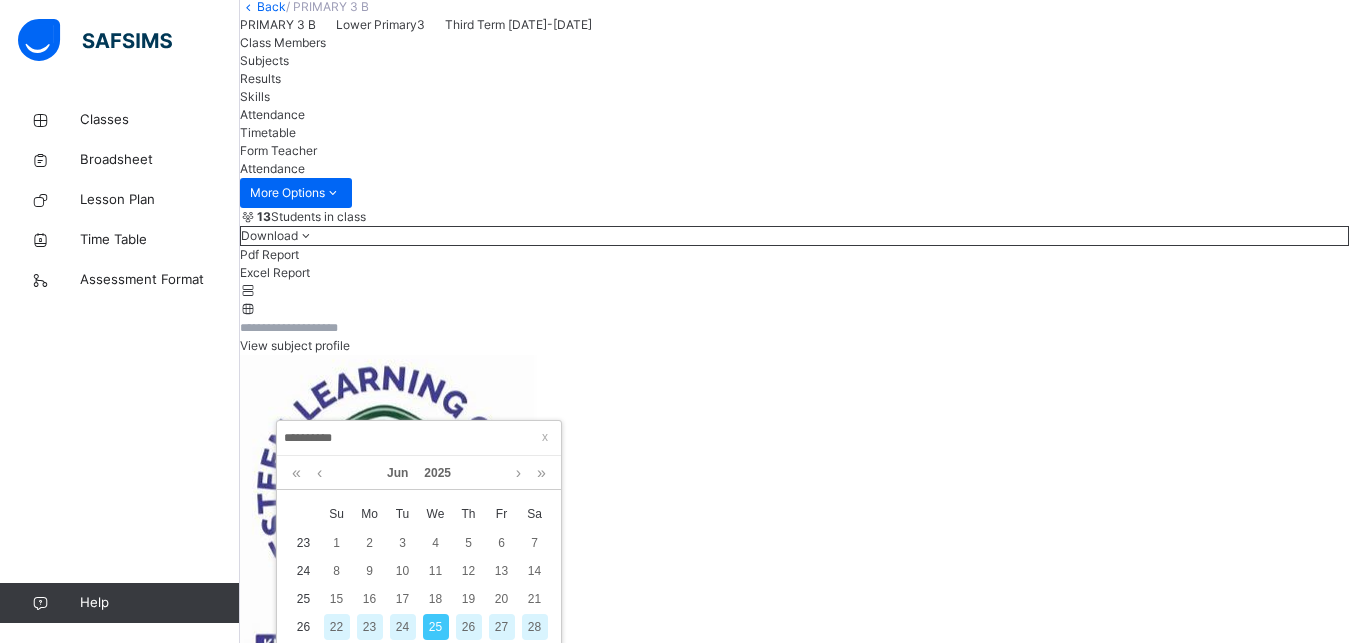 click on "24" at bounding box center [403, 627] 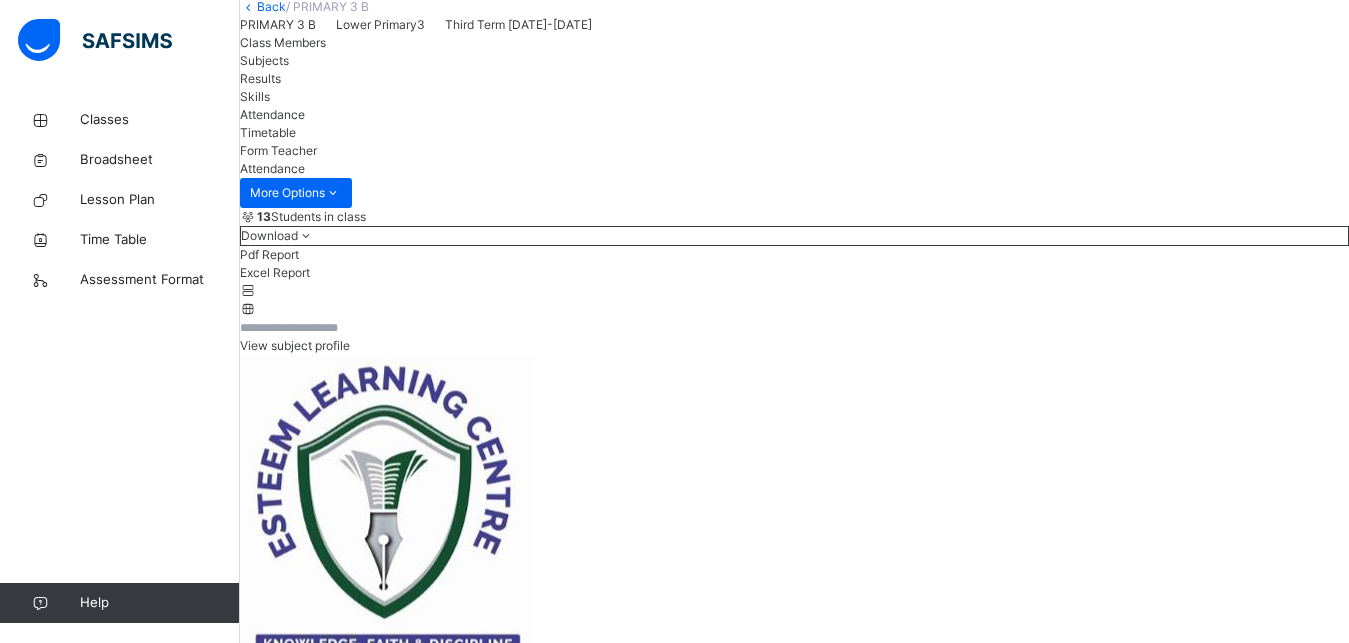 click on "**********" at bounding box center (300, 5587) 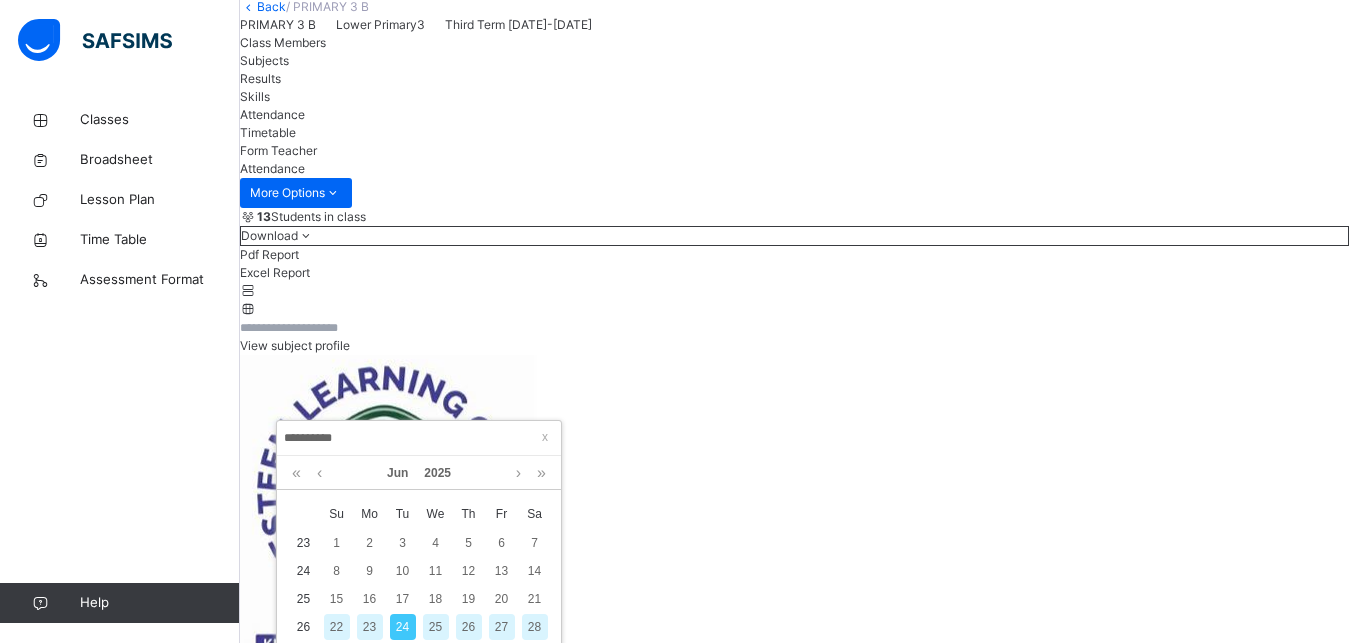 click on "23" at bounding box center [370, 627] 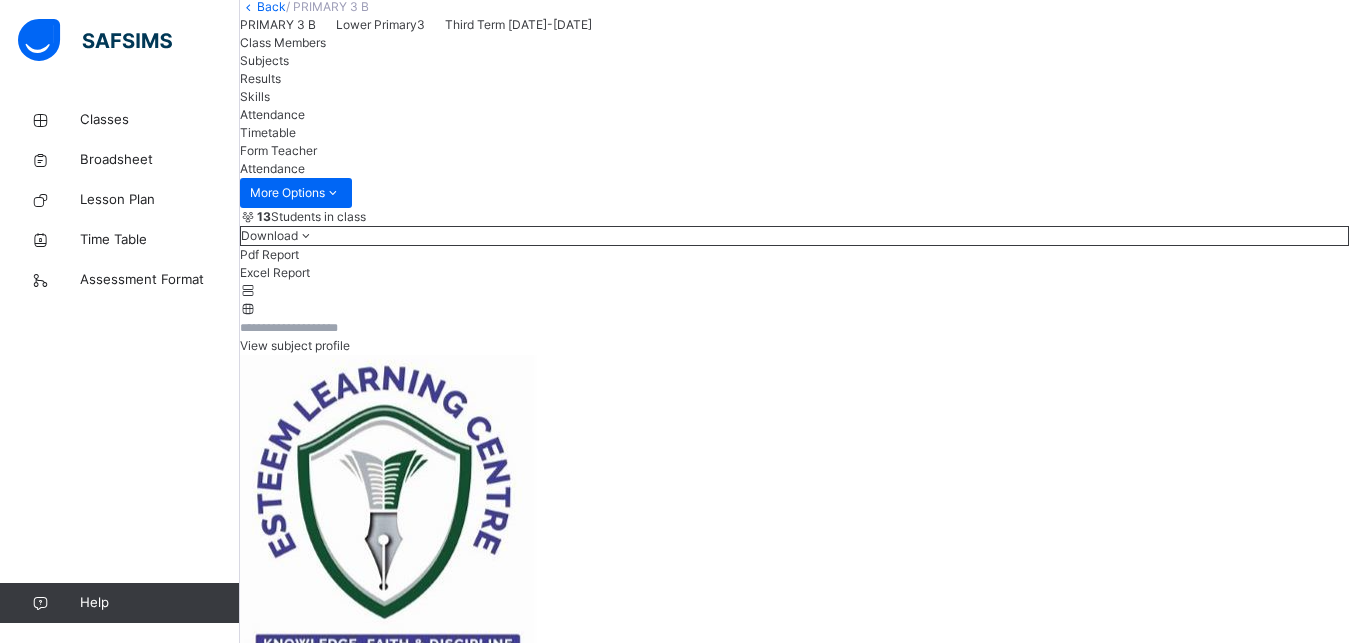 click on "**********" at bounding box center [300, 5587] 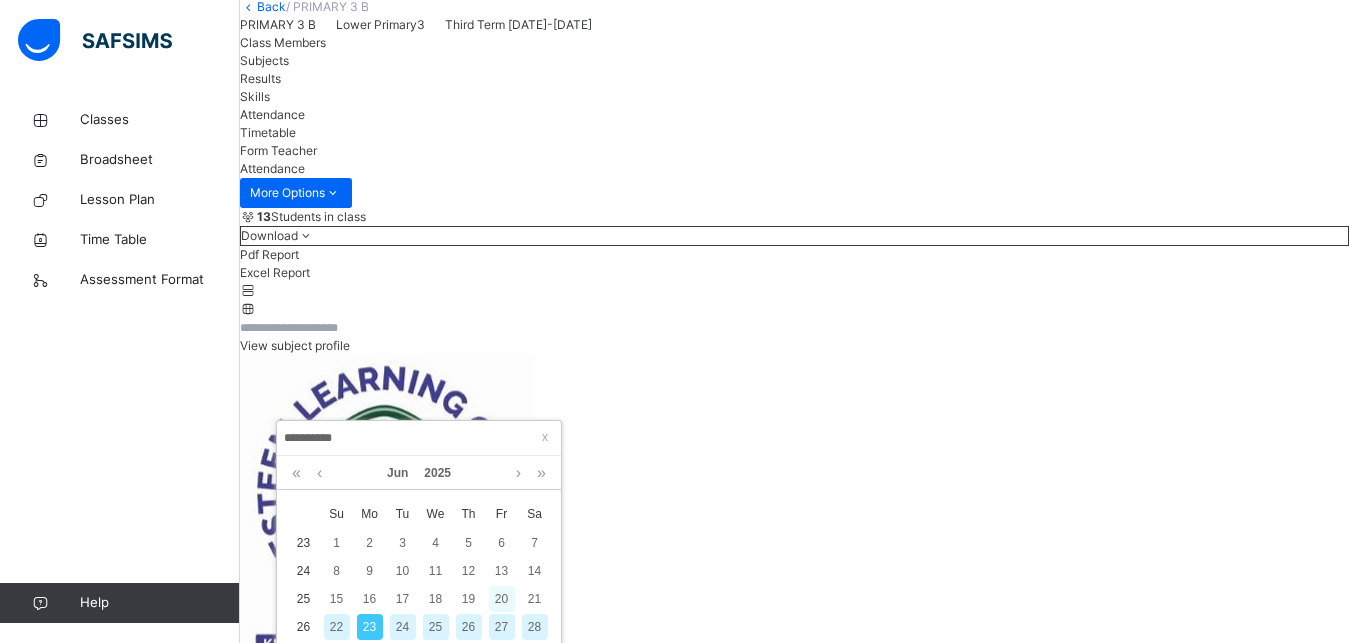 click on "20" at bounding box center [502, 599] 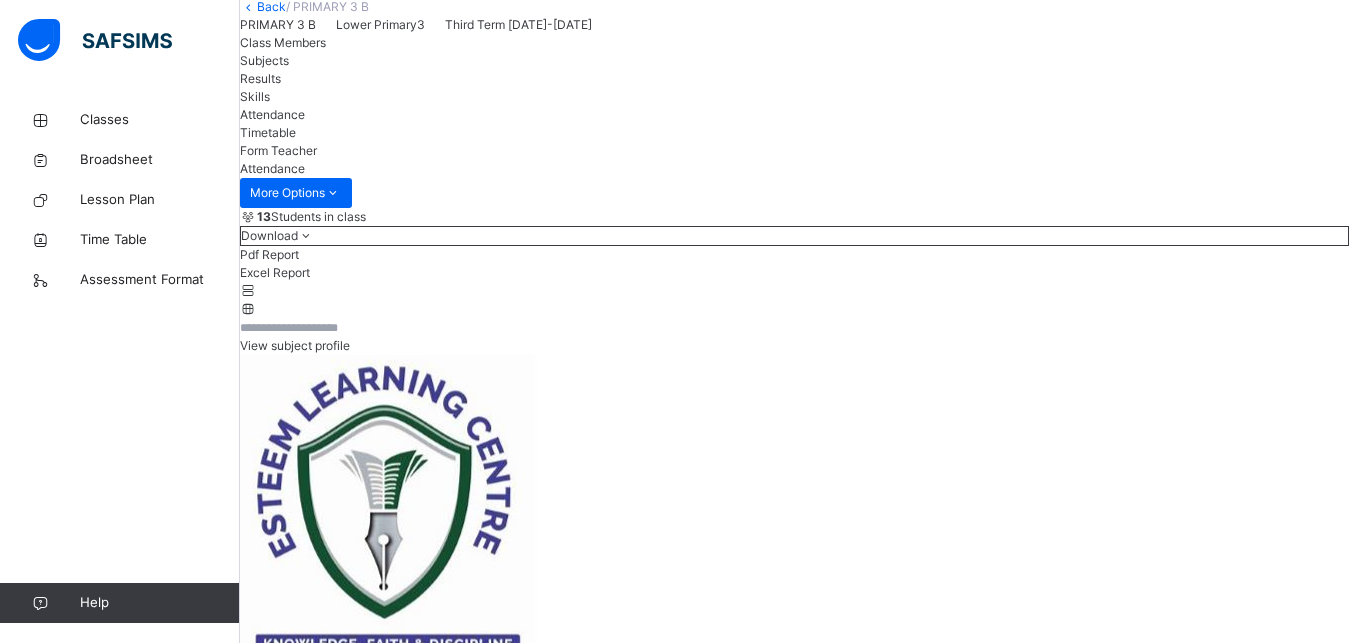 click on "Take Attendance" at bounding box center [288, 5513] 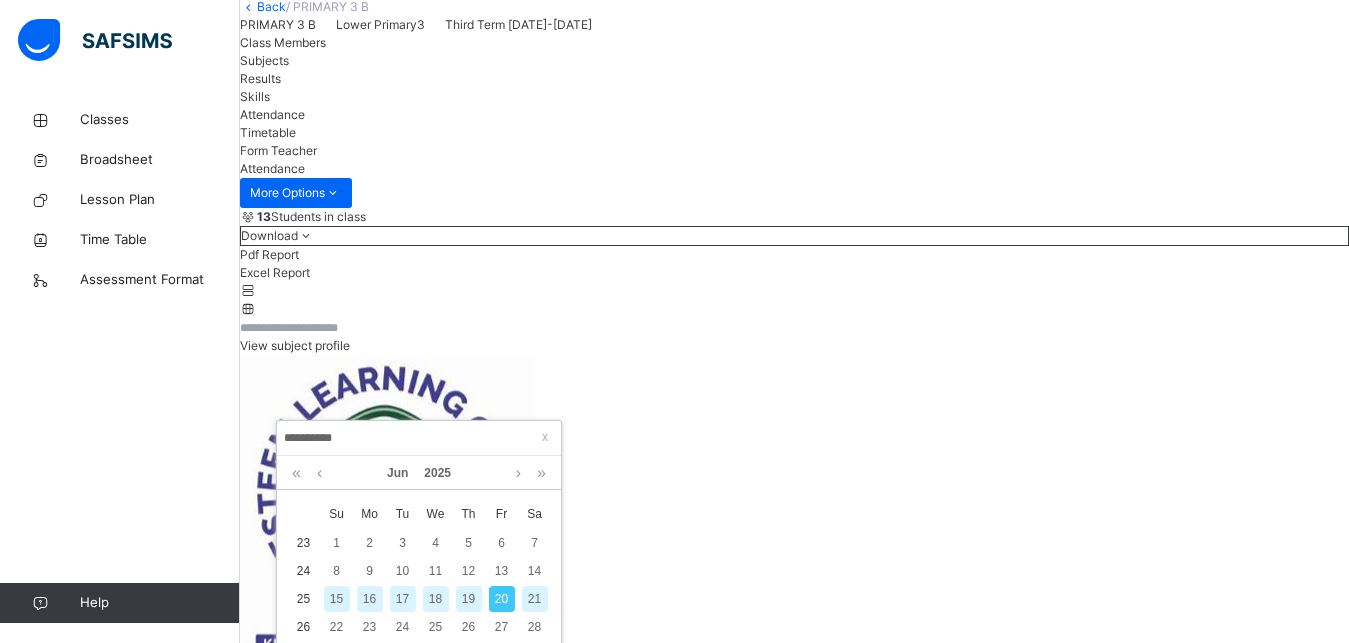 click on "19" at bounding box center (469, 599) 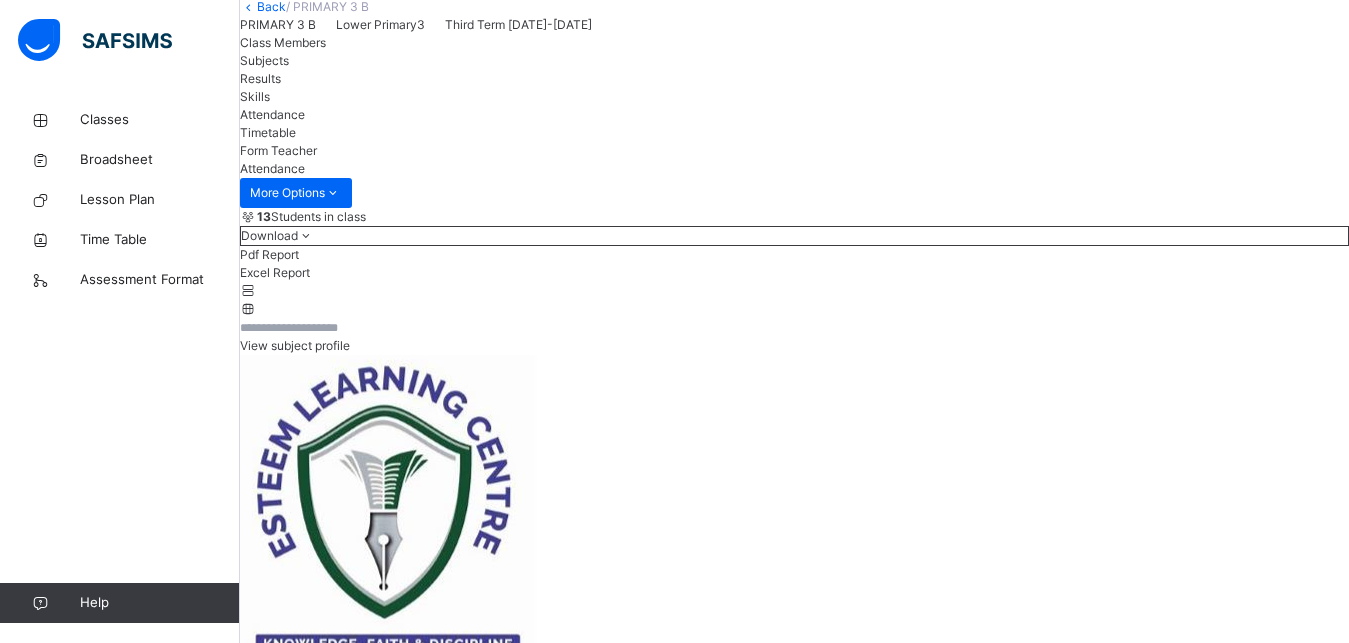 click on "**********" at bounding box center (300, 5587) 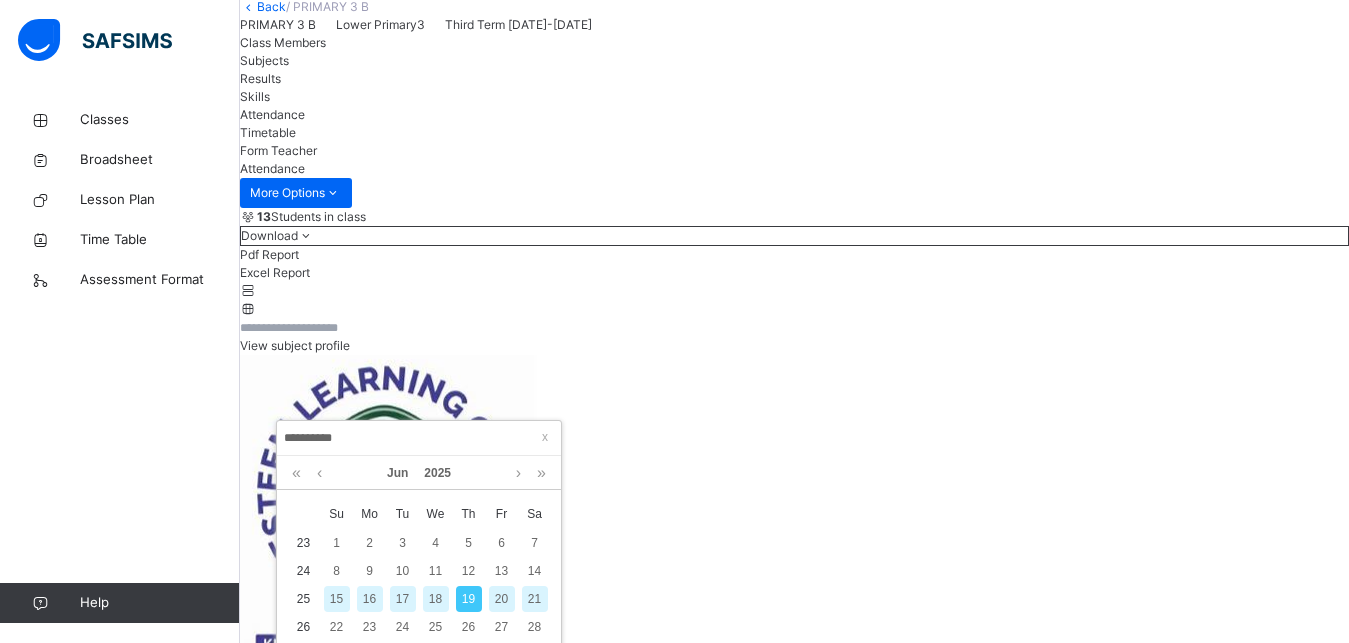 click on "18" at bounding box center [436, 599] 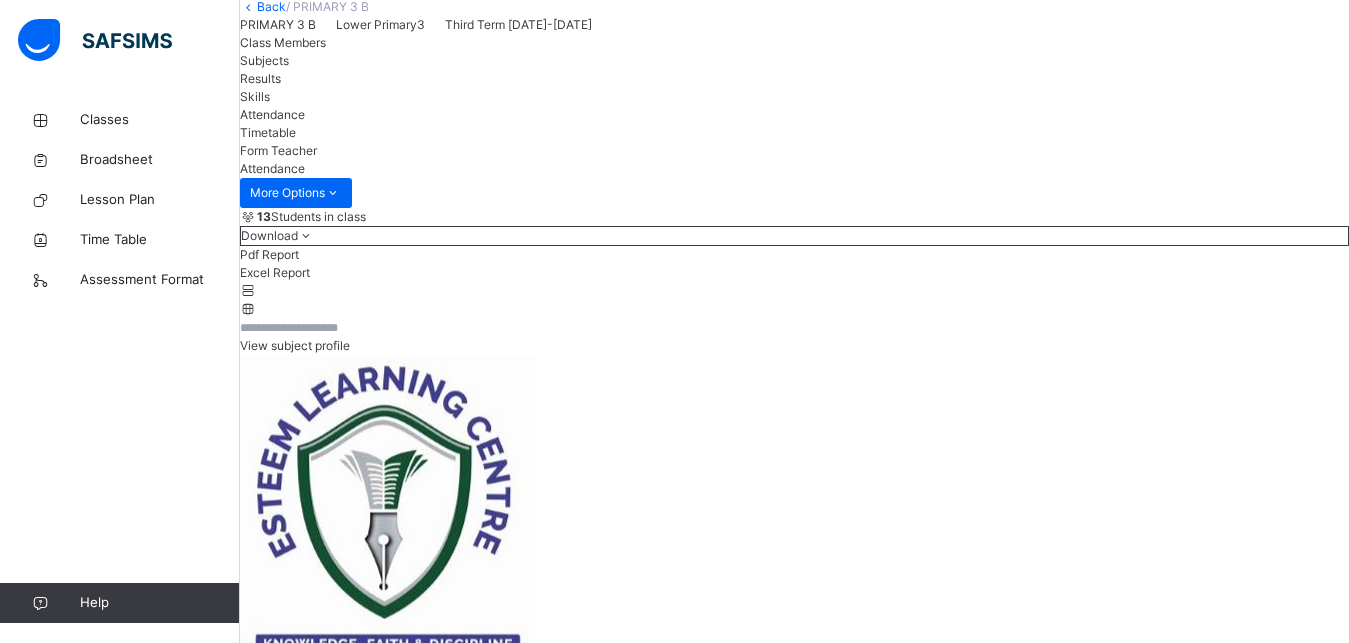 click on "**********" at bounding box center [300, 5587] 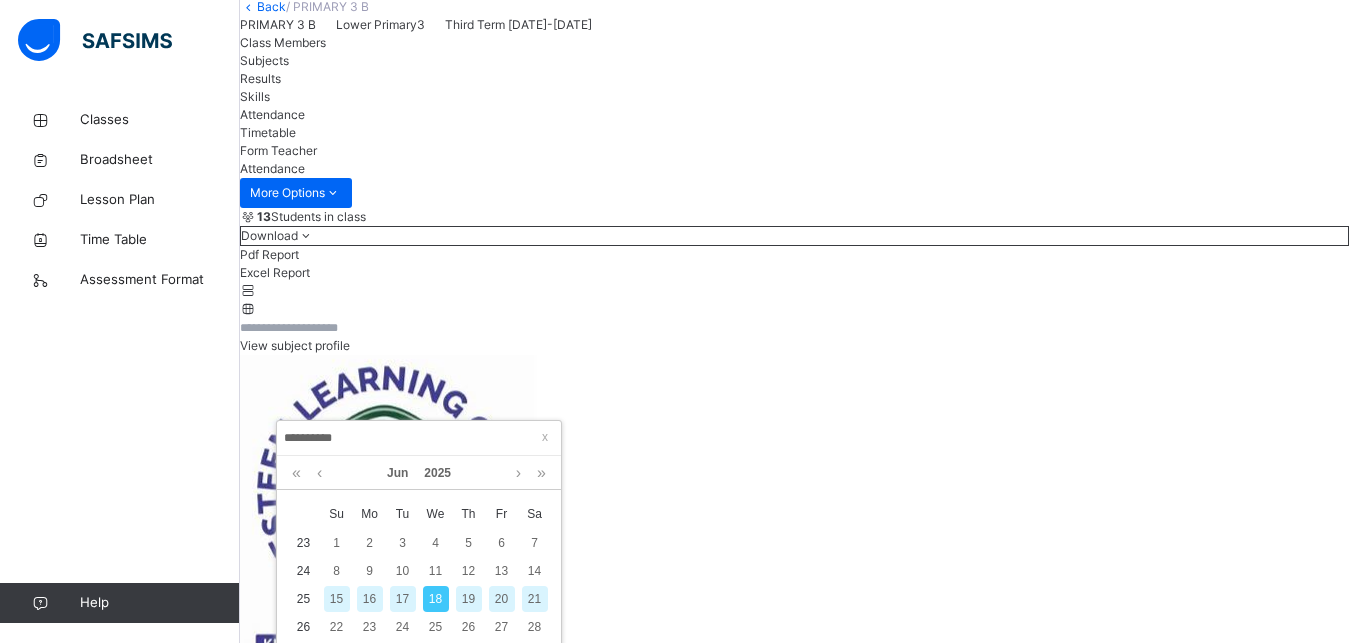 click on "17" at bounding box center (403, 599) 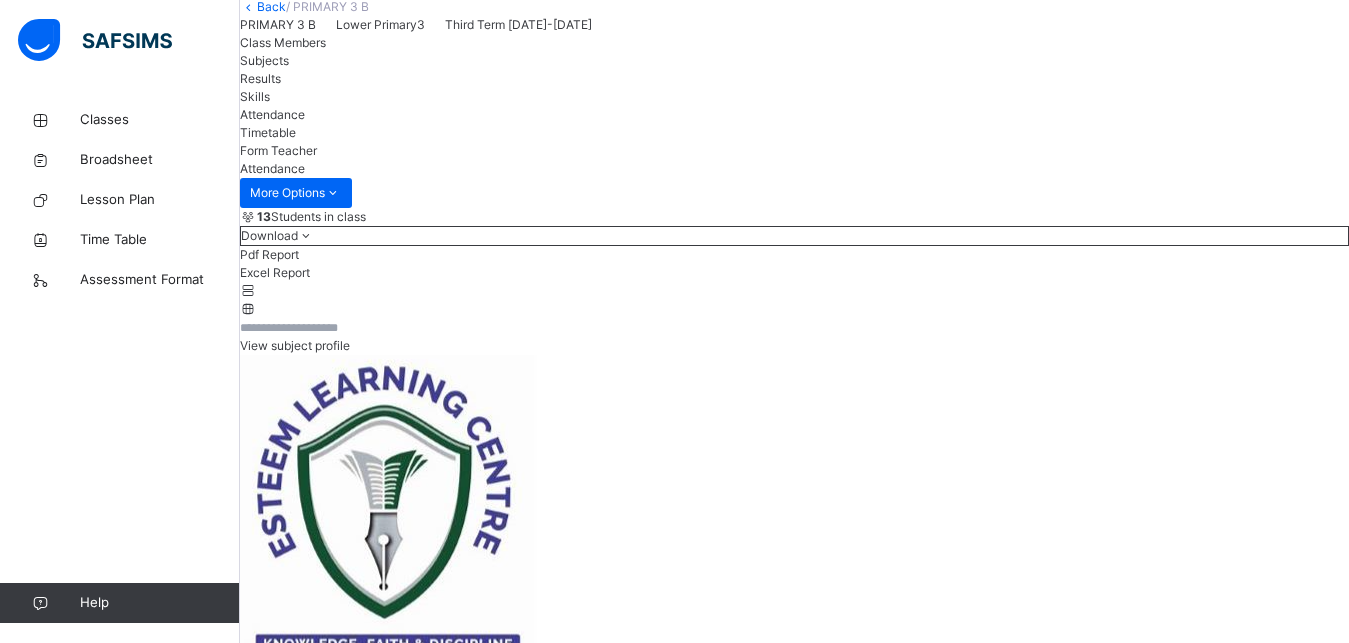 click on "**********" at bounding box center [300, 5587] 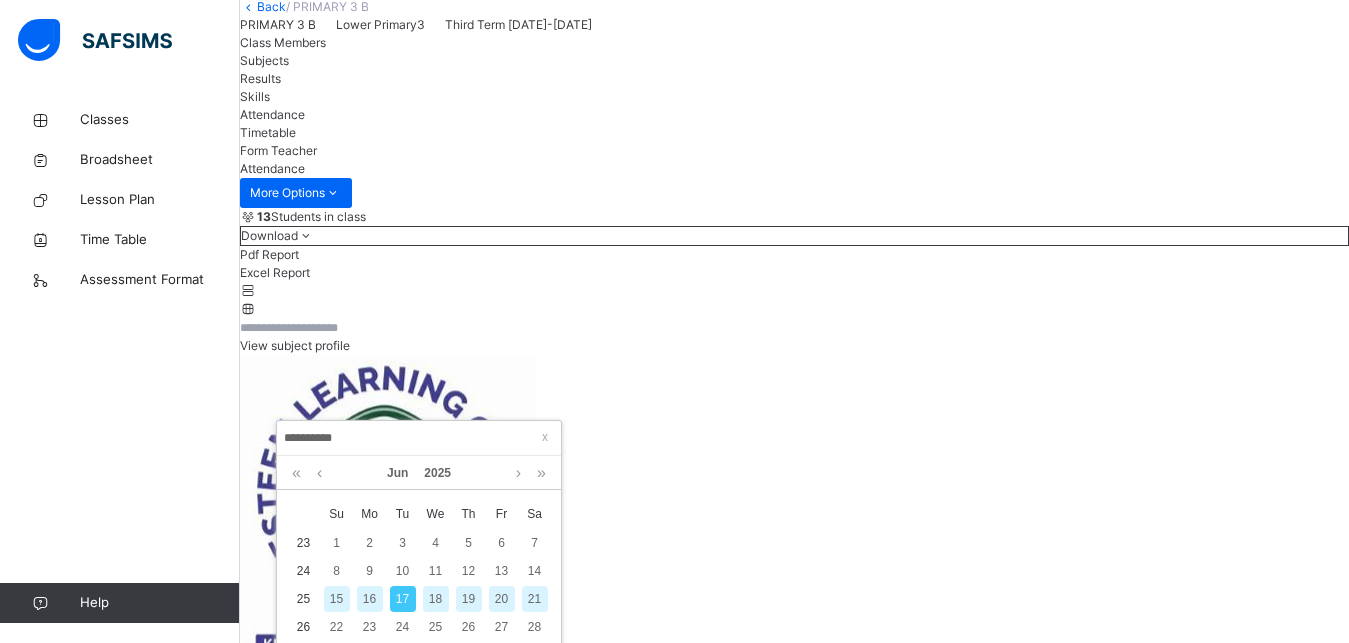 click on "16" at bounding box center (370, 599) 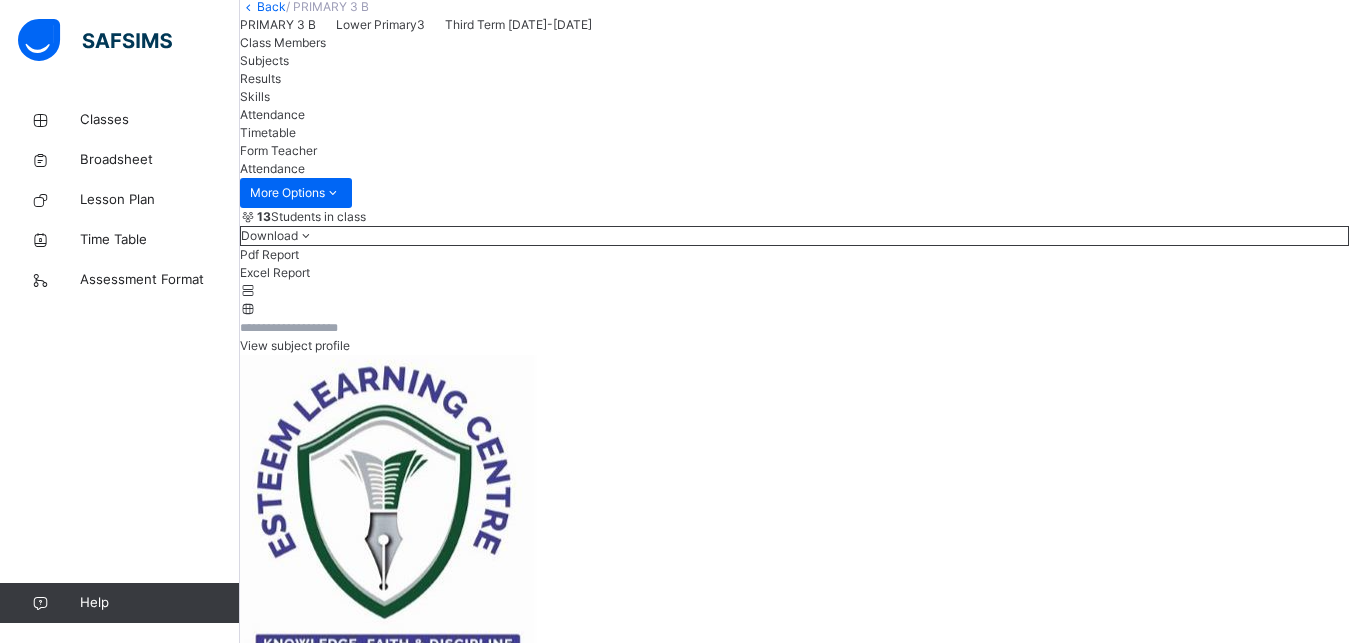 click on "Take Attendance" at bounding box center [288, 5513] 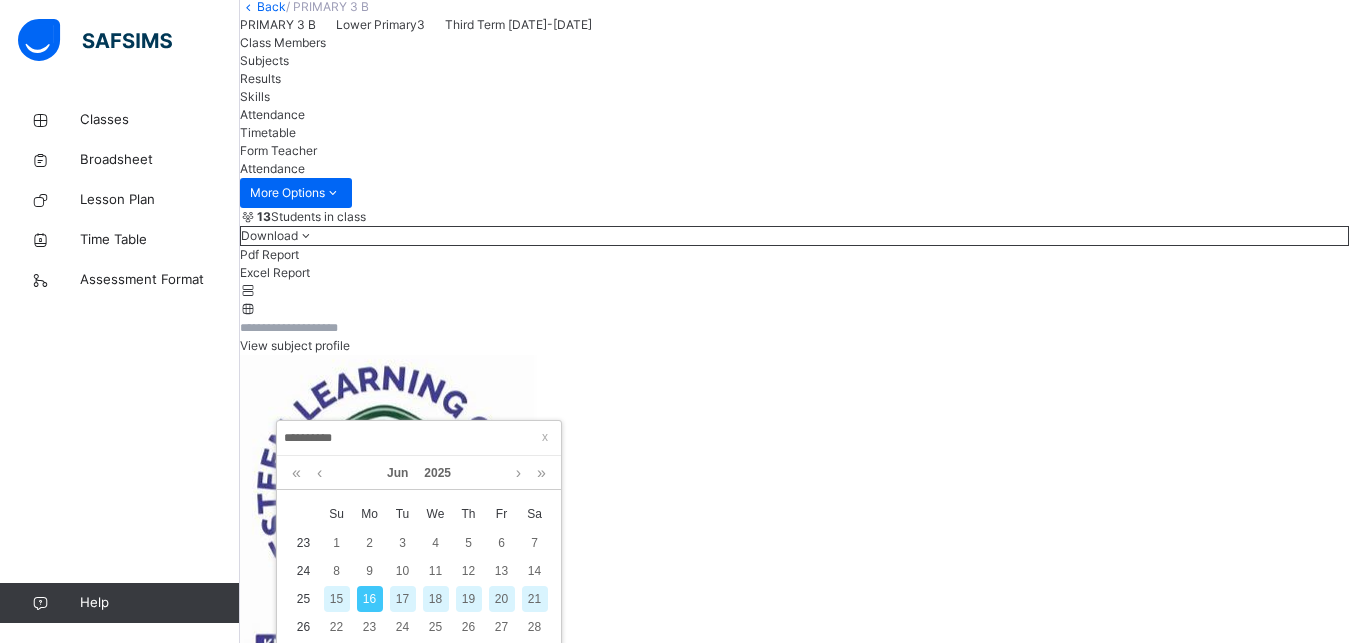 click on "**********" at bounding box center [419, 438] 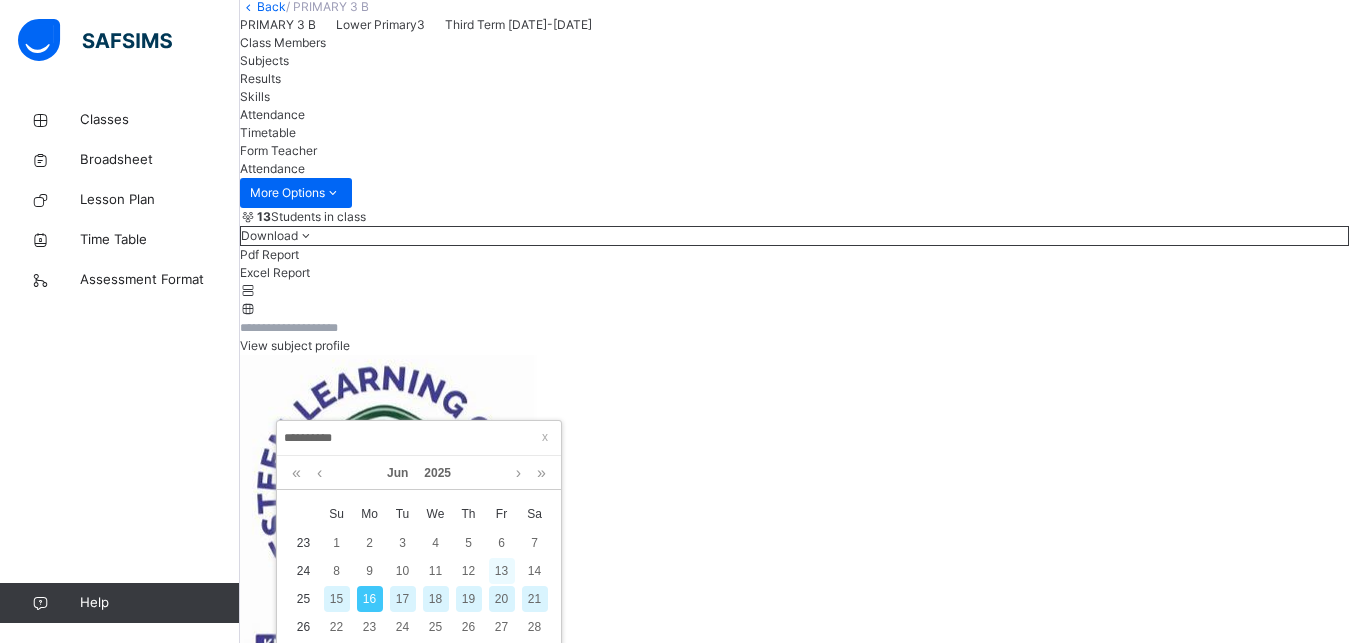 click on "13" at bounding box center (502, 571) 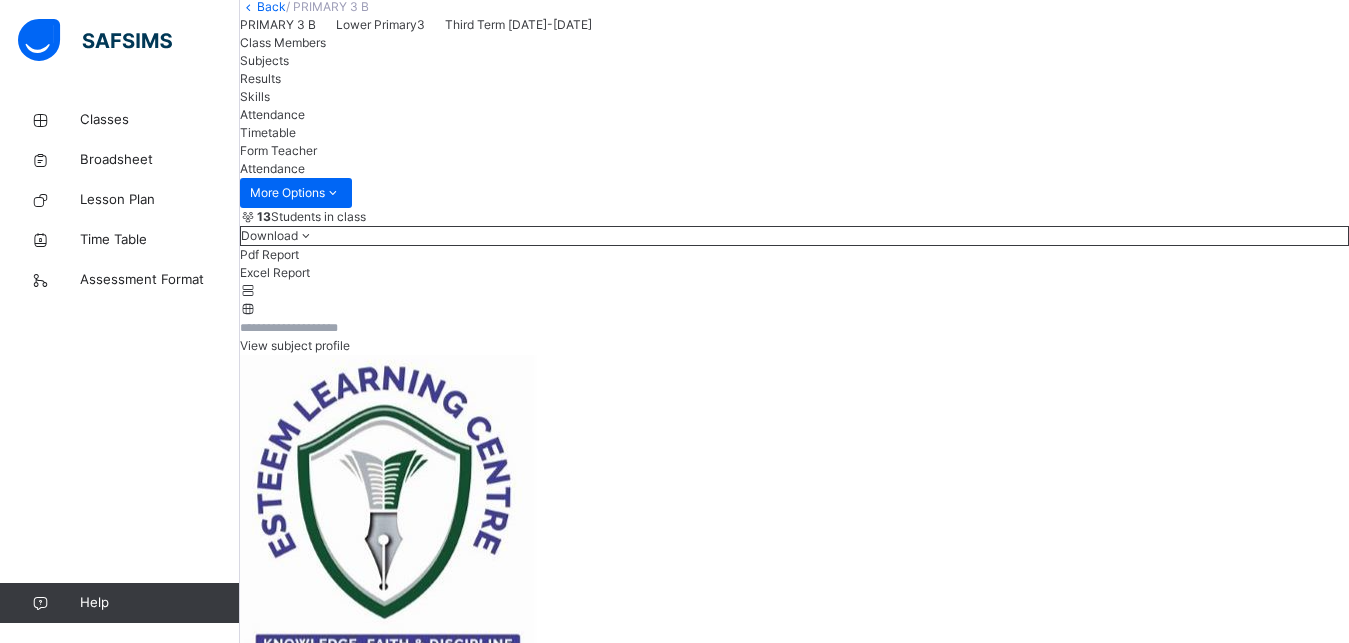 click on "[PERSON_NAME]  2191" at bounding box center [344, 5763] 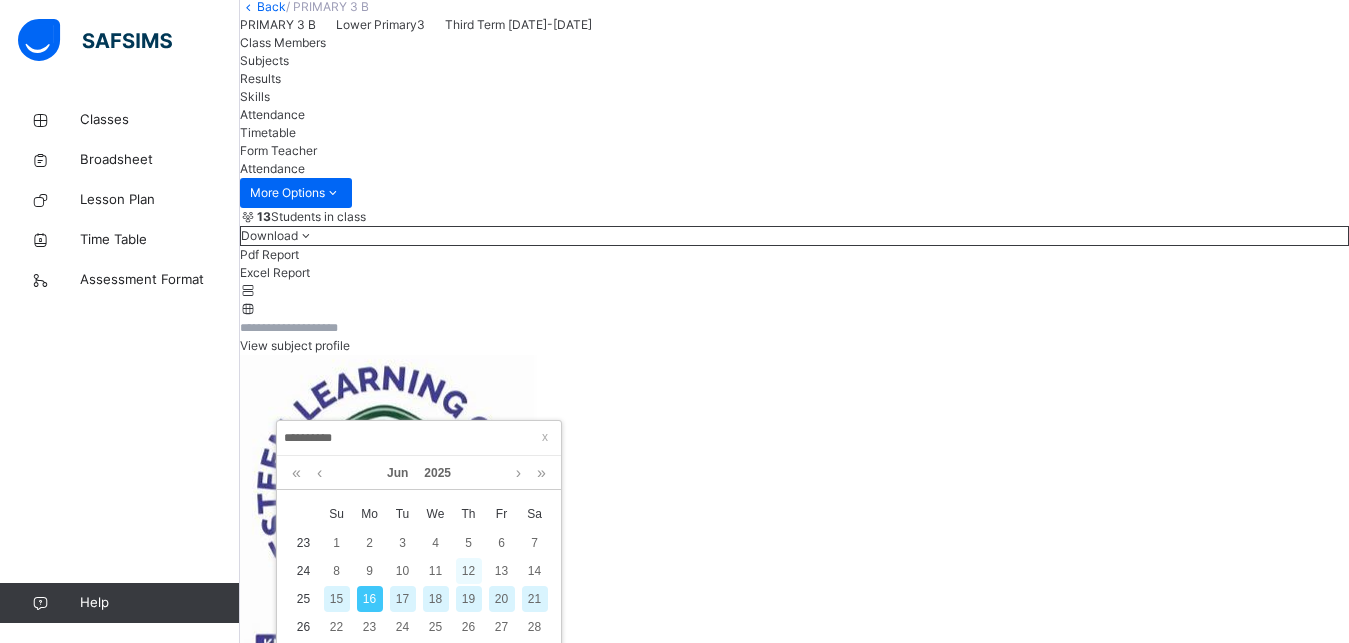 click on "12" at bounding box center [469, 571] 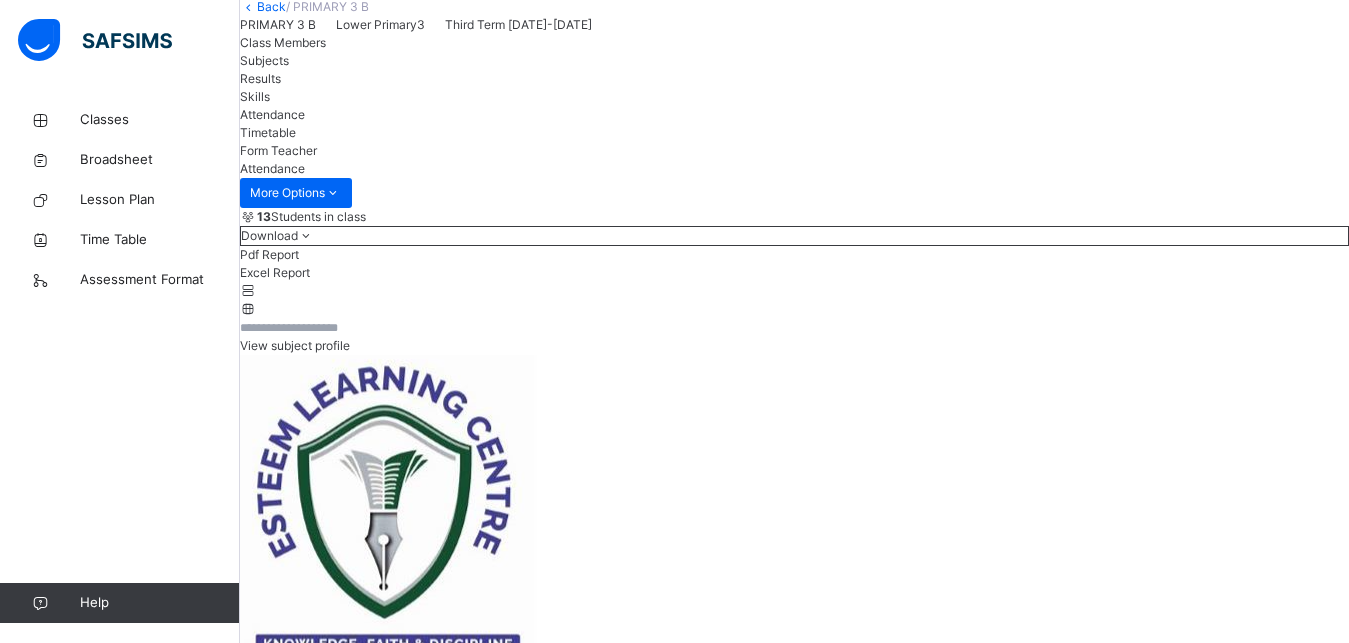 click on "**********" at bounding box center (300, 5587) 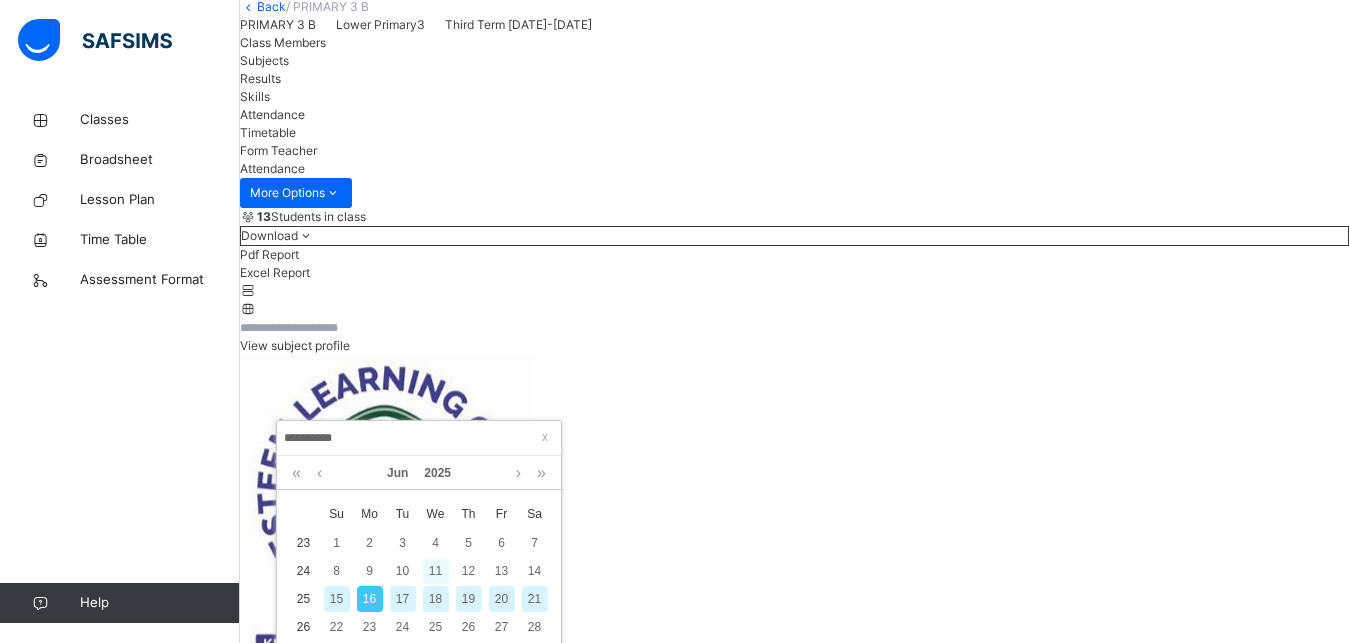 click on "11" at bounding box center [436, 571] 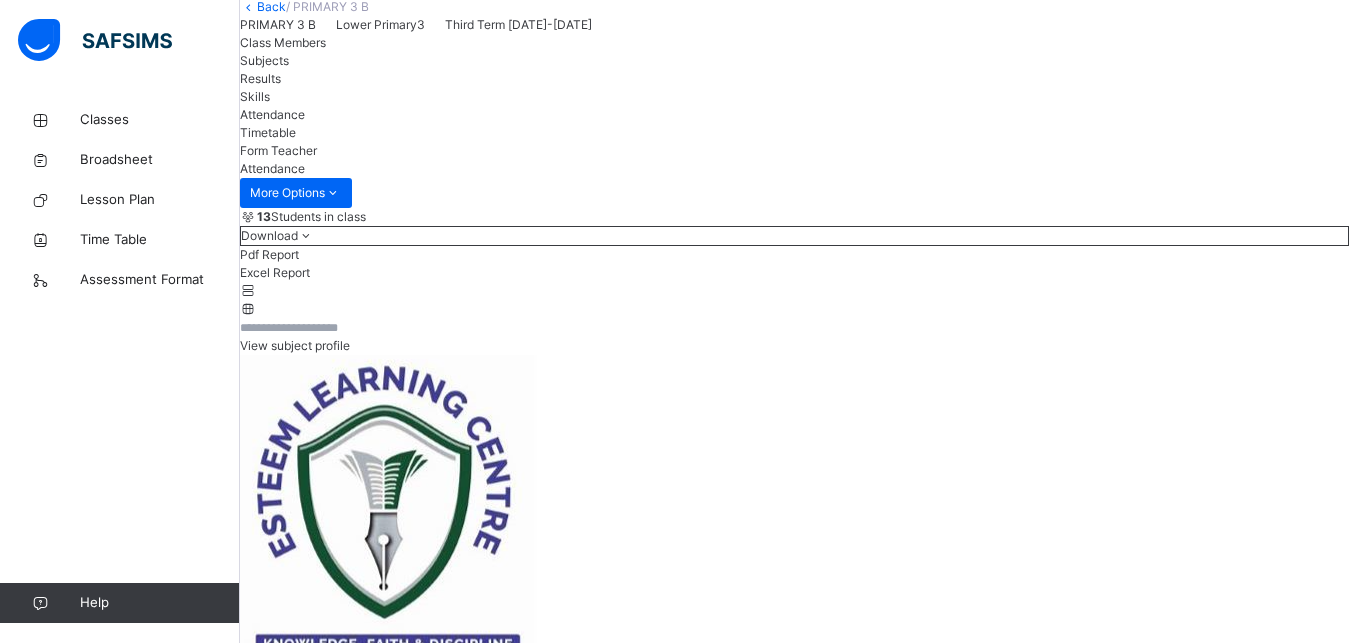 click on "**********" at bounding box center [300, 5587] 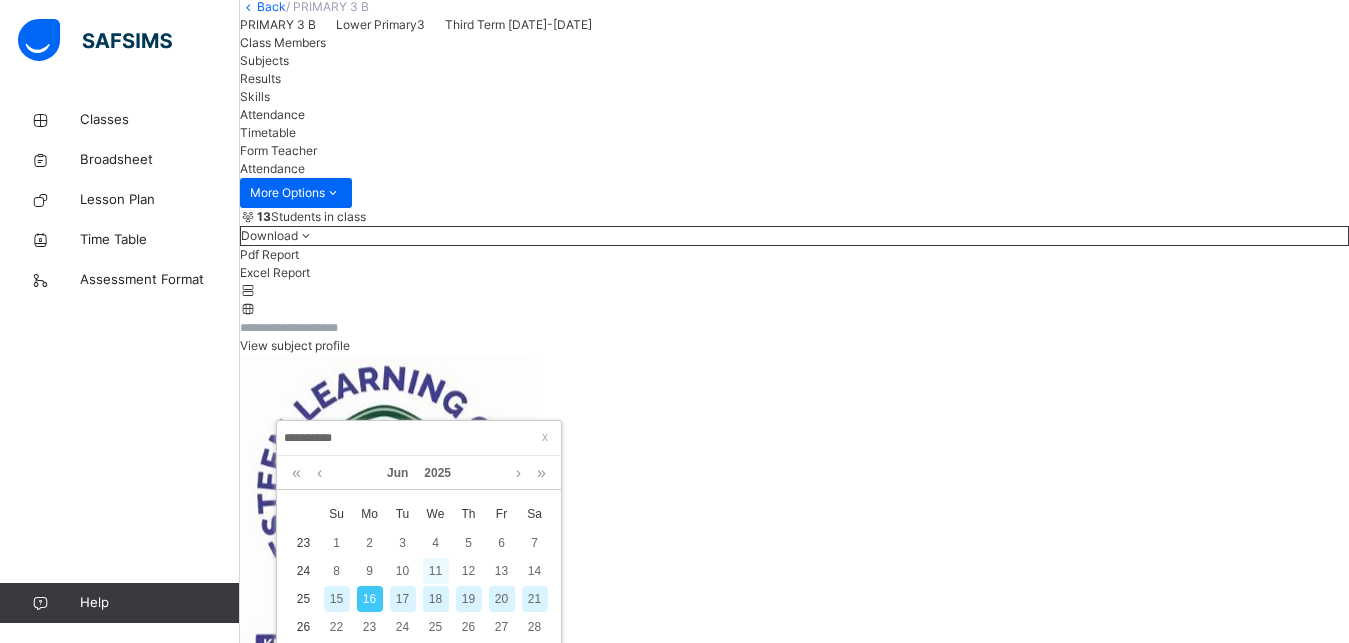 click on "11" at bounding box center [436, 571] 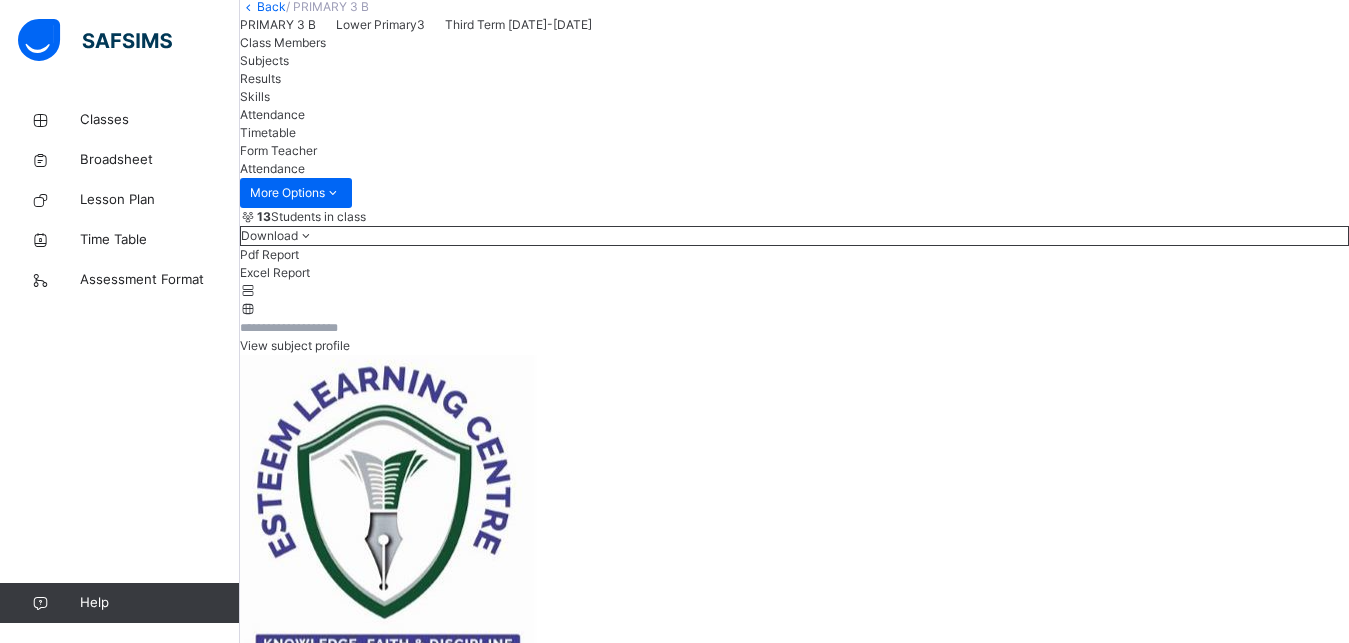 click on "[PERSON_NAME]  2191" at bounding box center (344, 5763) 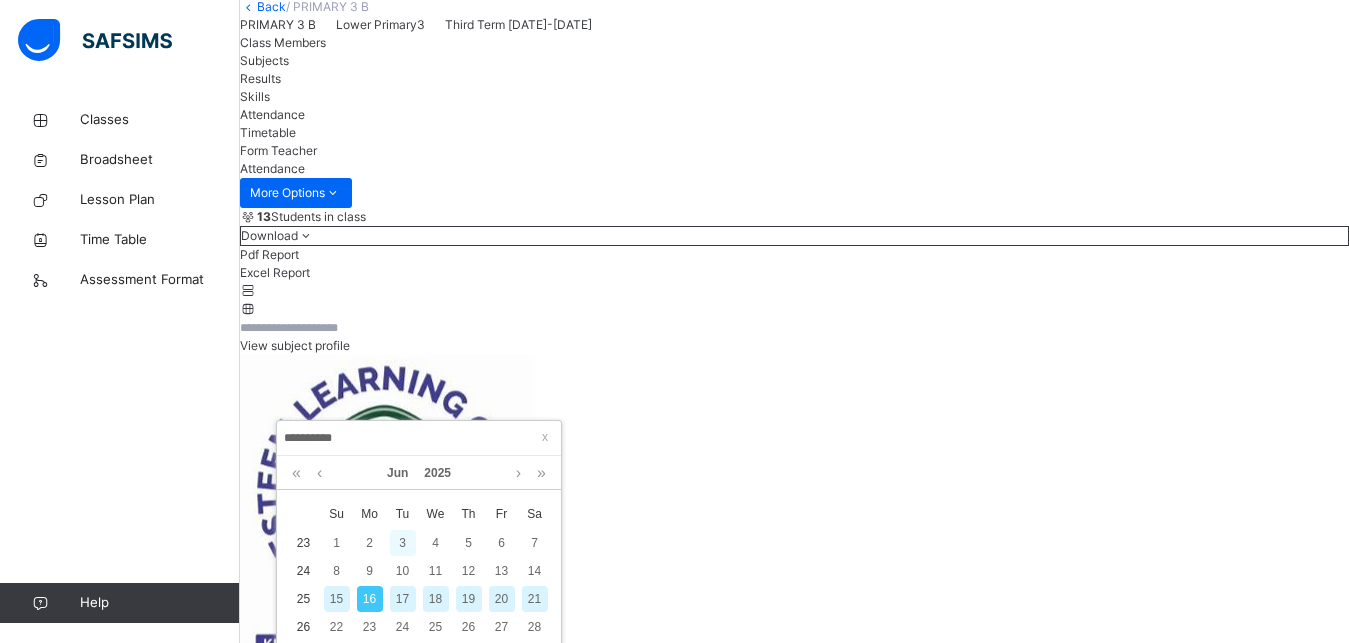 click on "3" at bounding box center [403, 543] 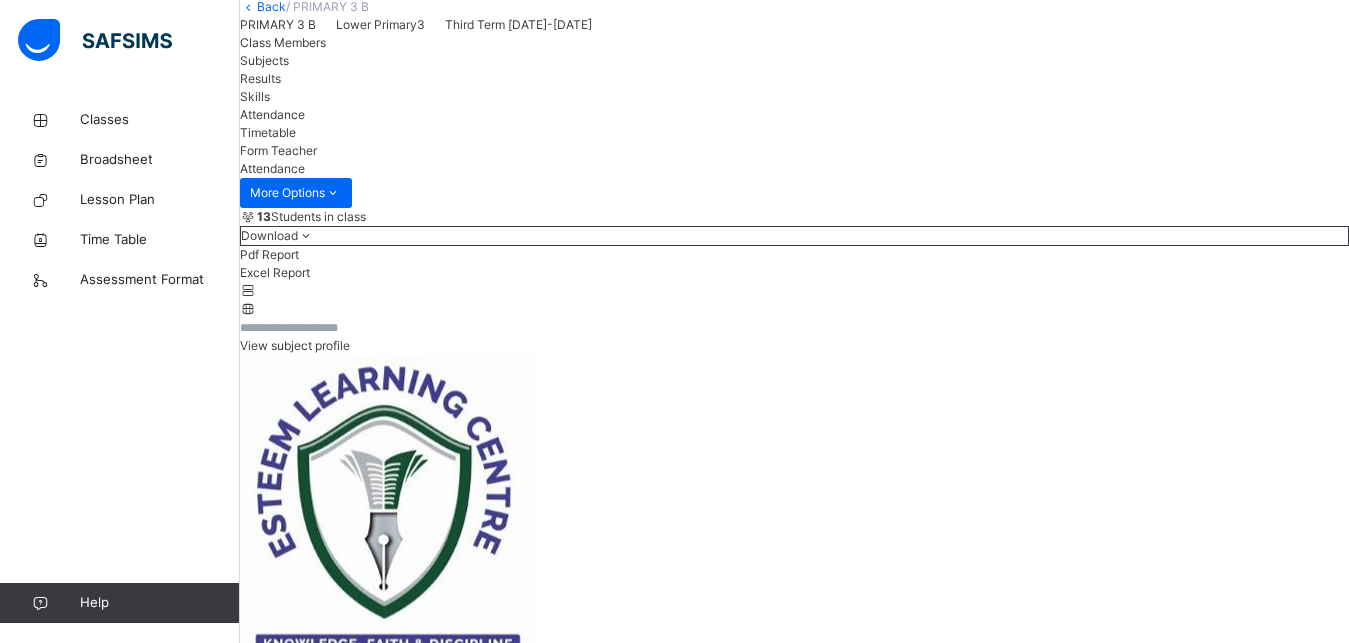 click on "**********" at bounding box center [300, 5587] 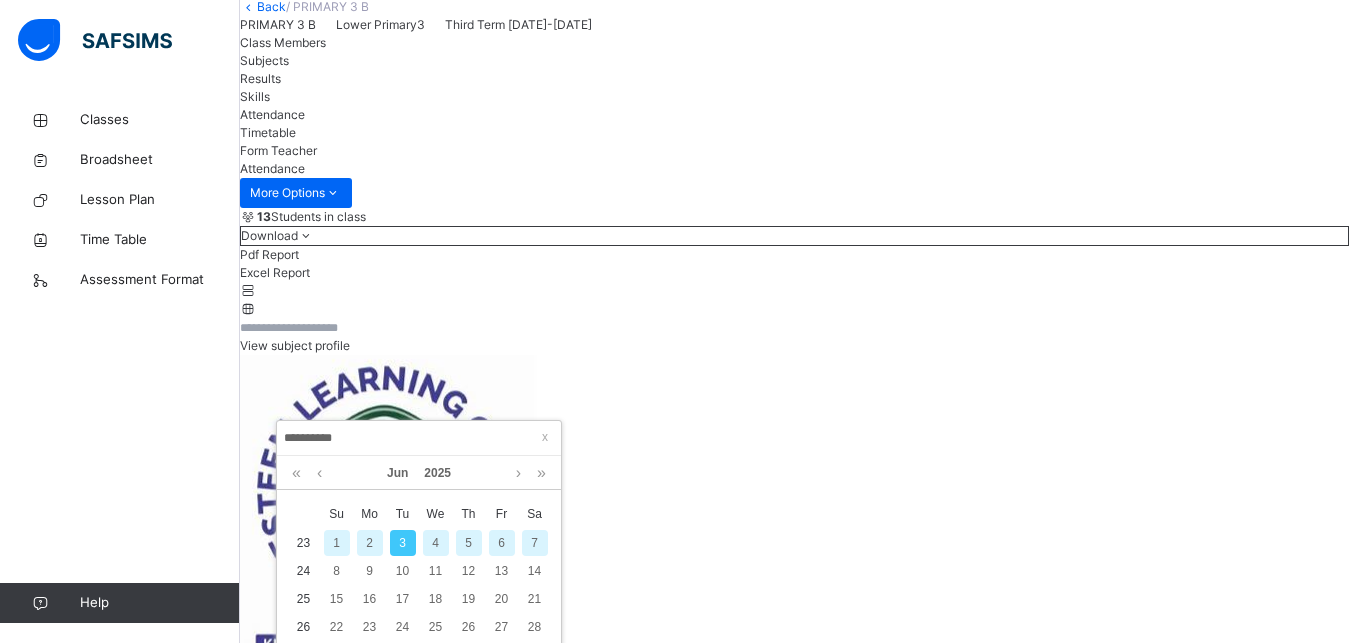 click on "2" at bounding box center (370, 543) 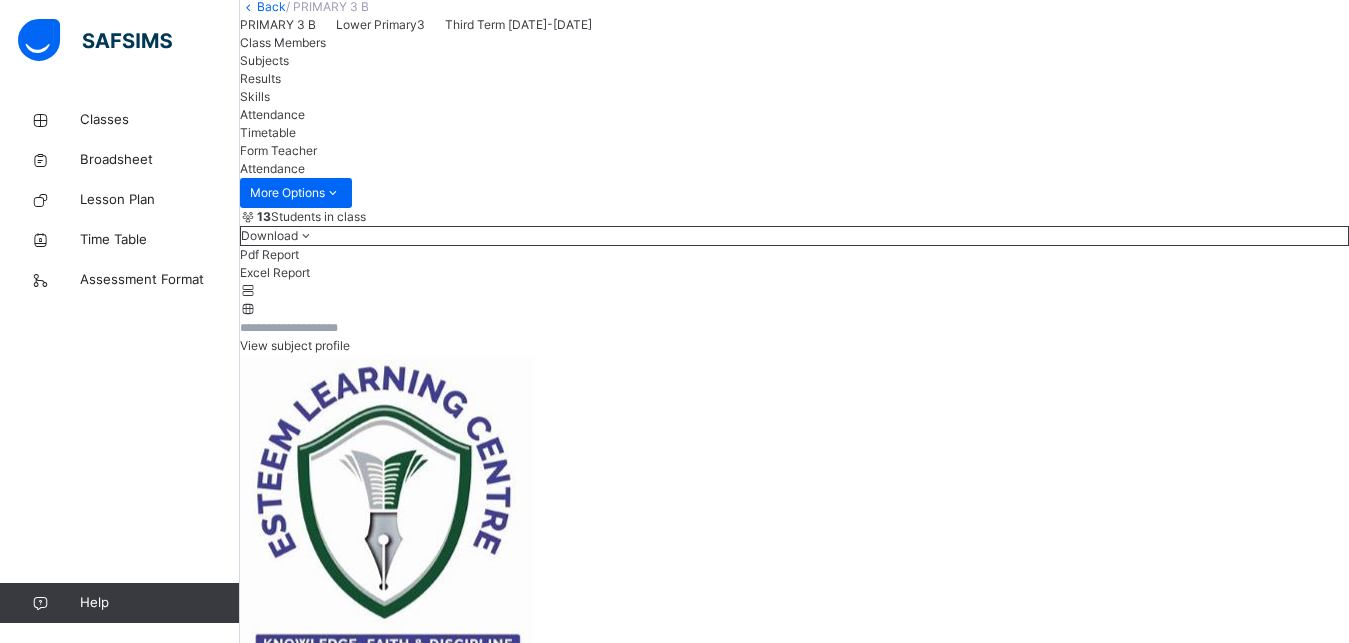 click on "**********" at bounding box center (300, 5587) 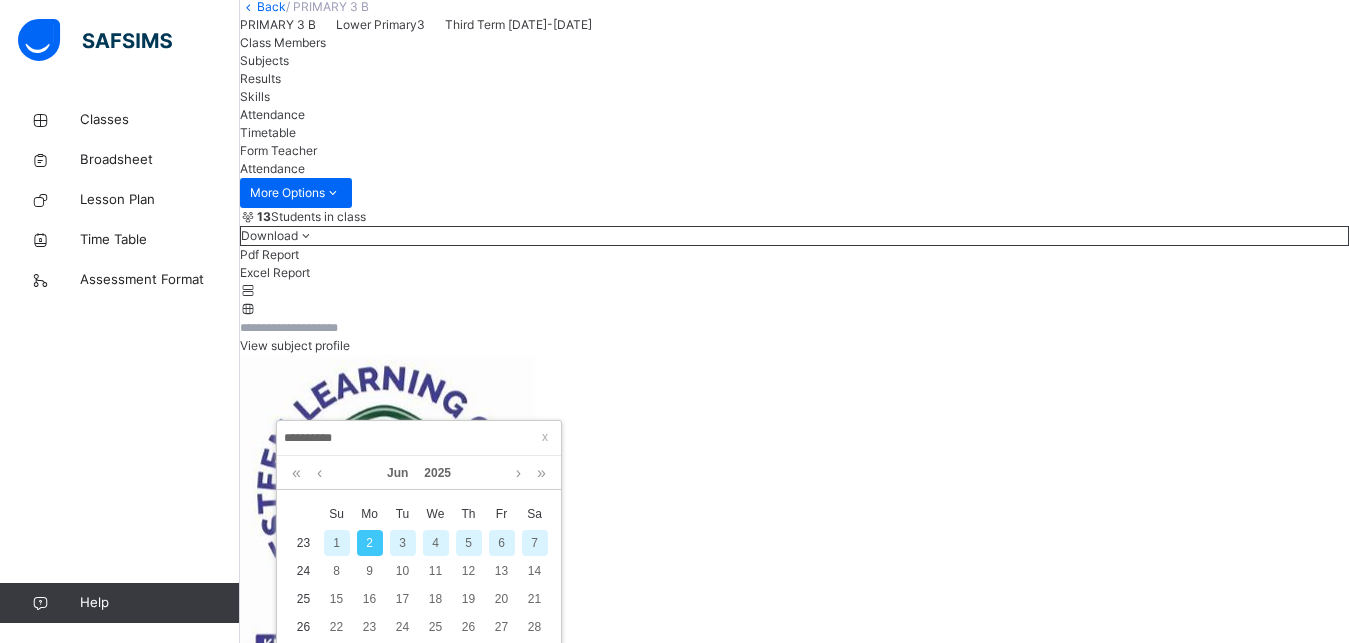 click on "Mo" at bounding box center (369, 514) 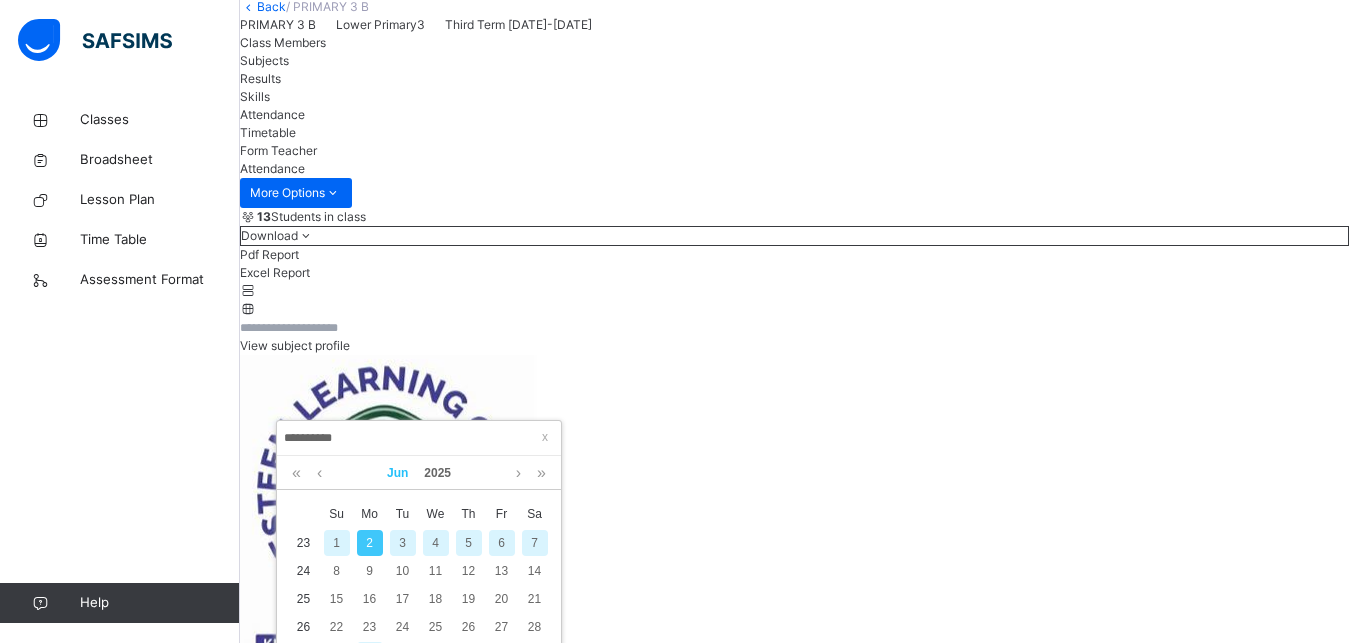 click on "Jun" at bounding box center [397, 473] 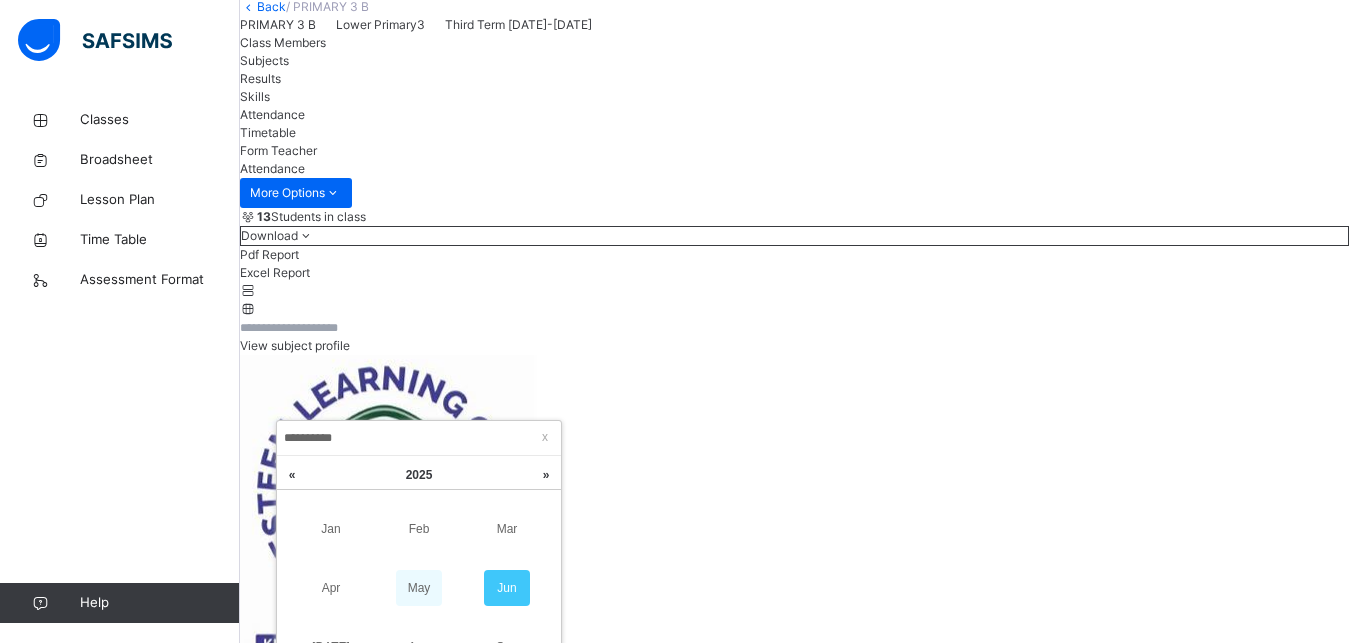 click on "May" at bounding box center [419, 588] 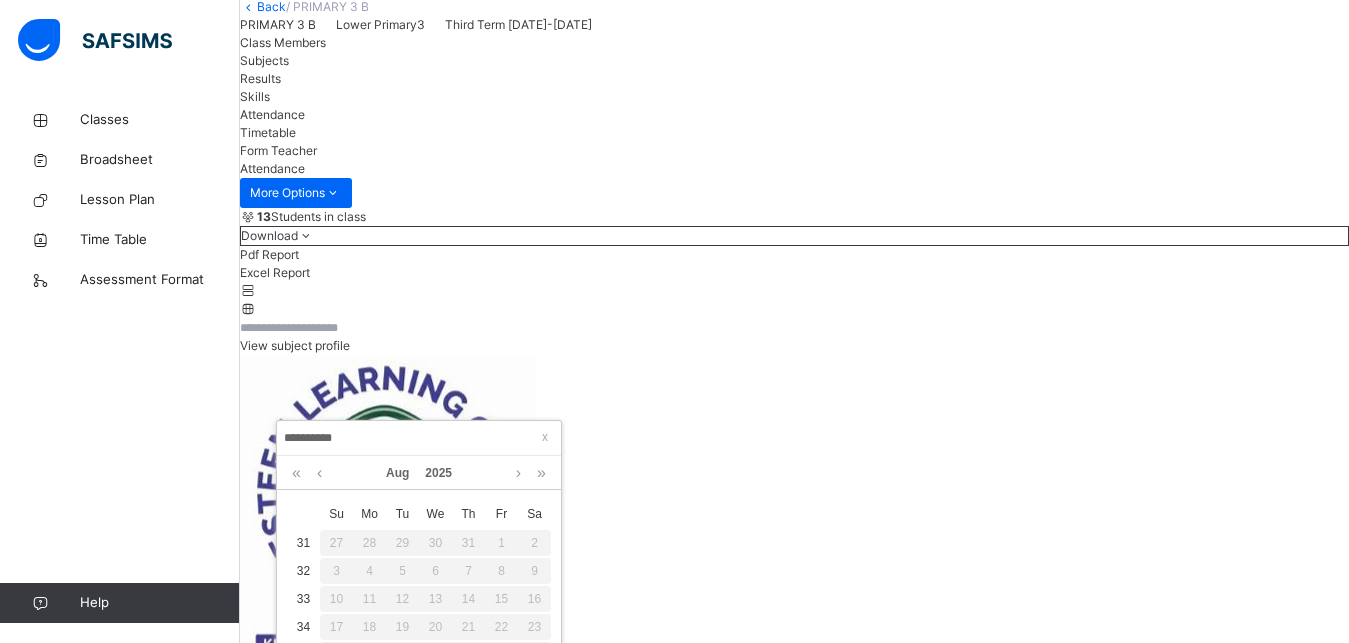 click on "15" at bounding box center [501, 599] 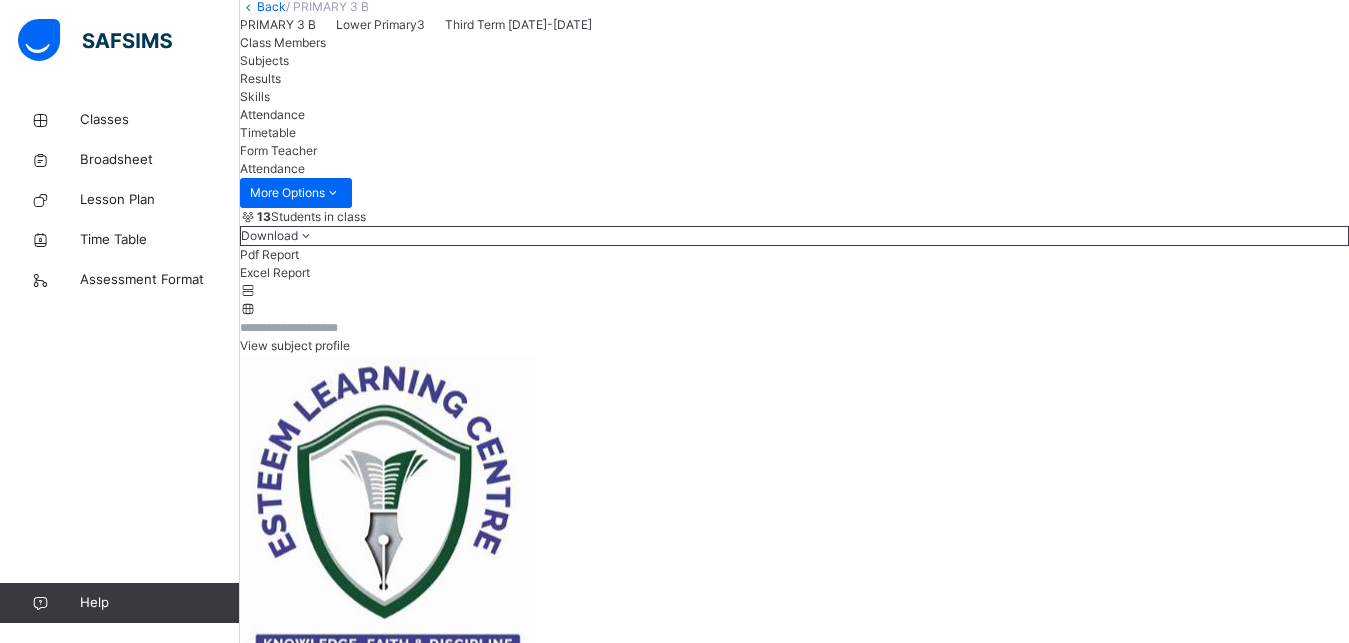 click at bounding box center [794, 5636] 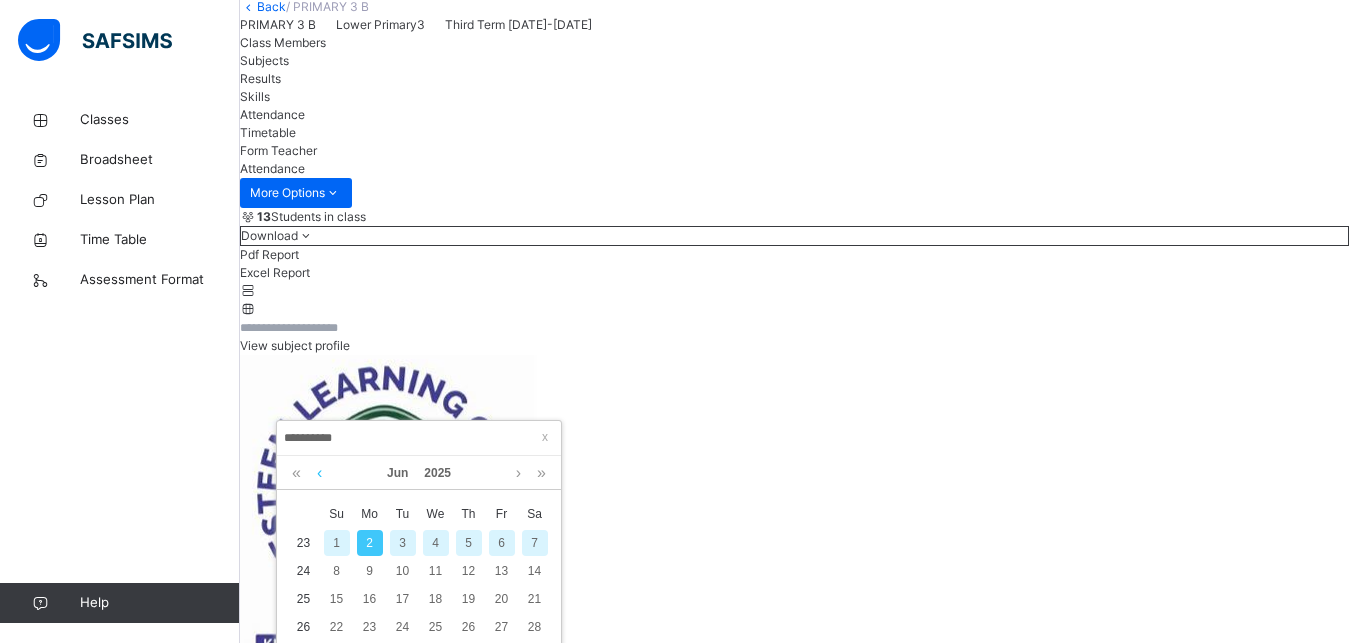 click at bounding box center [319, 473] 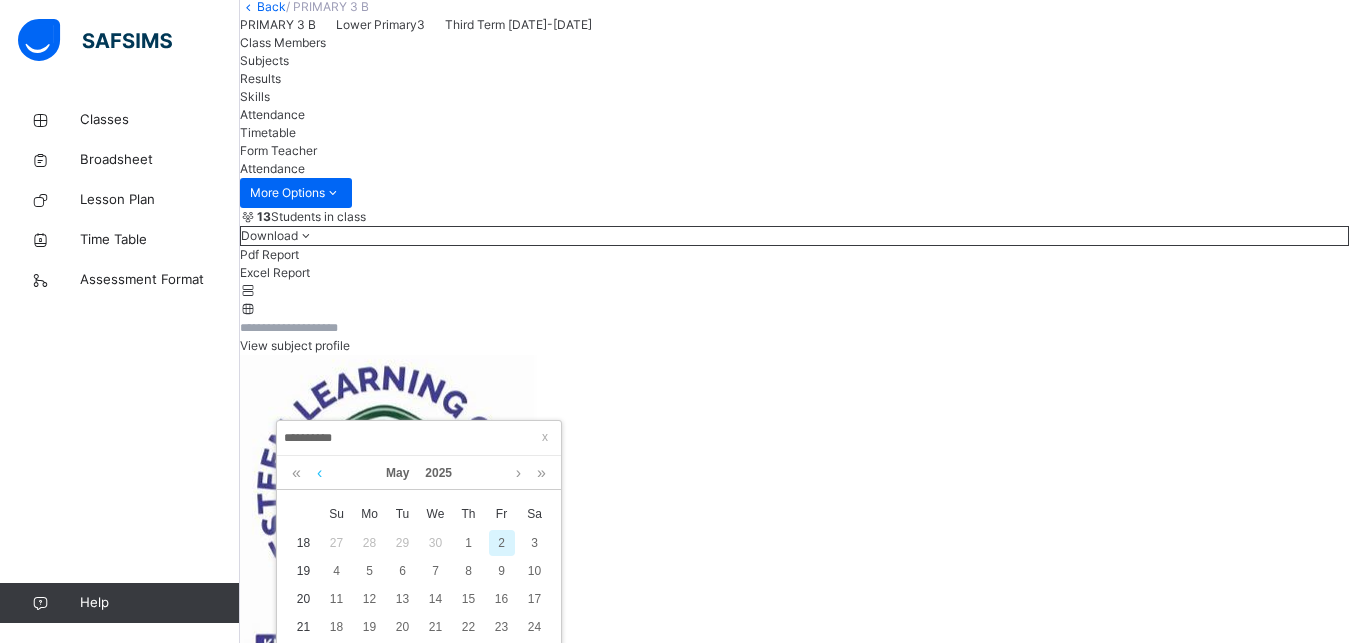 click at bounding box center [319, 473] 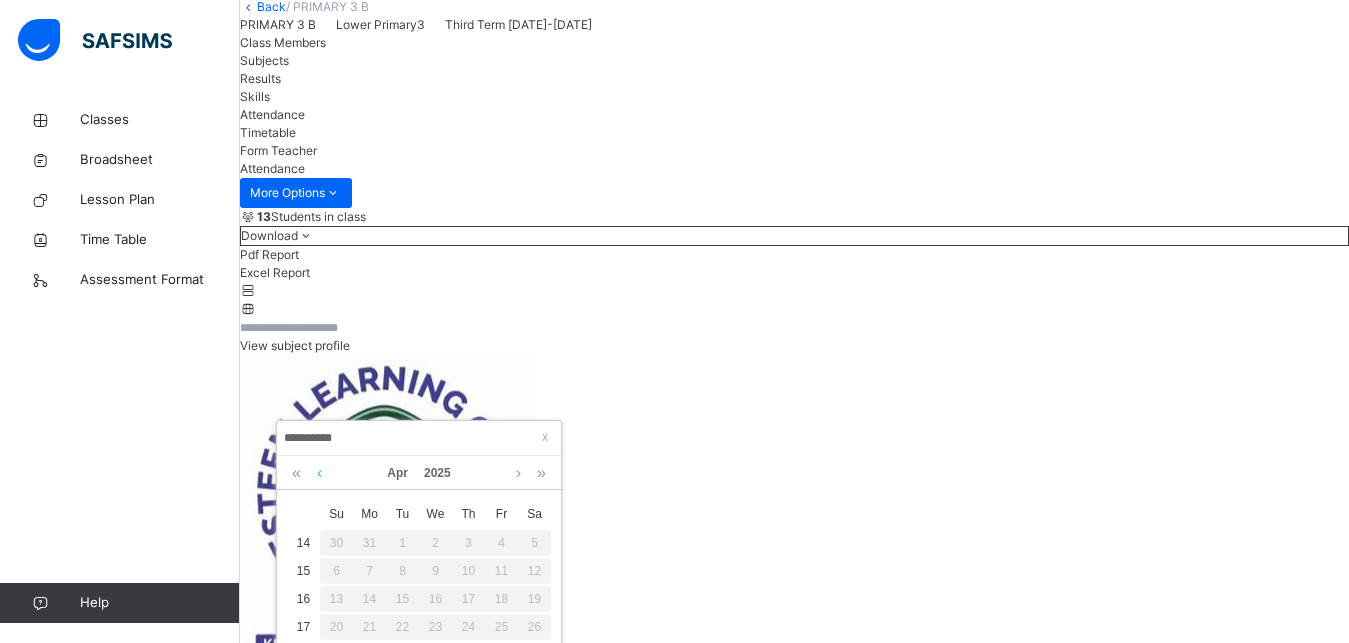 click at bounding box center (319, 473) 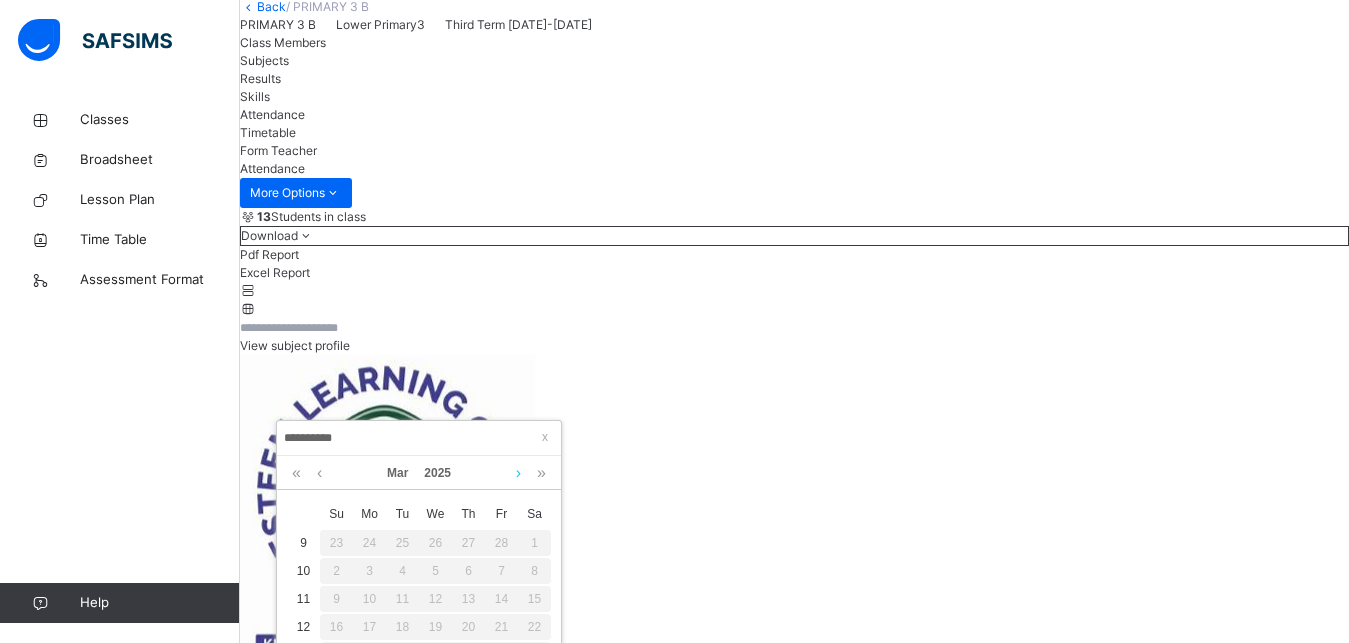 click at bounding box center [518, 473] 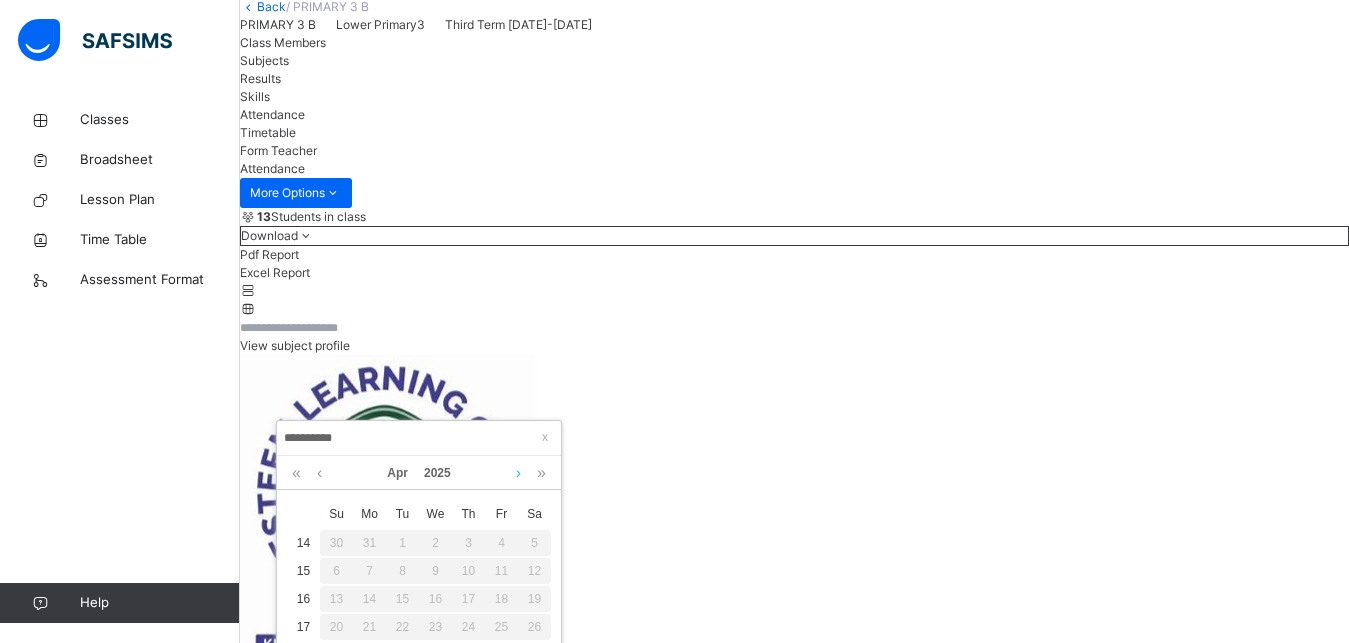 click at bounding box center [518, 473] 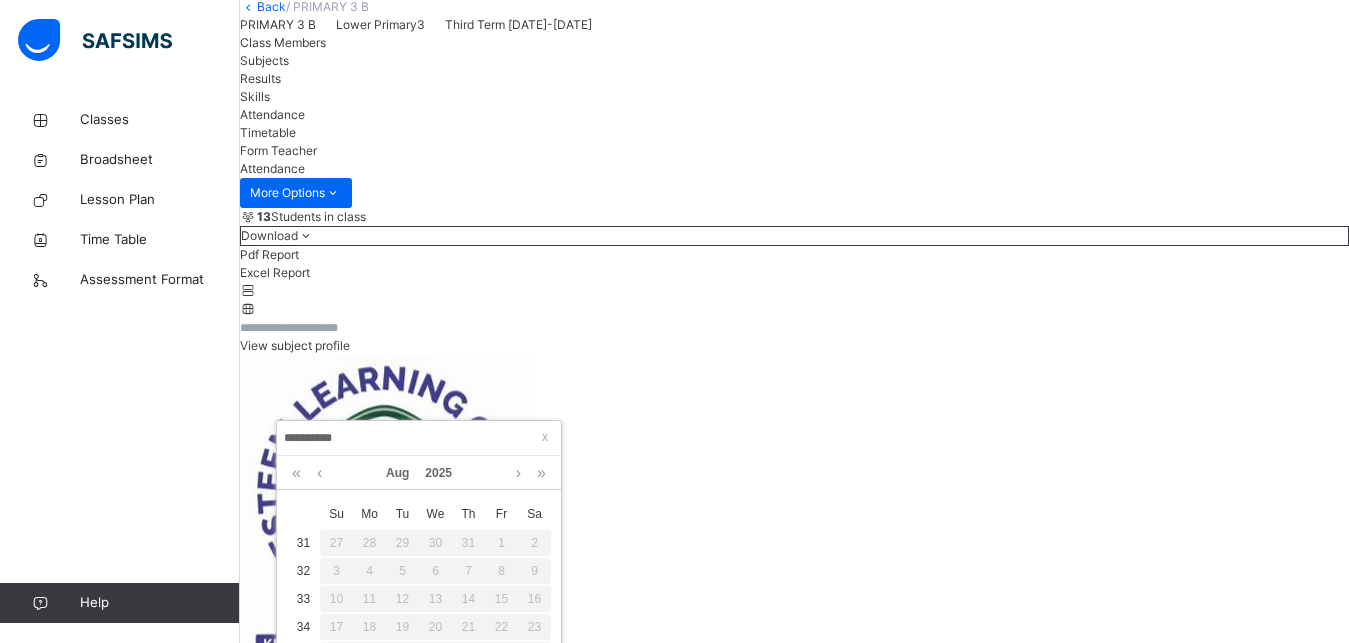 click at bounding box center (794, 5636) 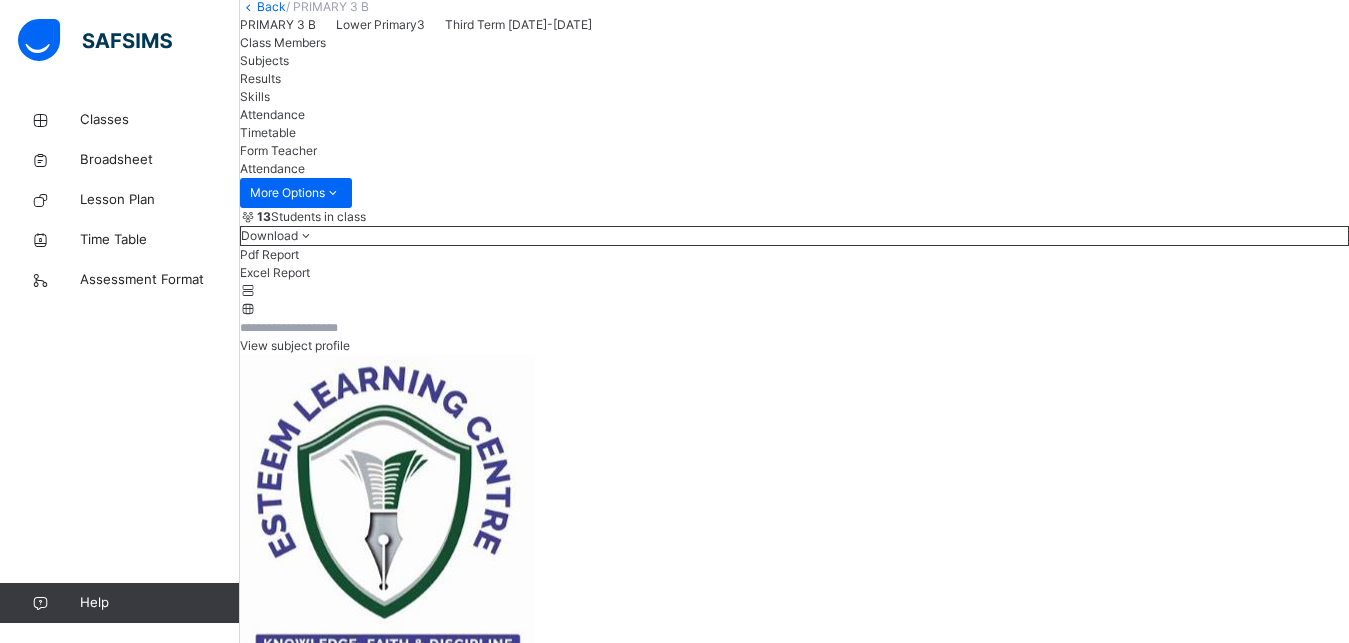 click on "**********" at bounding box center [300, 5587] 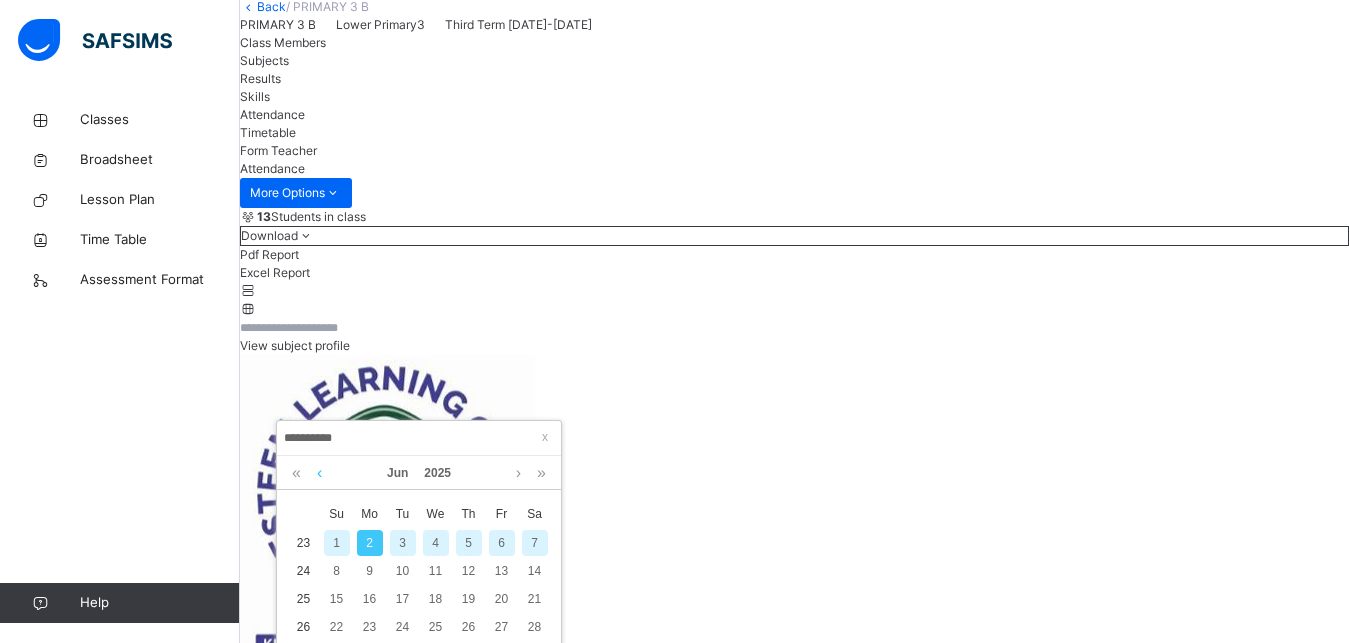 click at bounding box center [319, 473] 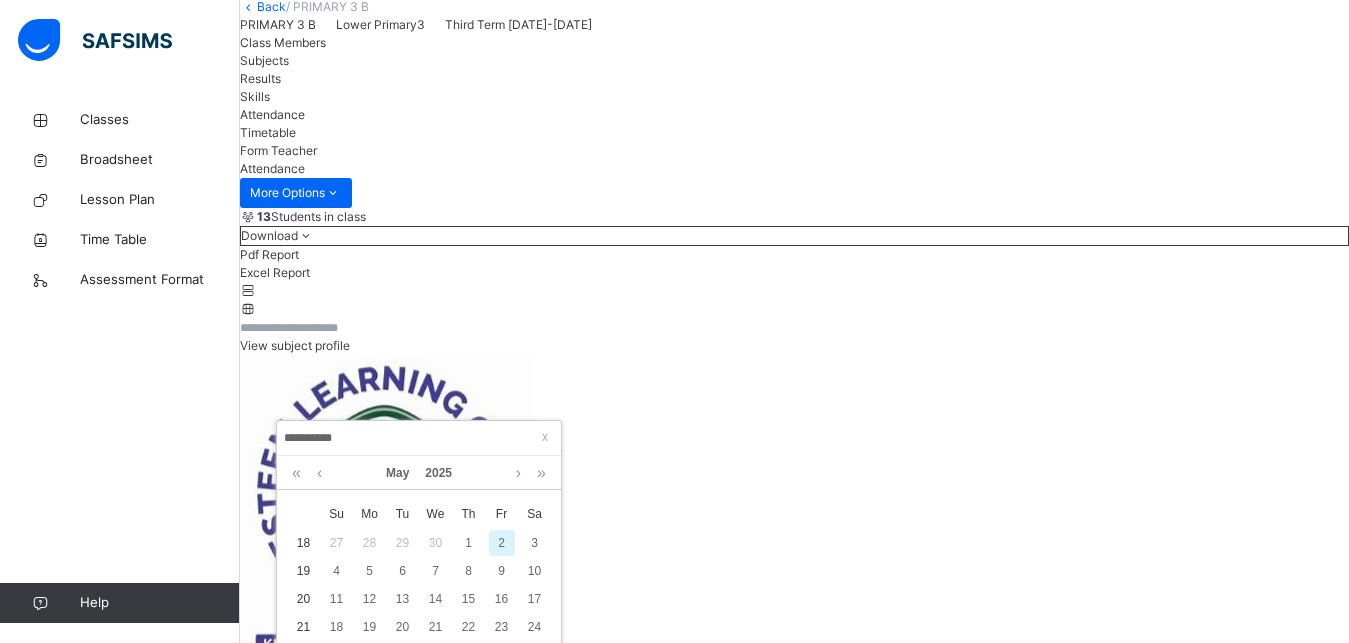click on "Take Attendance" at bounding box center (794, 5514) 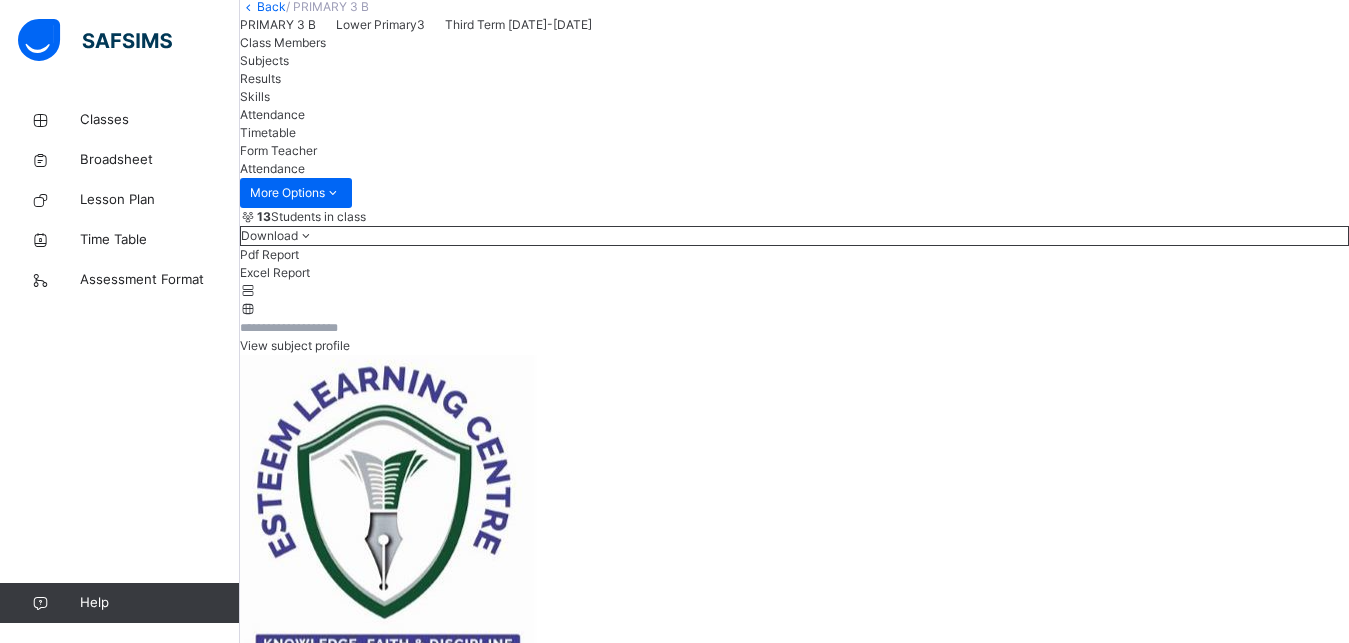 click on "**********" at bounding box center (300, 5587) 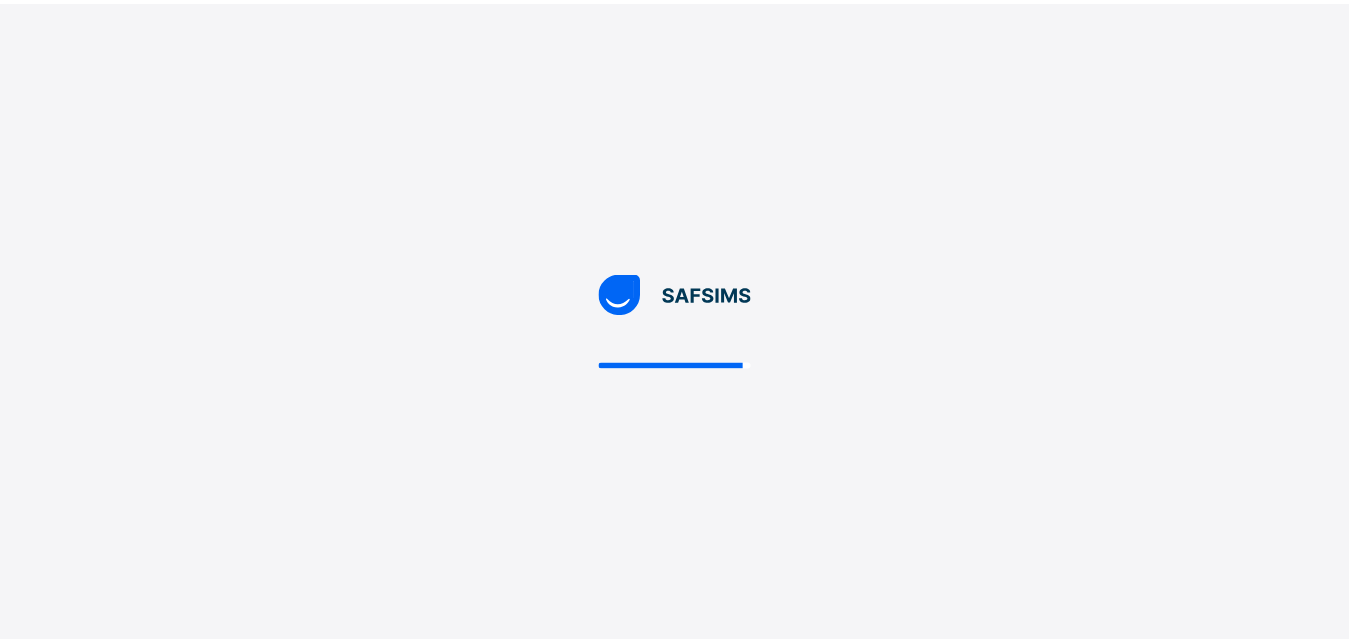 scroll, scrollTop: 0, scrollLeft: 0, axis: both 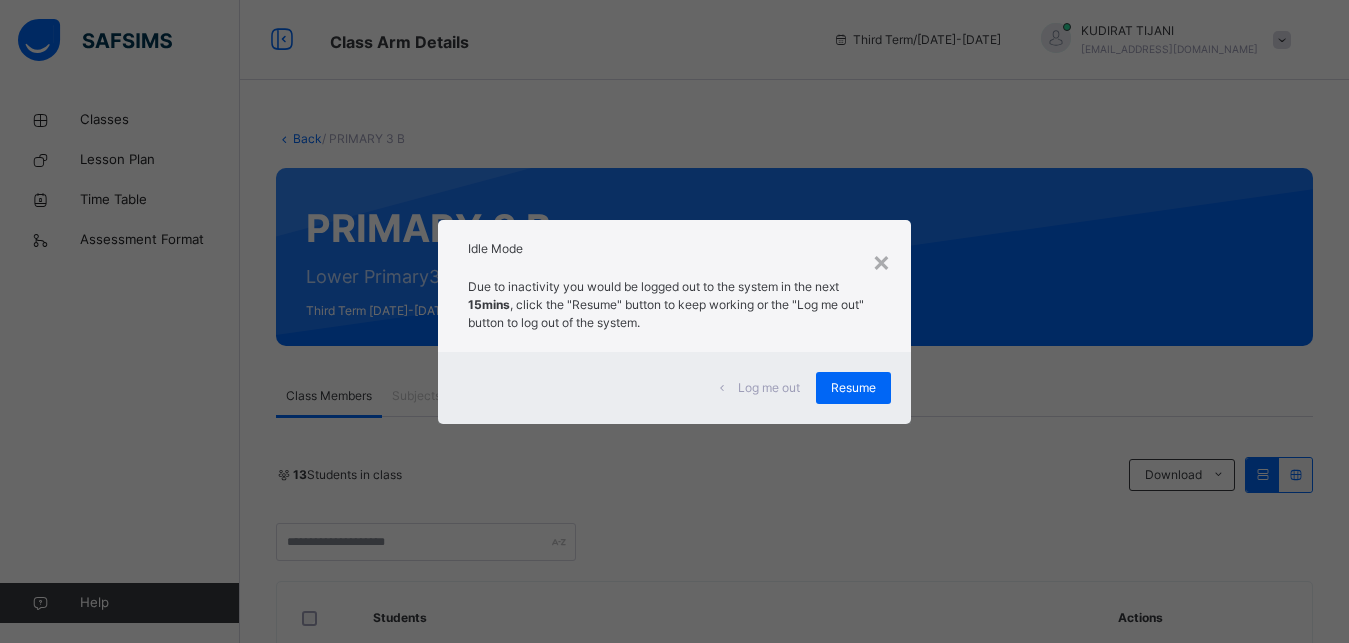 click on "Due to inactivity you would be logged out to the system in the next   15mins , click the "Resume" button to keep working or the "Log me out" button to log out of the system." at bounding box center (674, 305) 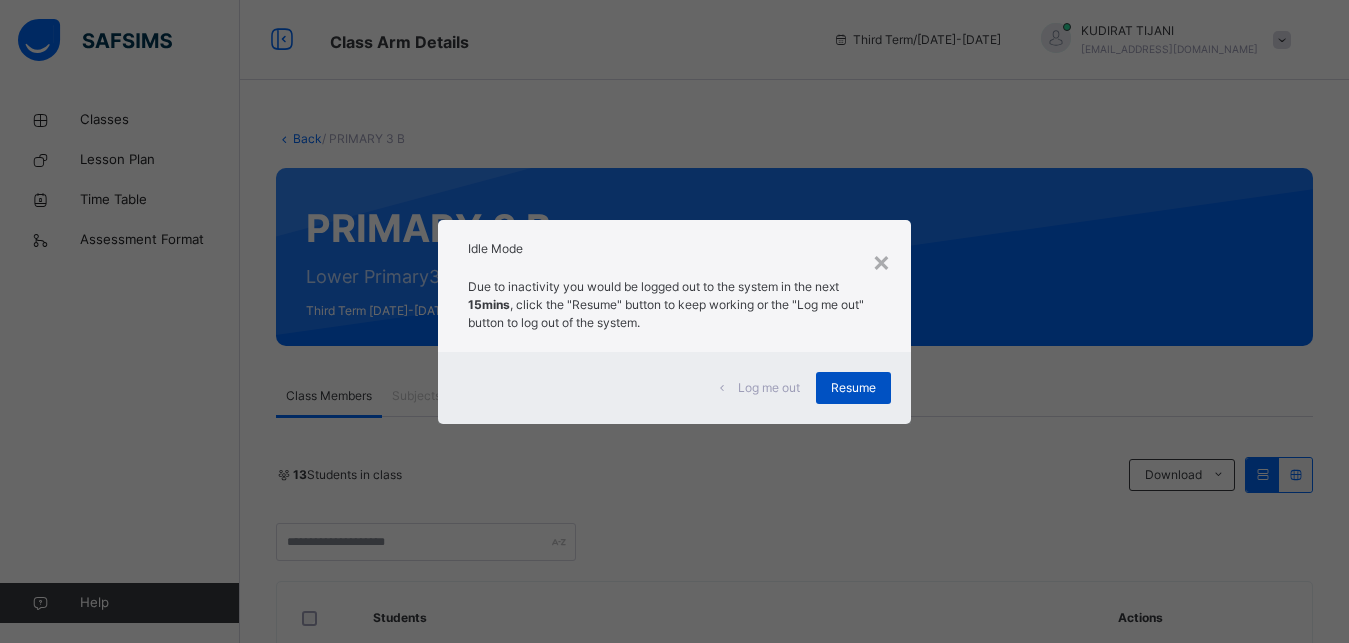 click on "Resume" at bounding box center [853, 388] 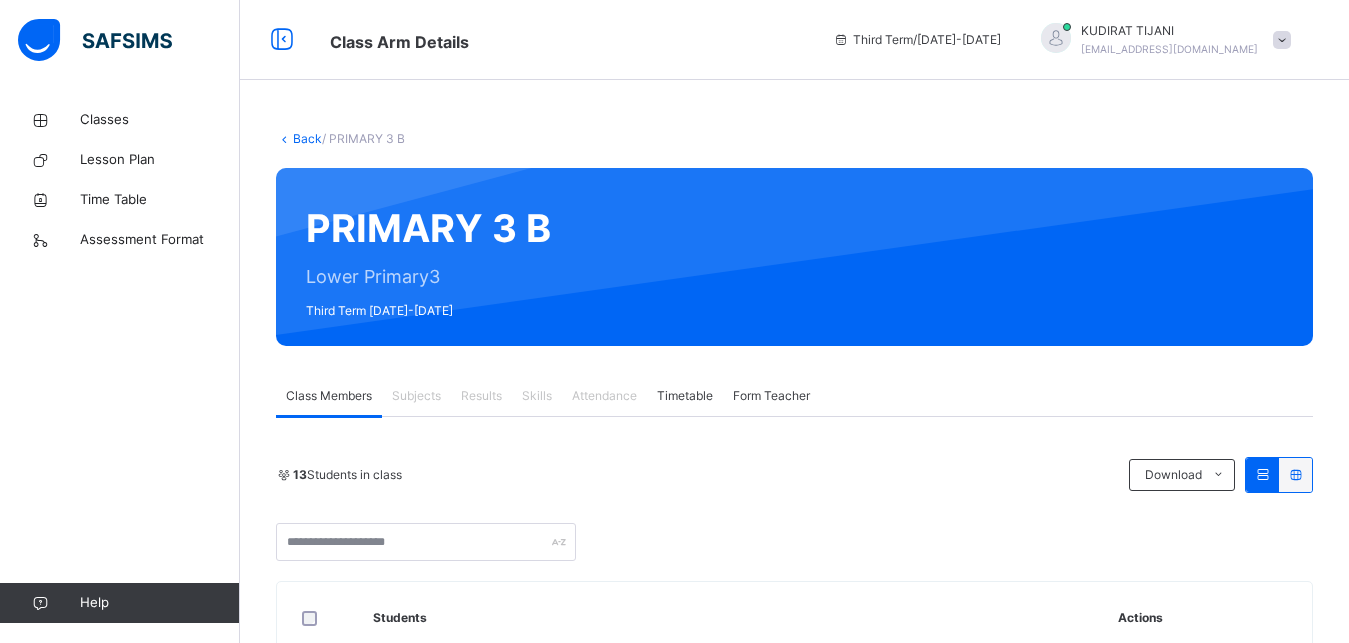 click on "Attendance" at bounding box center (604, 396) 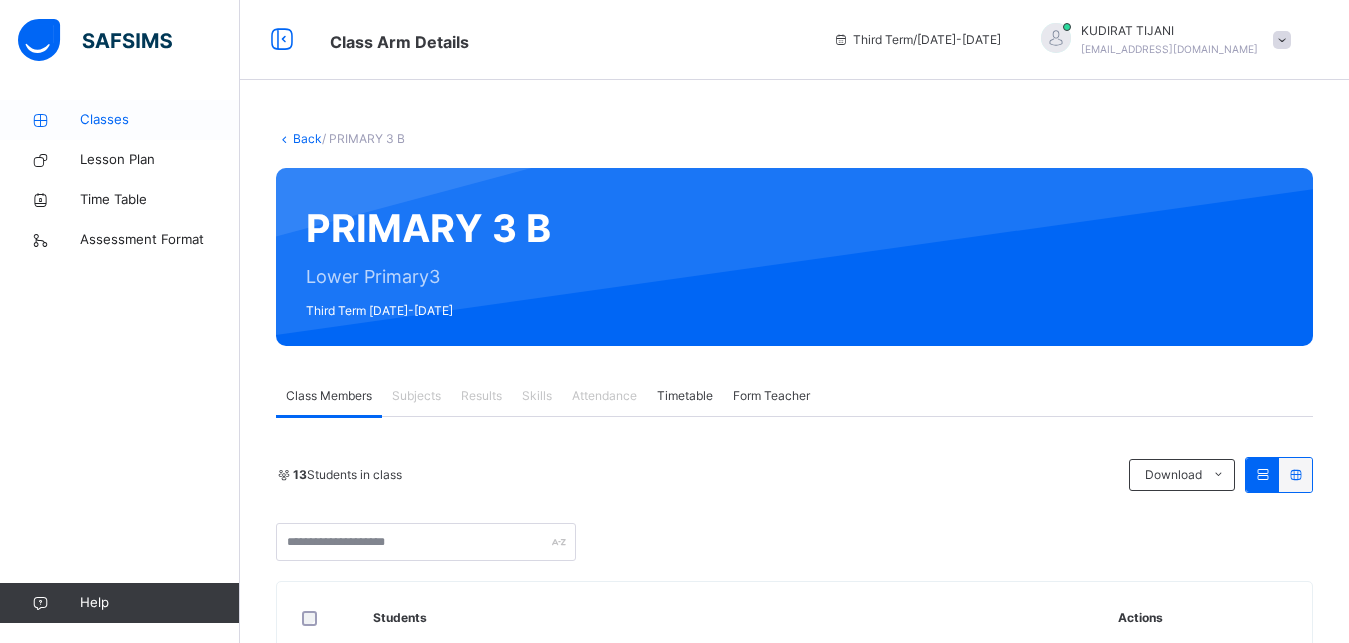 click on "Classes" at bounding box center (160, 120) 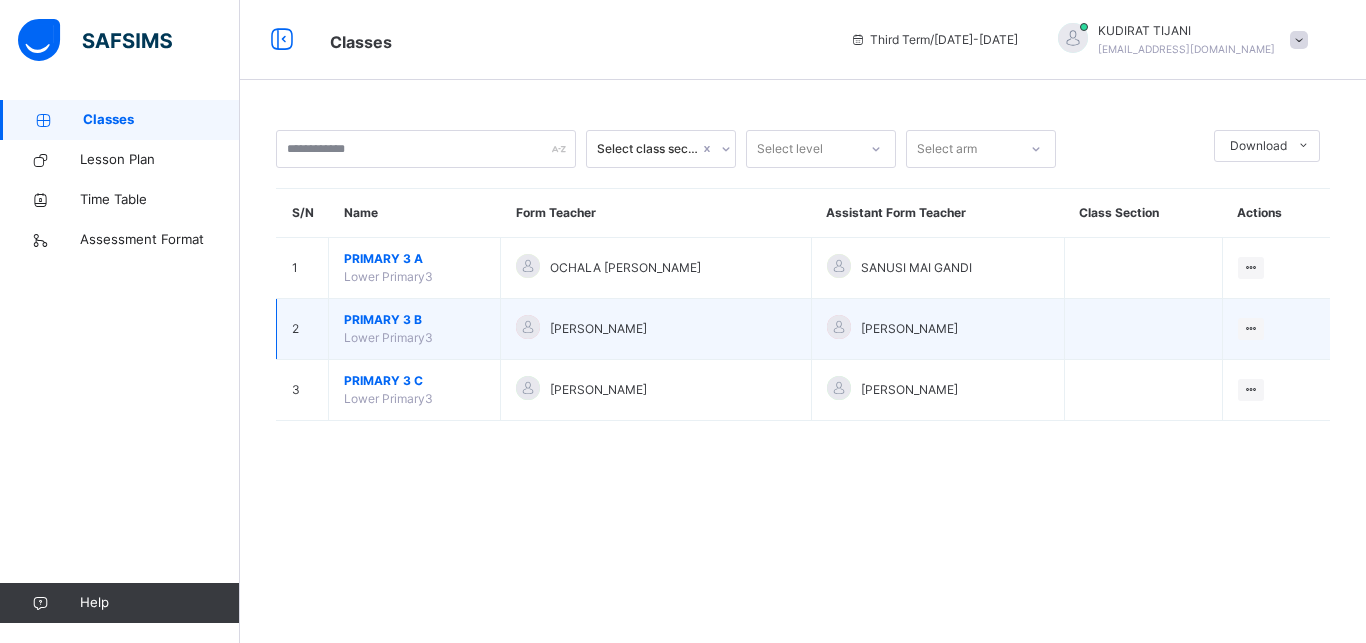 click on "Lower Primary3" at bounding box center (388, 337) 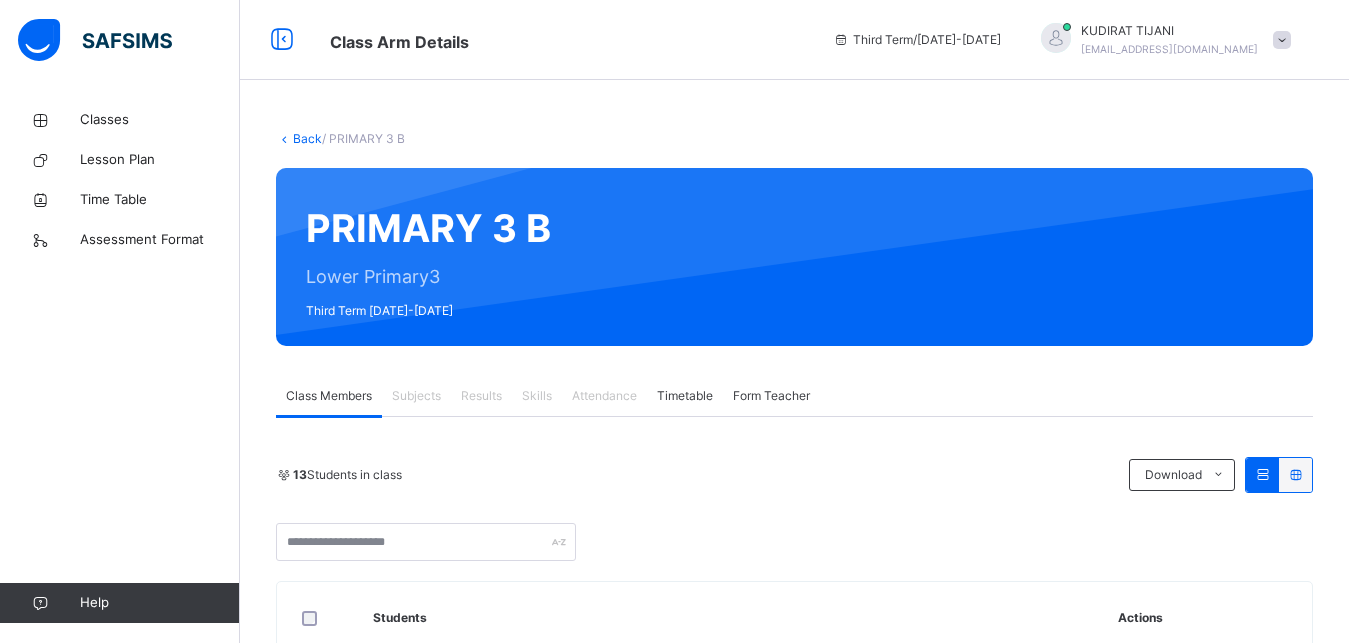 click on "Attendance" at bounding box center [604, 396] 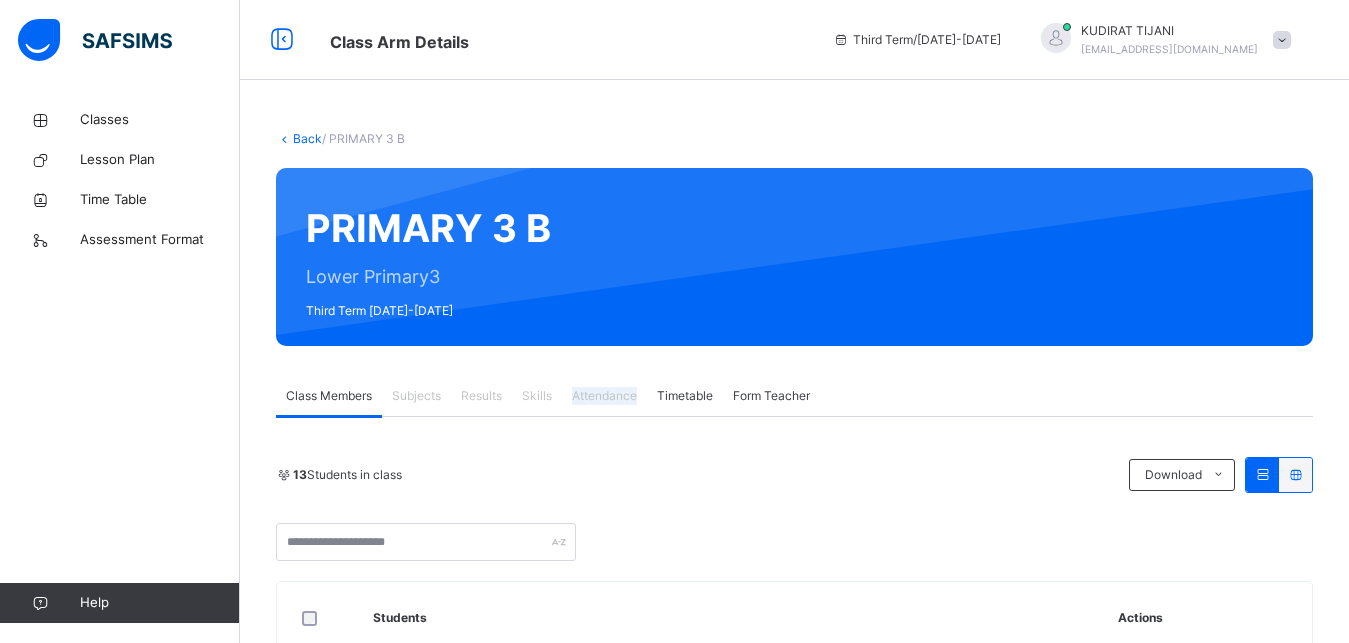 click on "Attendance" at bounding box center [604, 396] 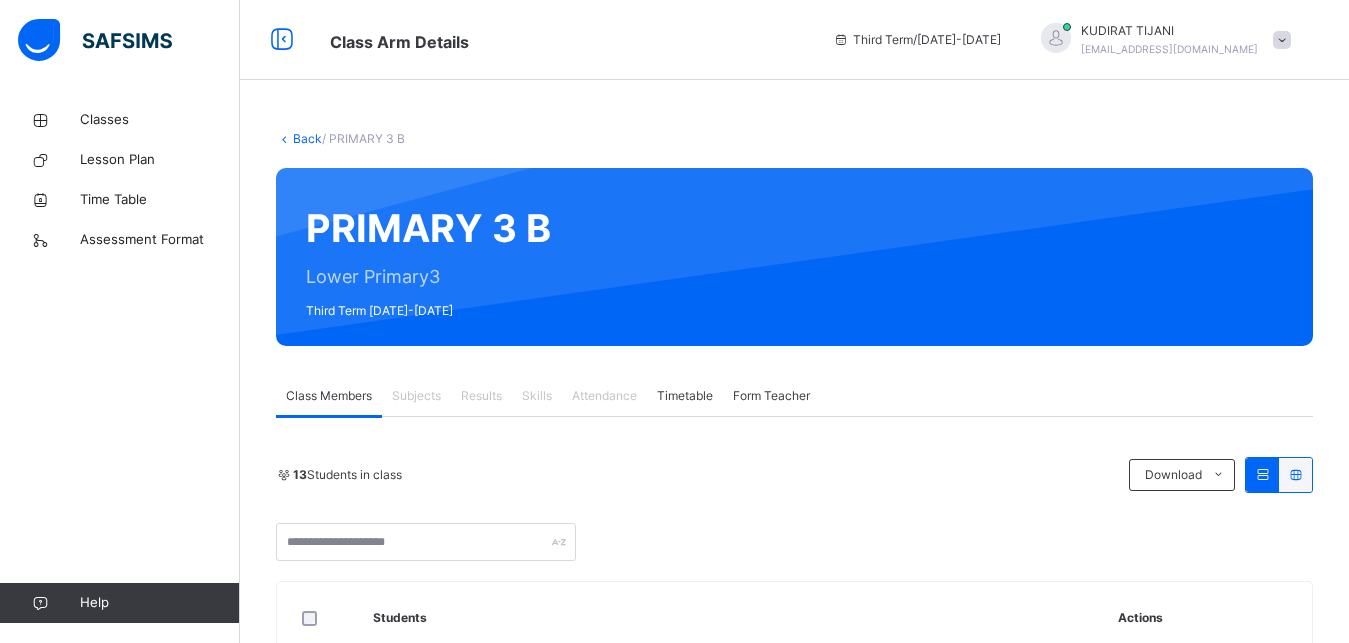 click on "Attendance" at bounding box center [604, 396] 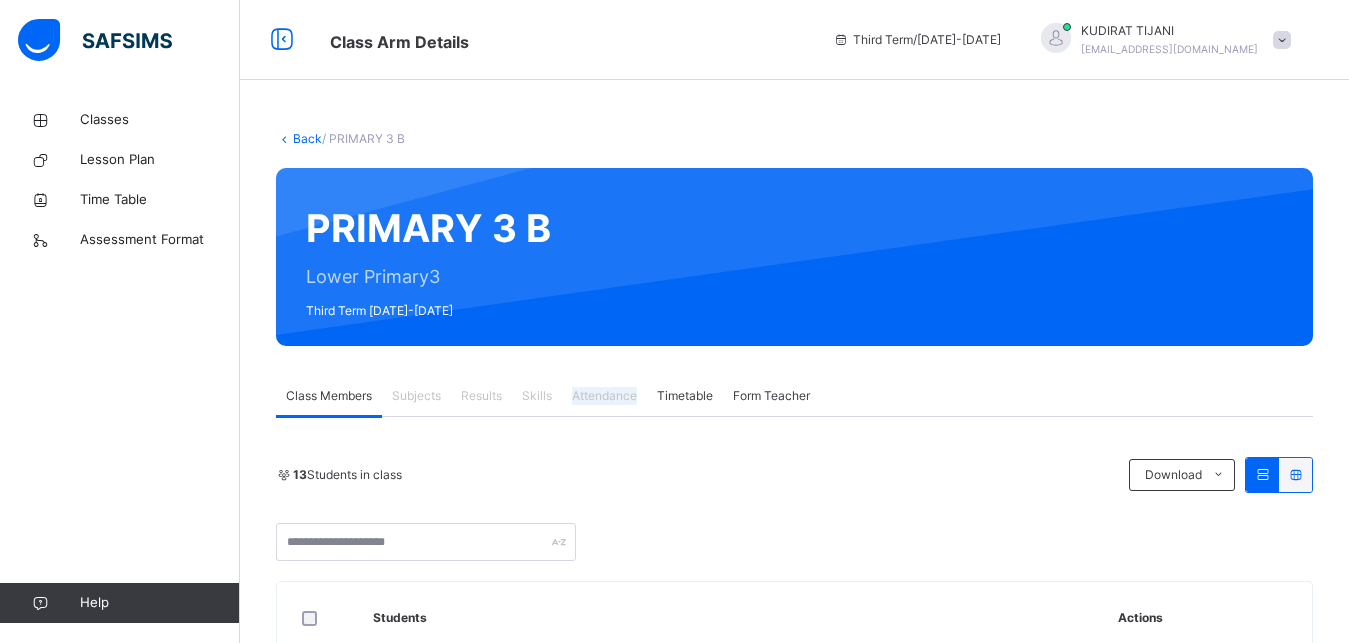 click on "Attendance" at bounding box center [604, 396] 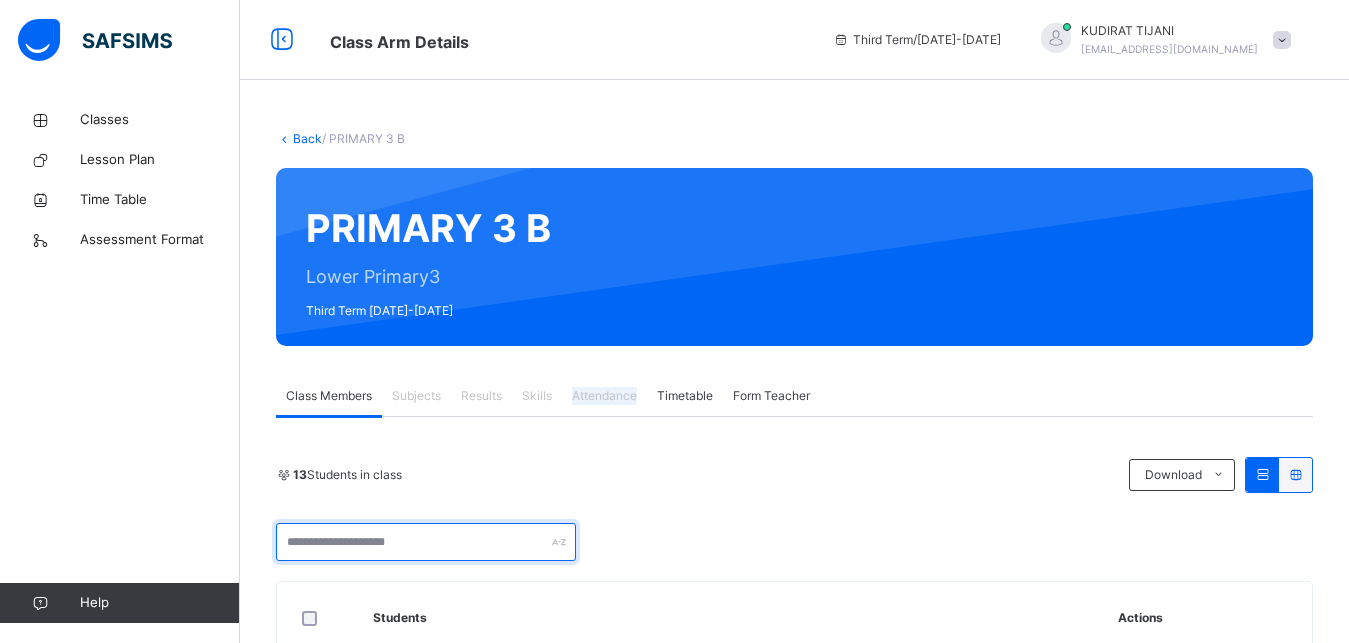 click at bounding box center [426, 542] 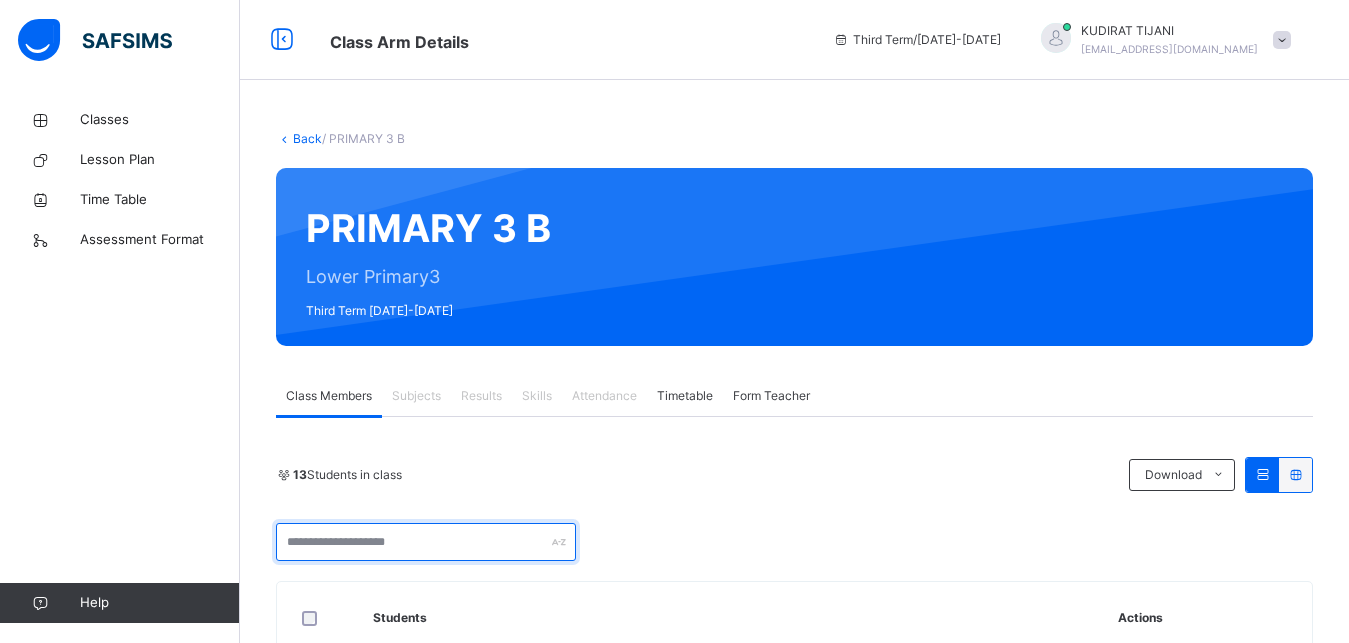 click at bounding box center [426, 542] 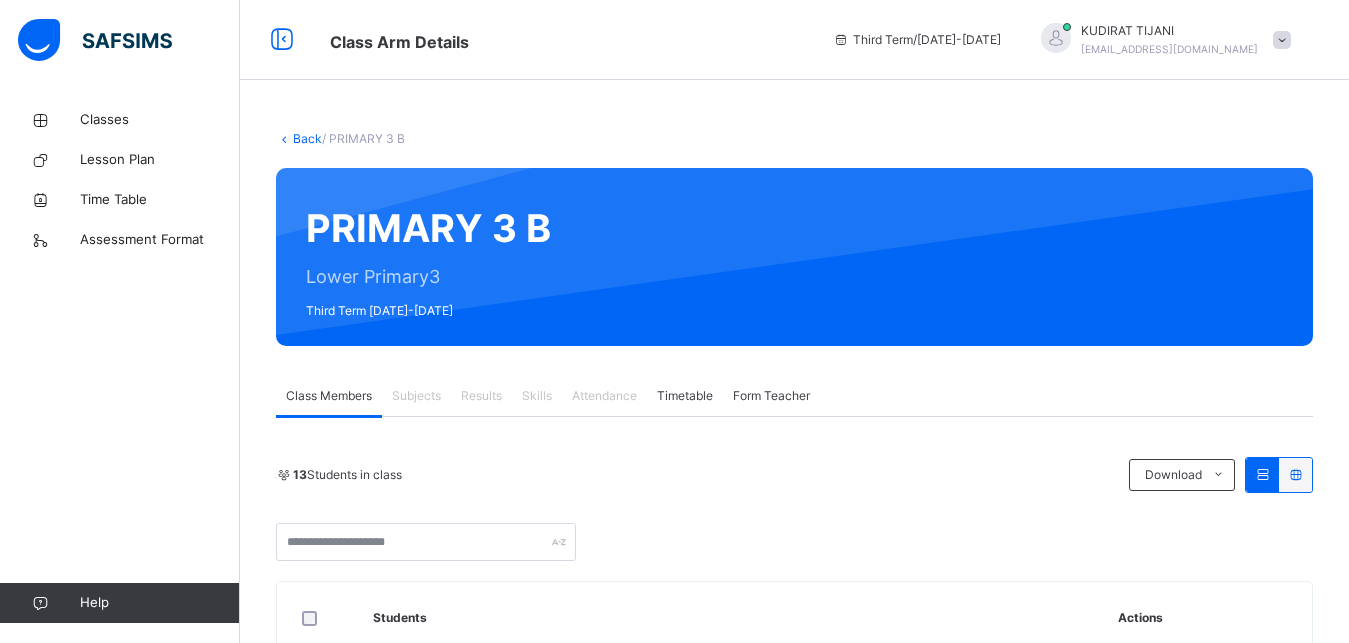 drag, startPoint x: 633, startPoint y: 380, endPoint x: 632, endPoint y: 391, distance: 11.045361 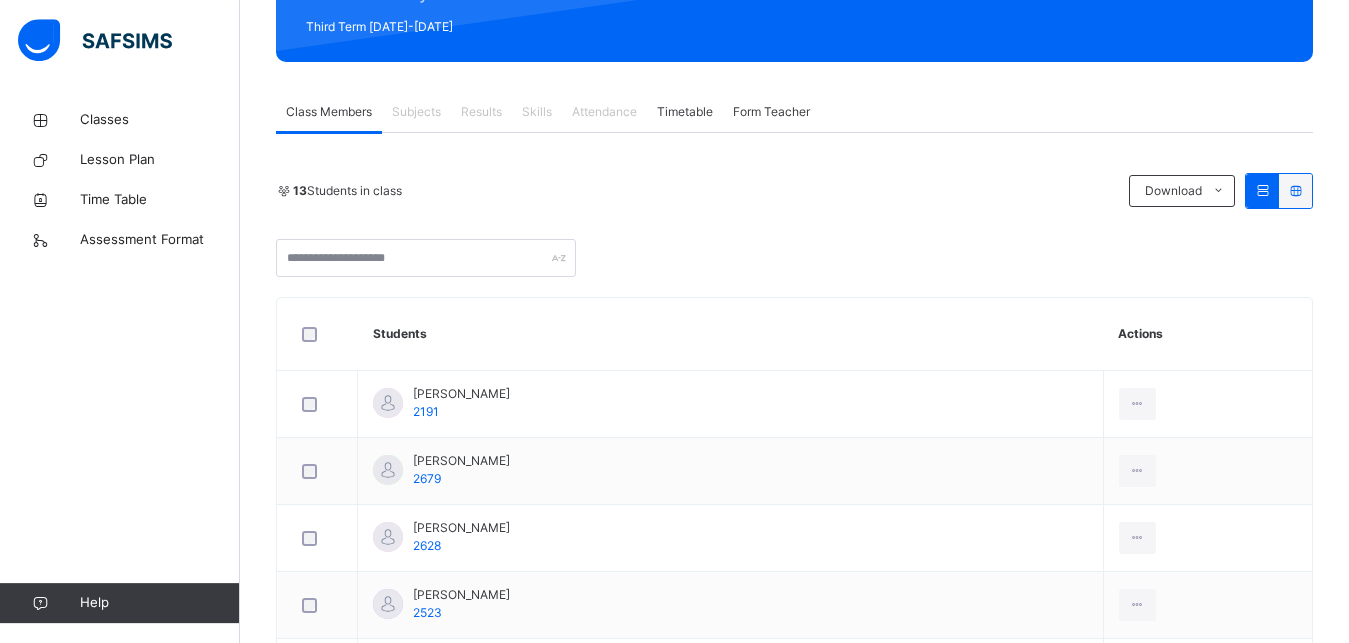 scroll, scrollTop: 306, scrollLeft: 0, axis: vertical 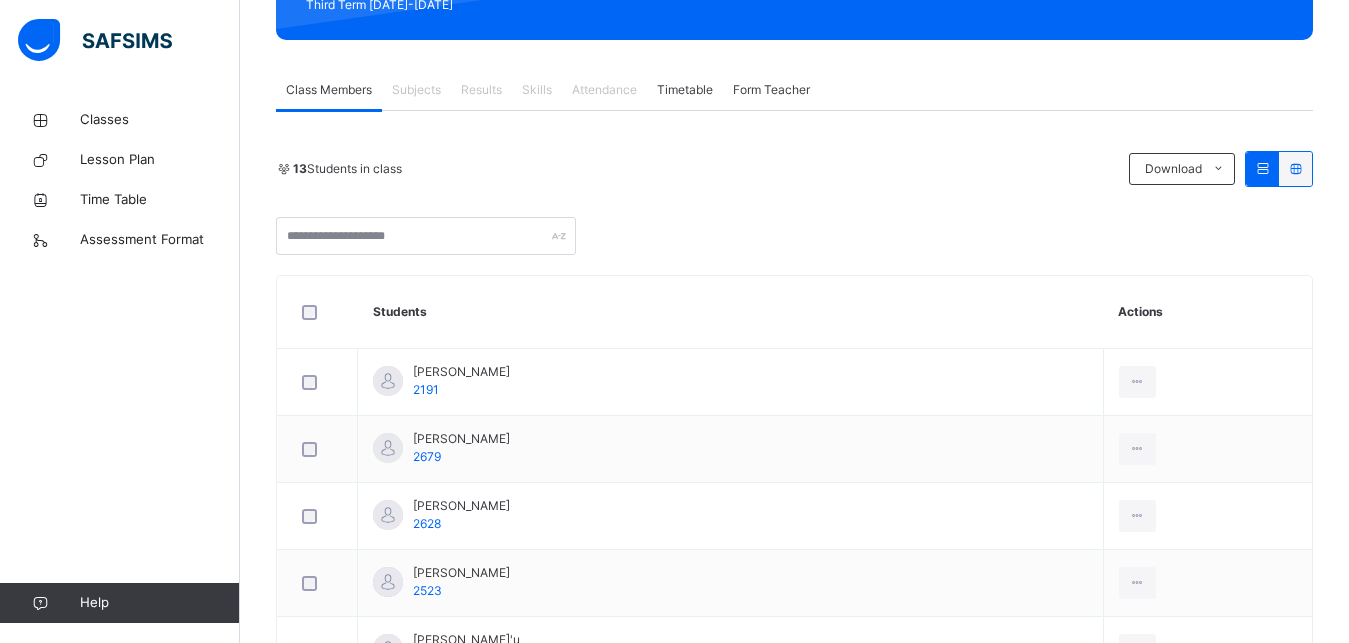 click on "Class Members" at bounding box center (329, 90) 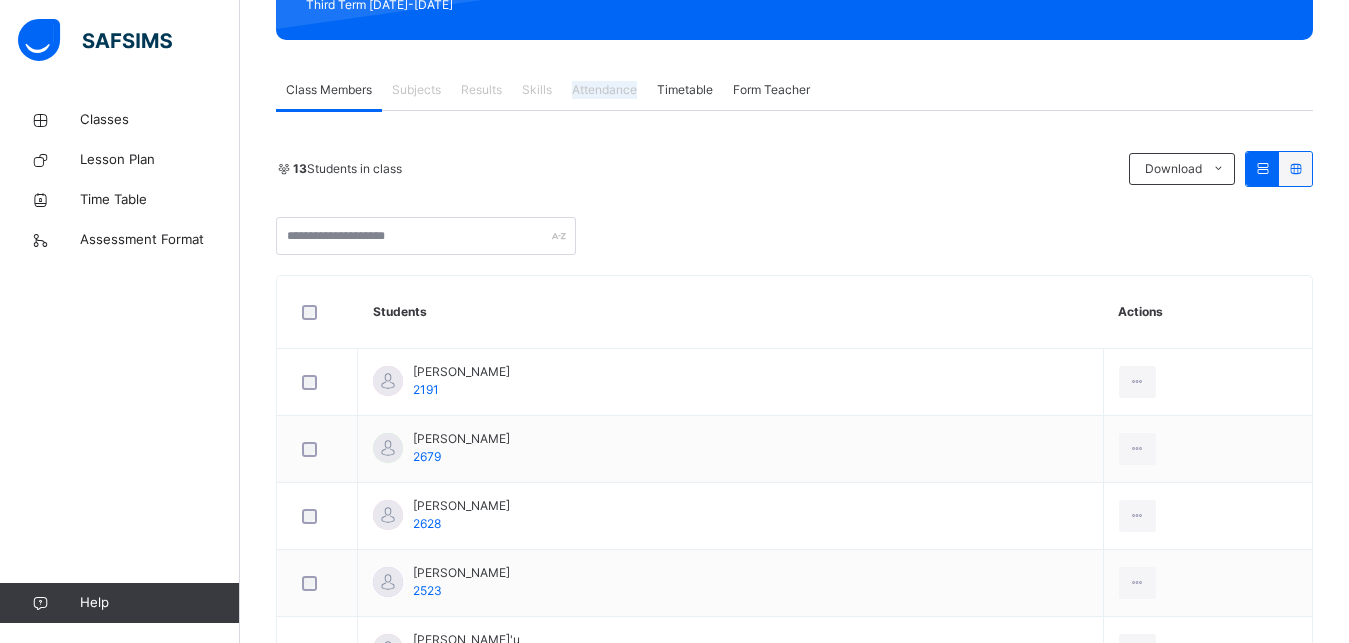 click on "Attendance" at bounding box center [604, 90] 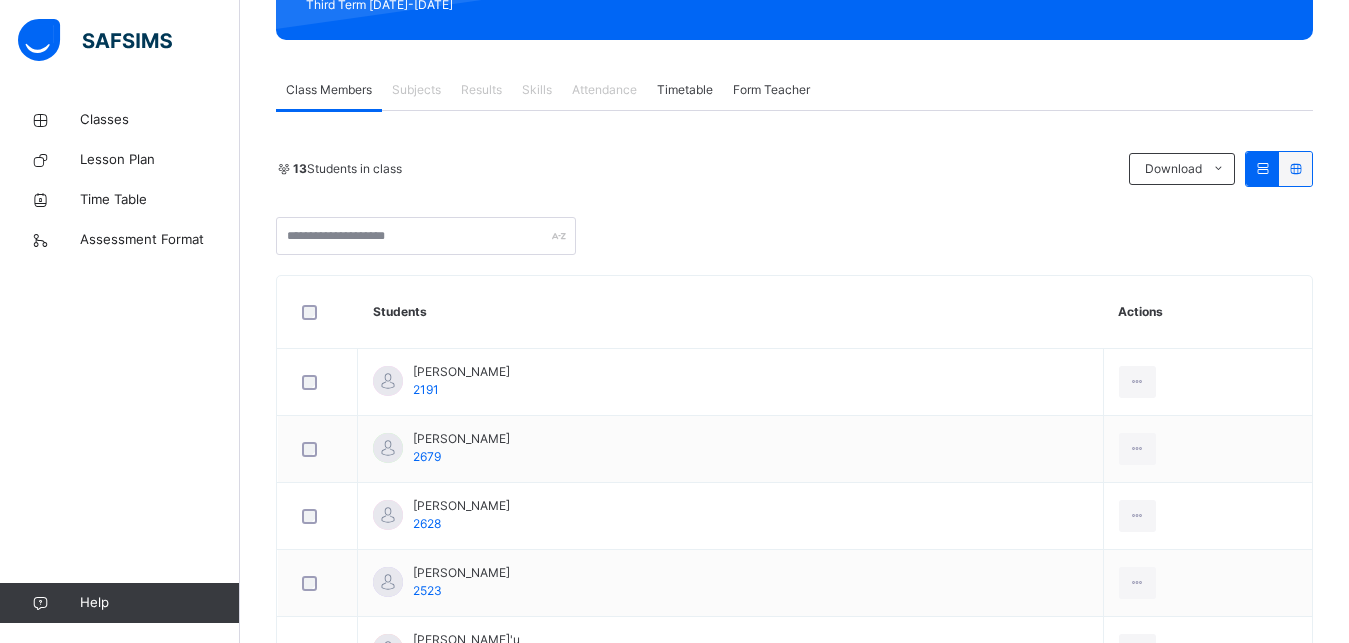 click on "Attendance" at bounding box center (604, 90) 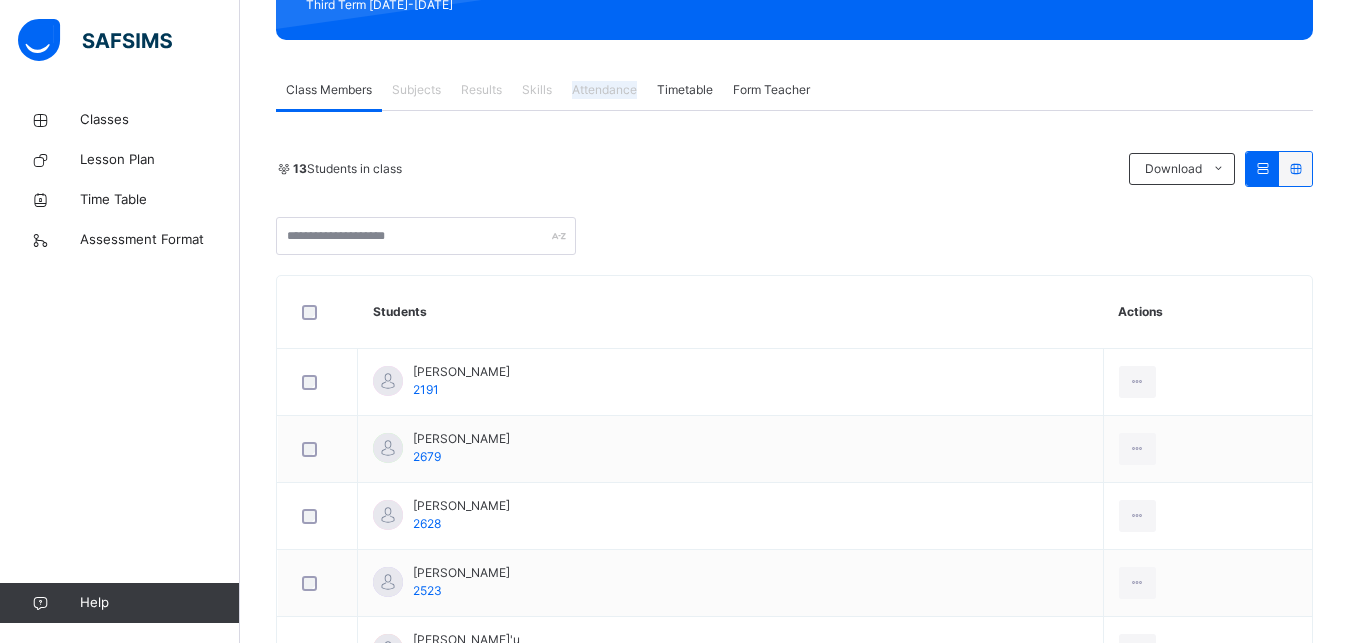 click on "Attendance" at bounding box center (604, 90) 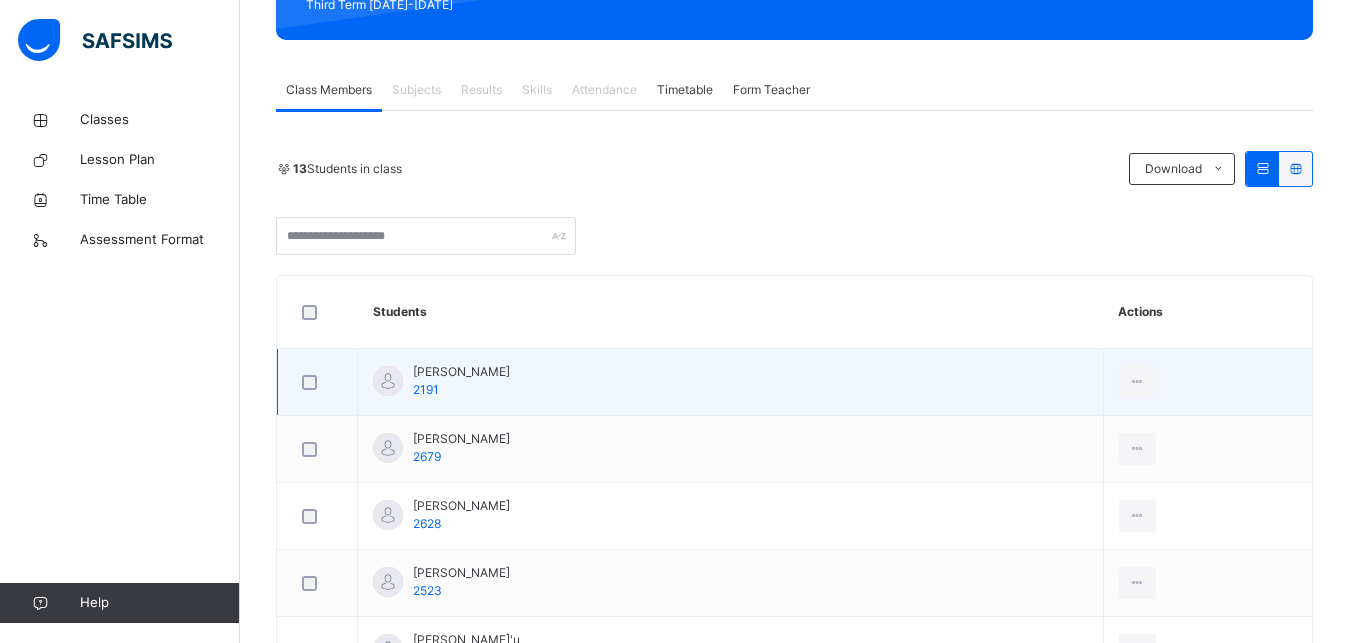 click on "Abdu Ali Amina  2191" at bounding box center [731, 382] 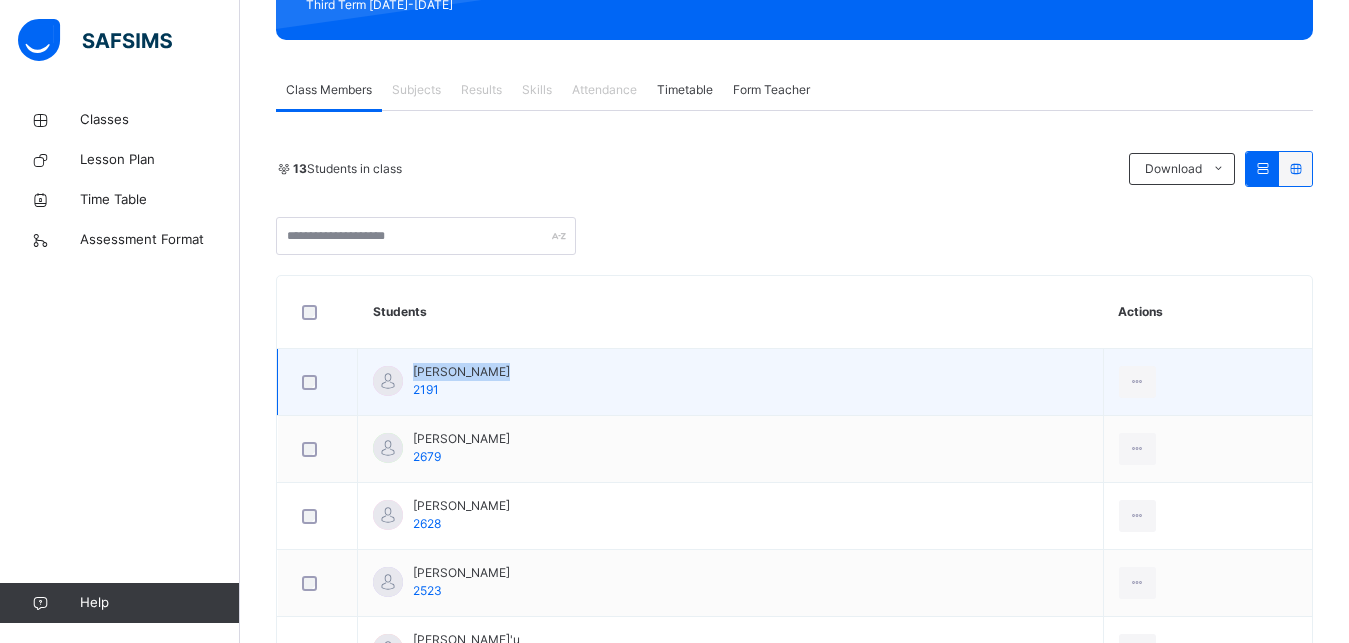 click on "Abdu Ali Amina  2191" at bounding box center (731, 382) 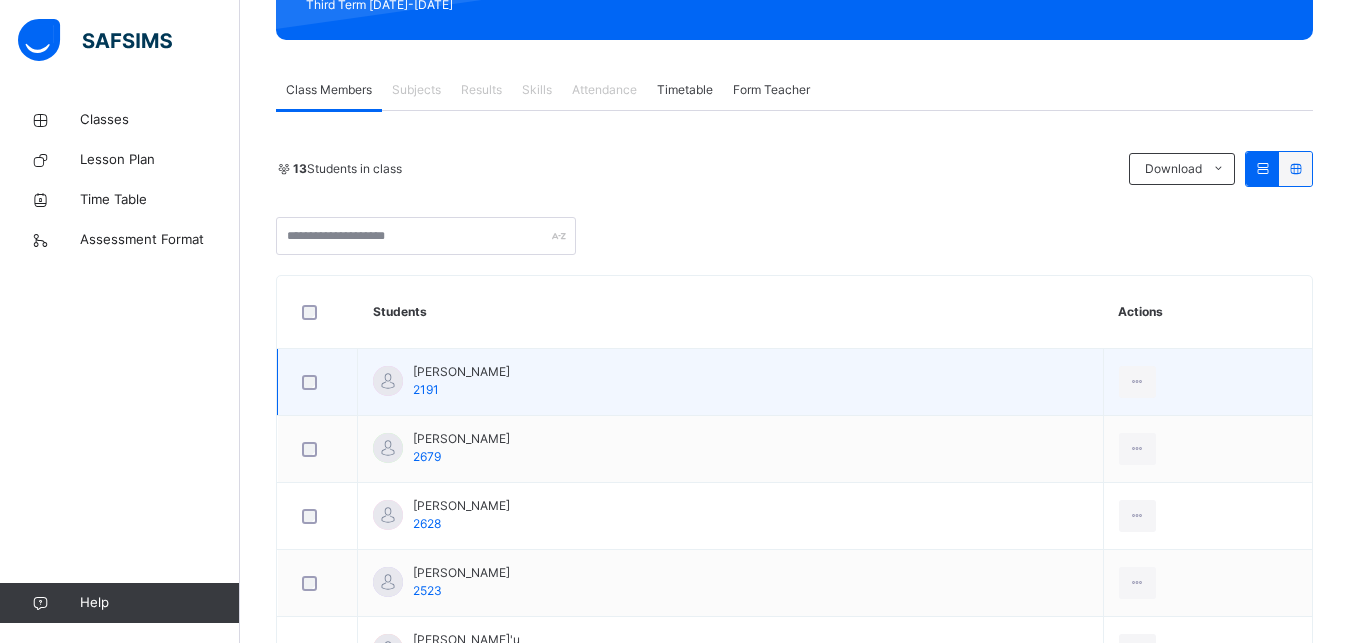 click on "Abdu Ali Amina  2191" at bounding box center (731, 382) 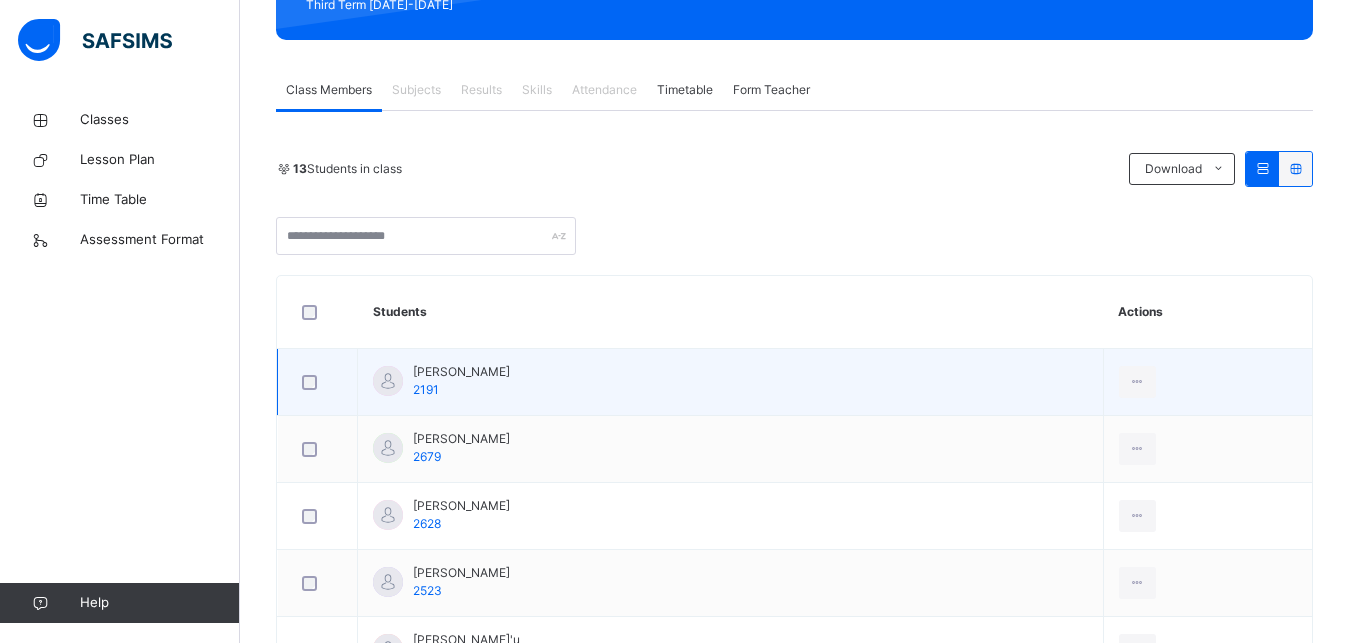 drag, startPoint x: 515, startPoint y: 356, endPoint x: 510, endPoint y: 369, distance: 13.928389 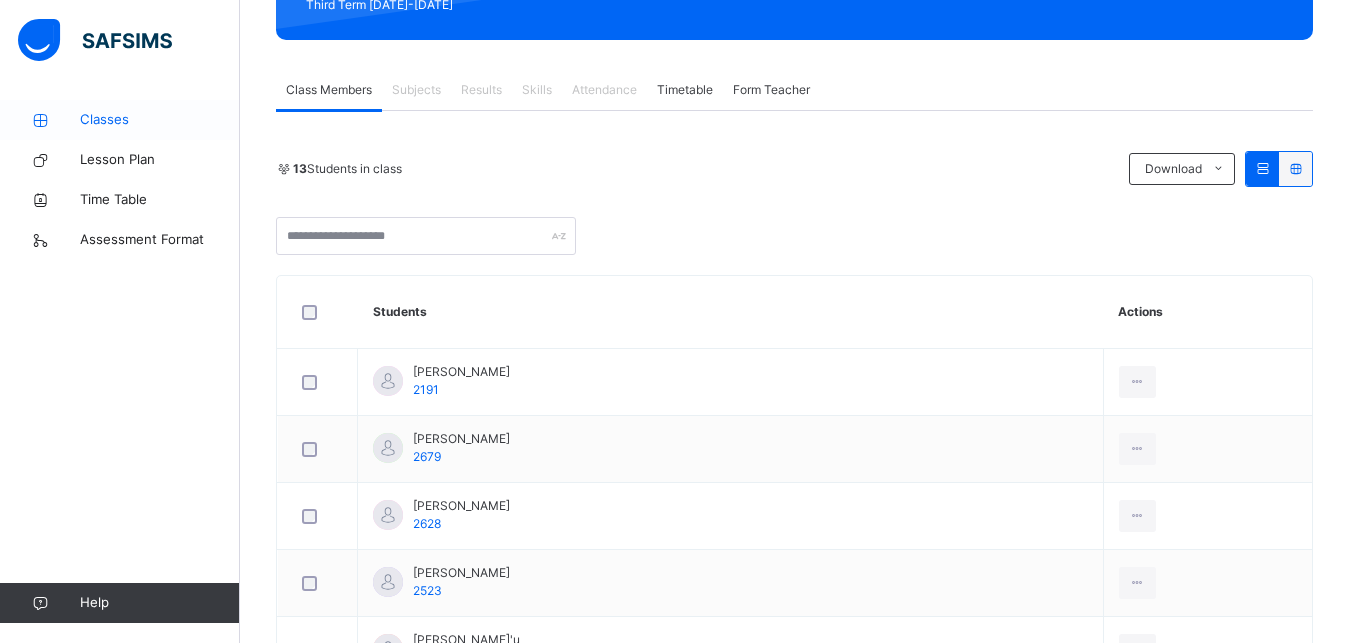 click on "Classes" at bounding box center (160, 120) 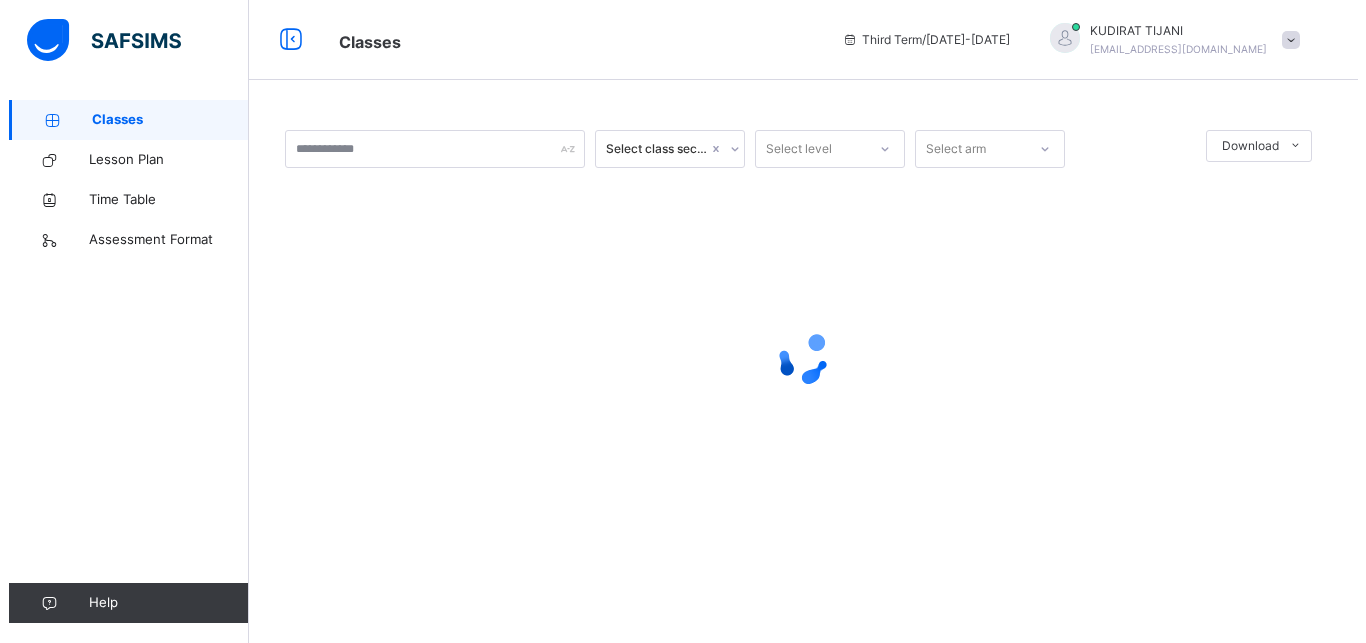 scroll, scrollTop: 0, scrollLeft: 0, axis: both 